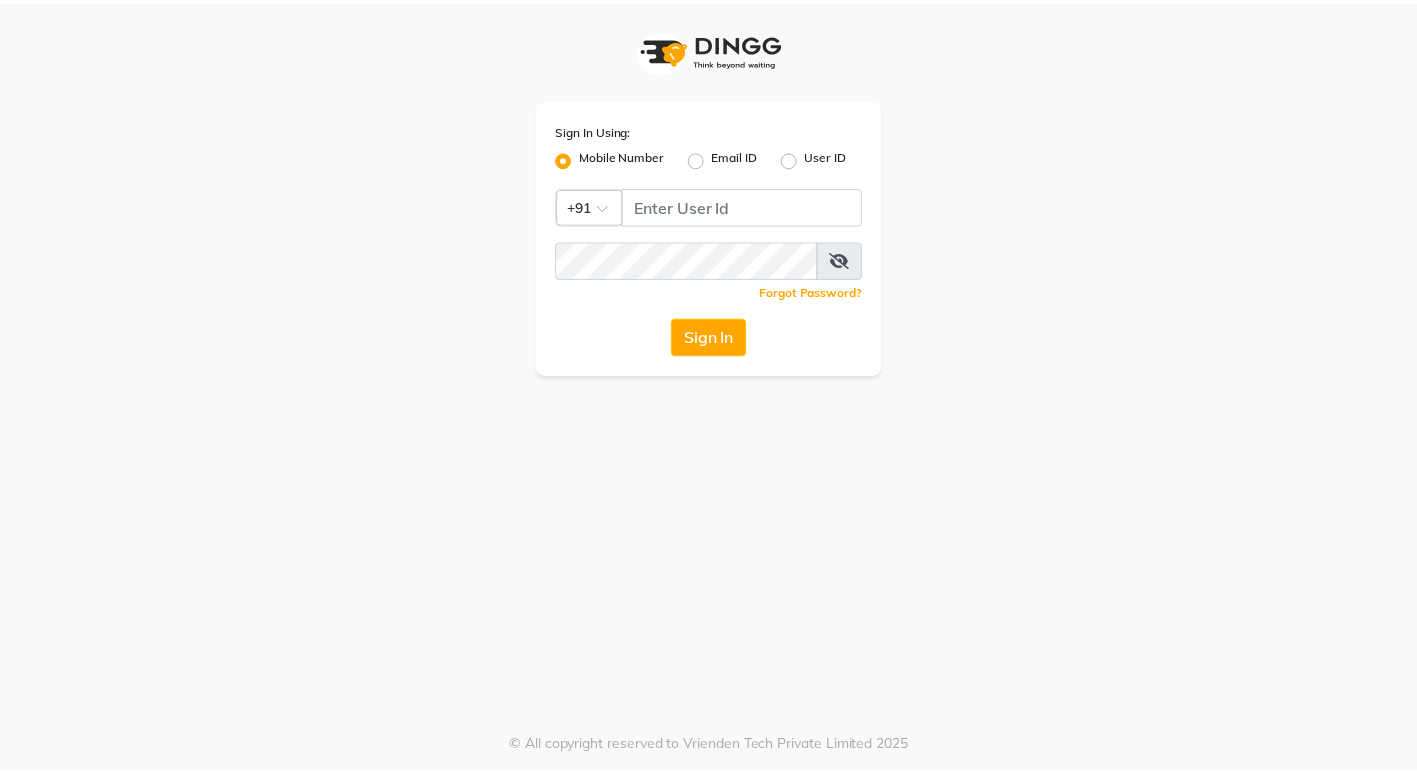 scroll, scrollTop: 0, scrollLeft: 0, axis: both 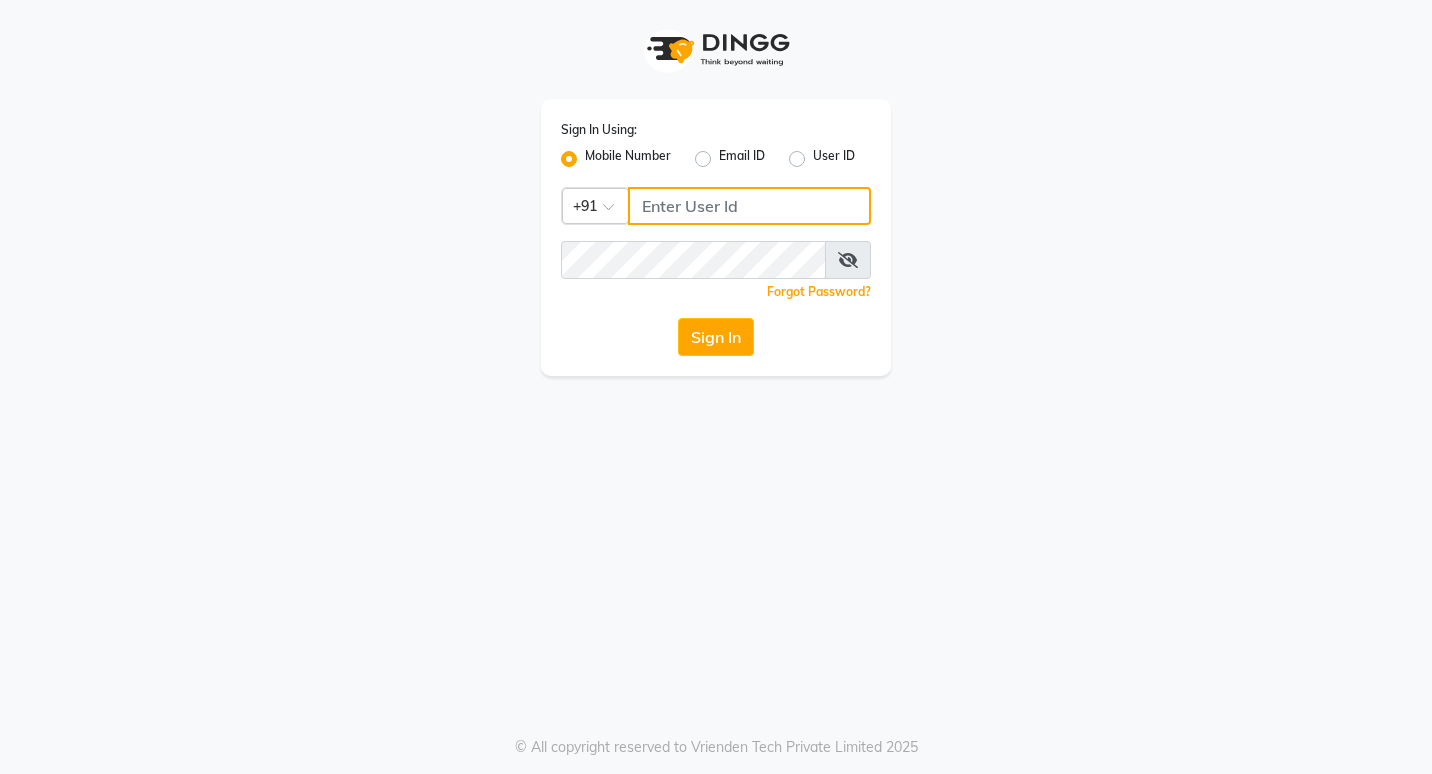 type on "7378698777" 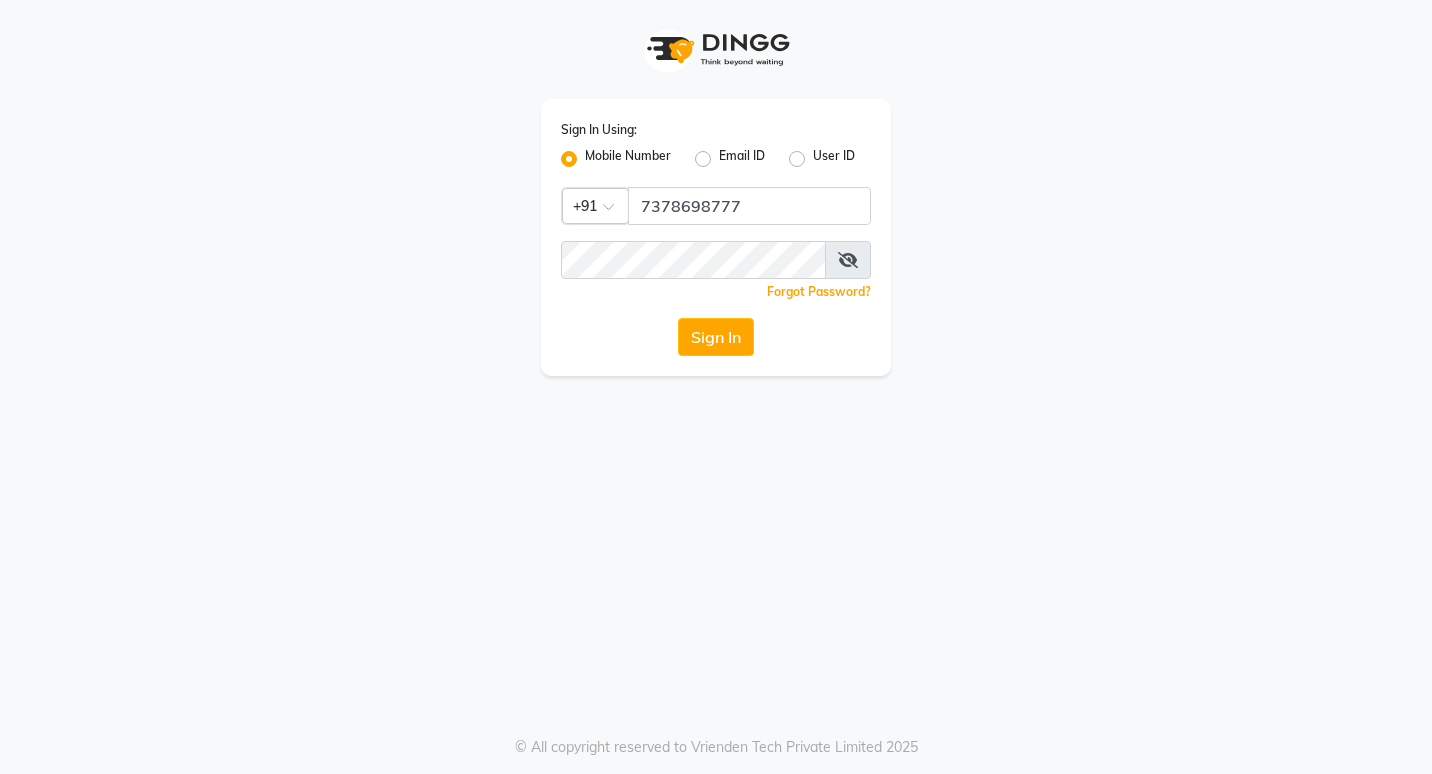 click at bounding box center [848, 260] 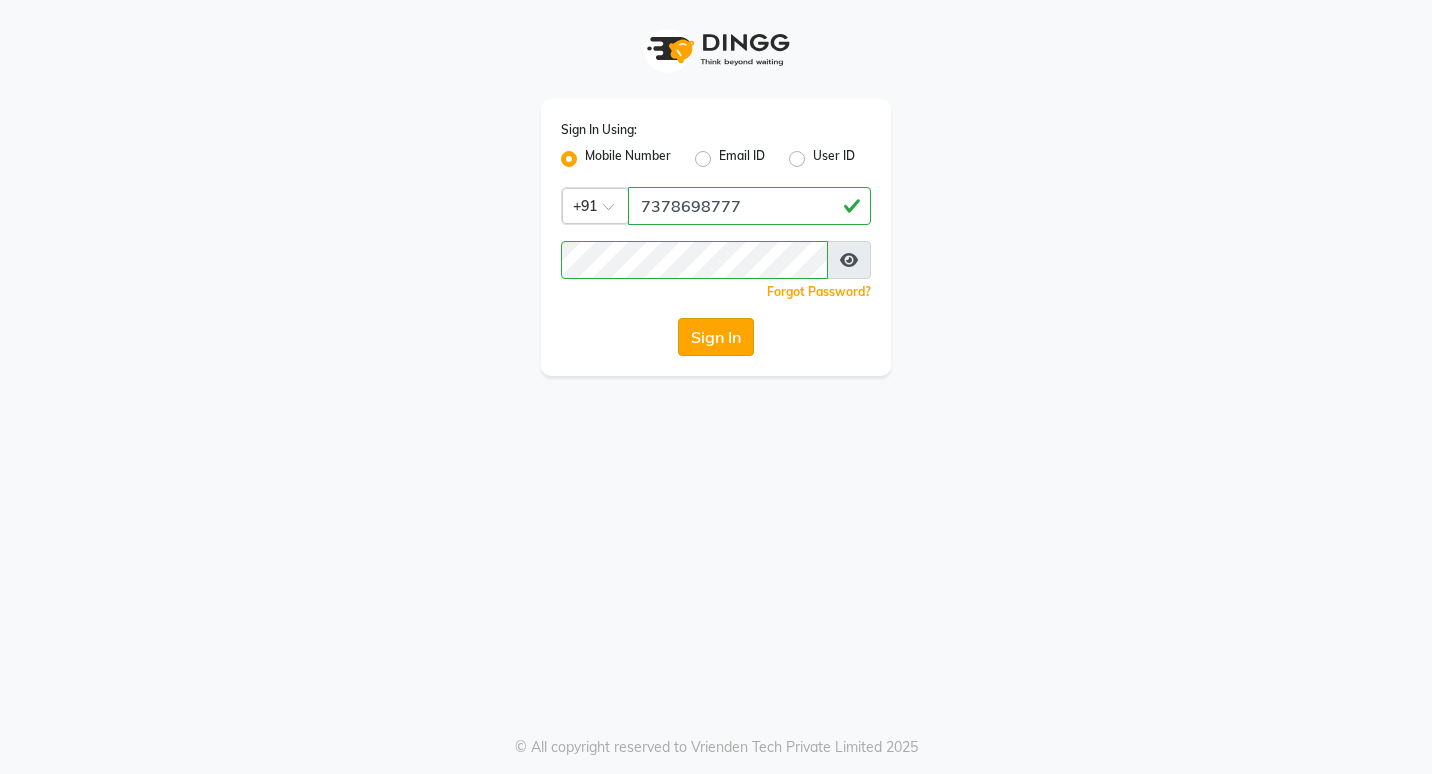 click on "Sign In" 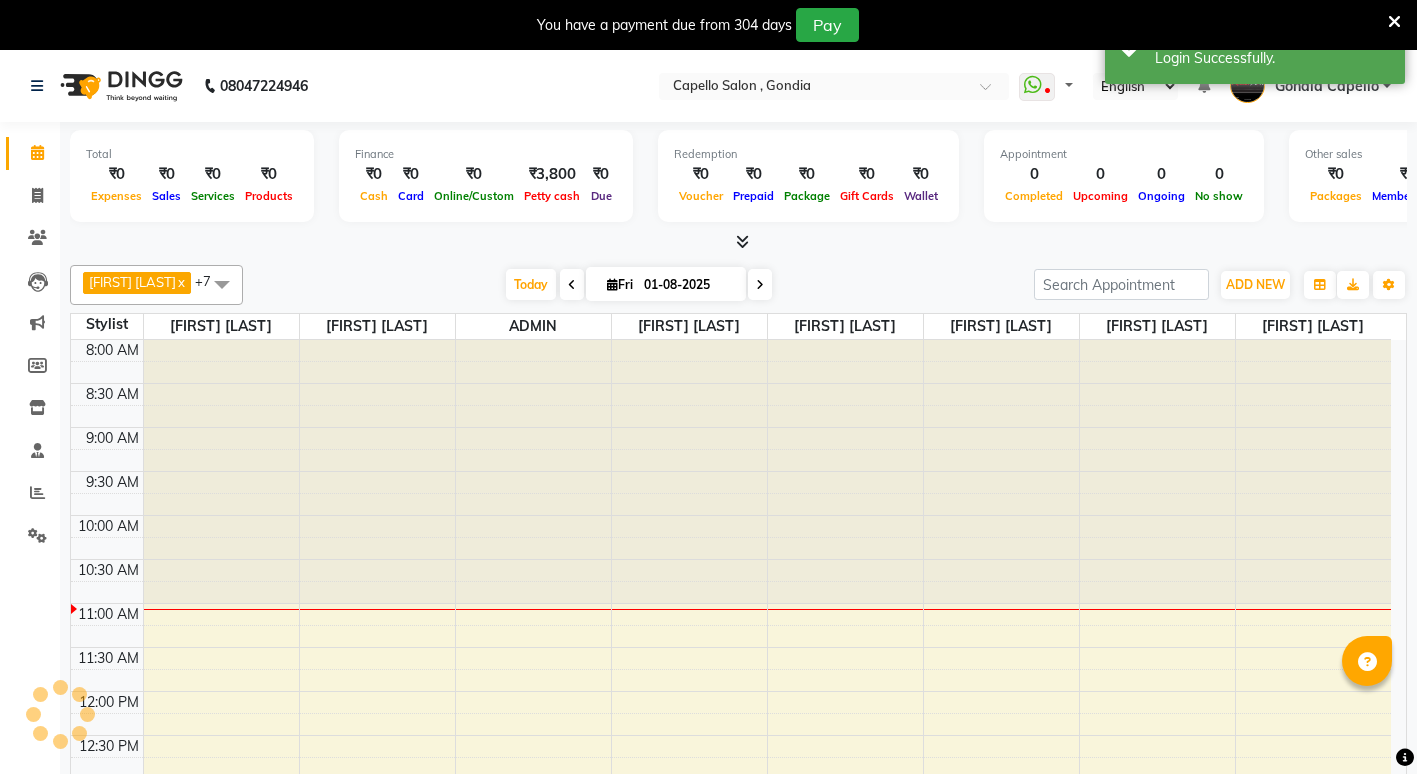 select on "en" 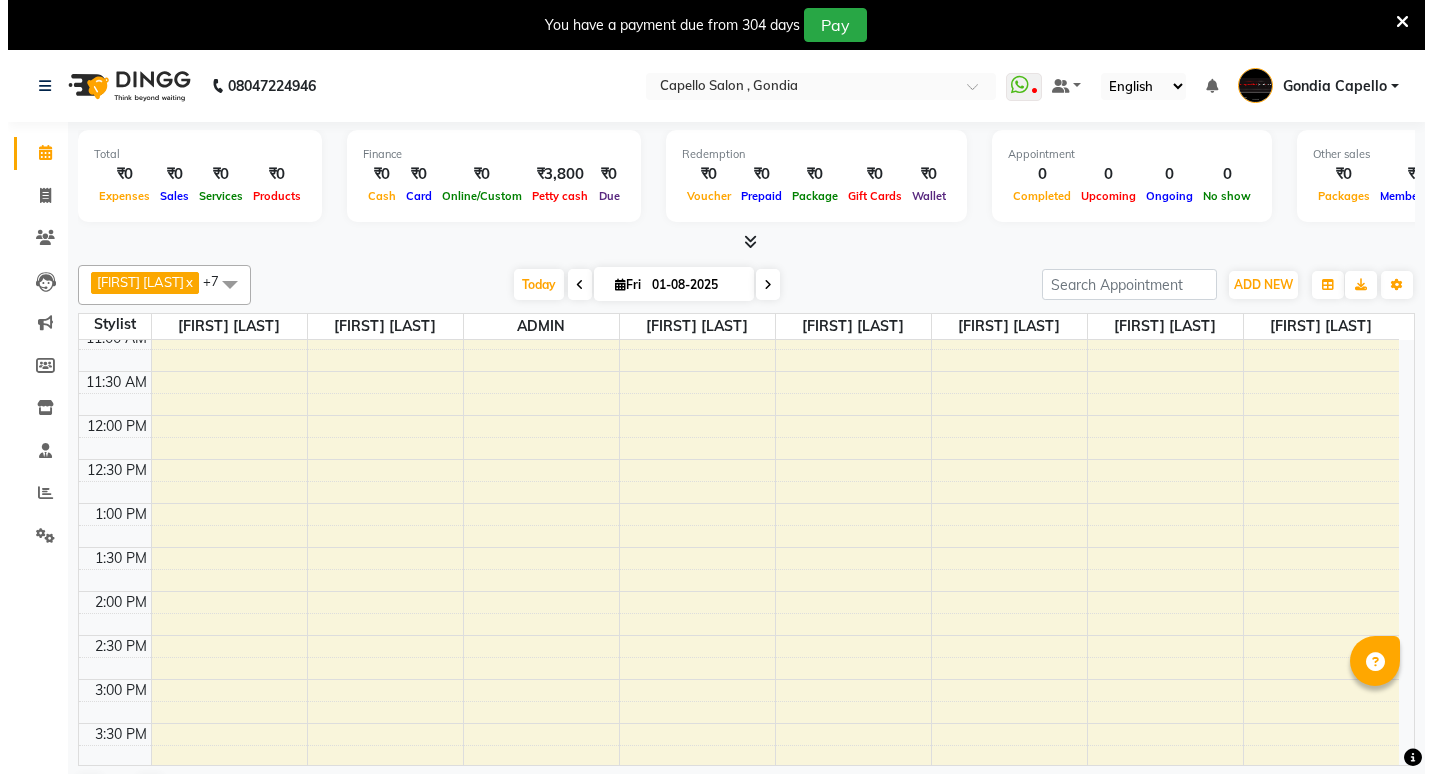 scroll, scrollTop: 0, scrollLeft: 0, axis: both 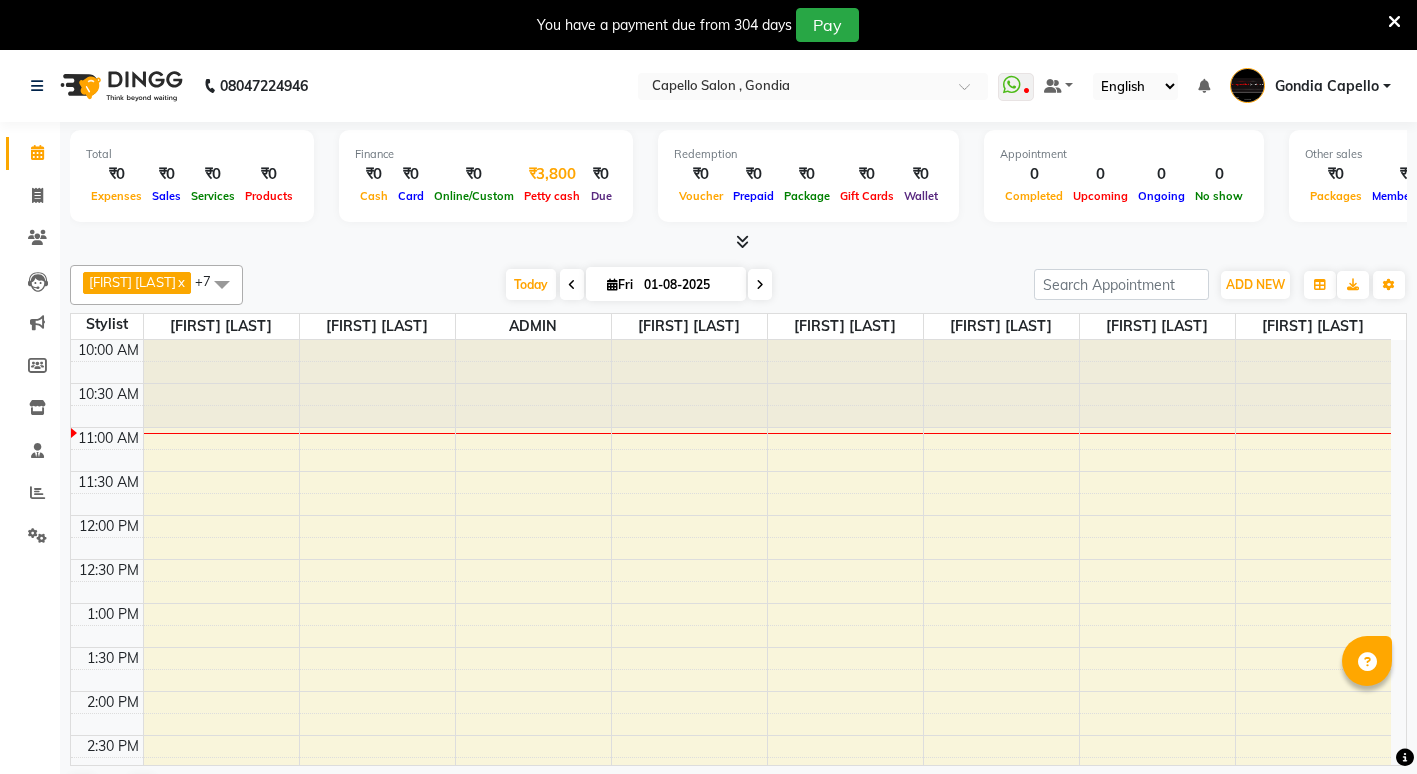 click on "₹3,800" at bounding box center (552, 174) 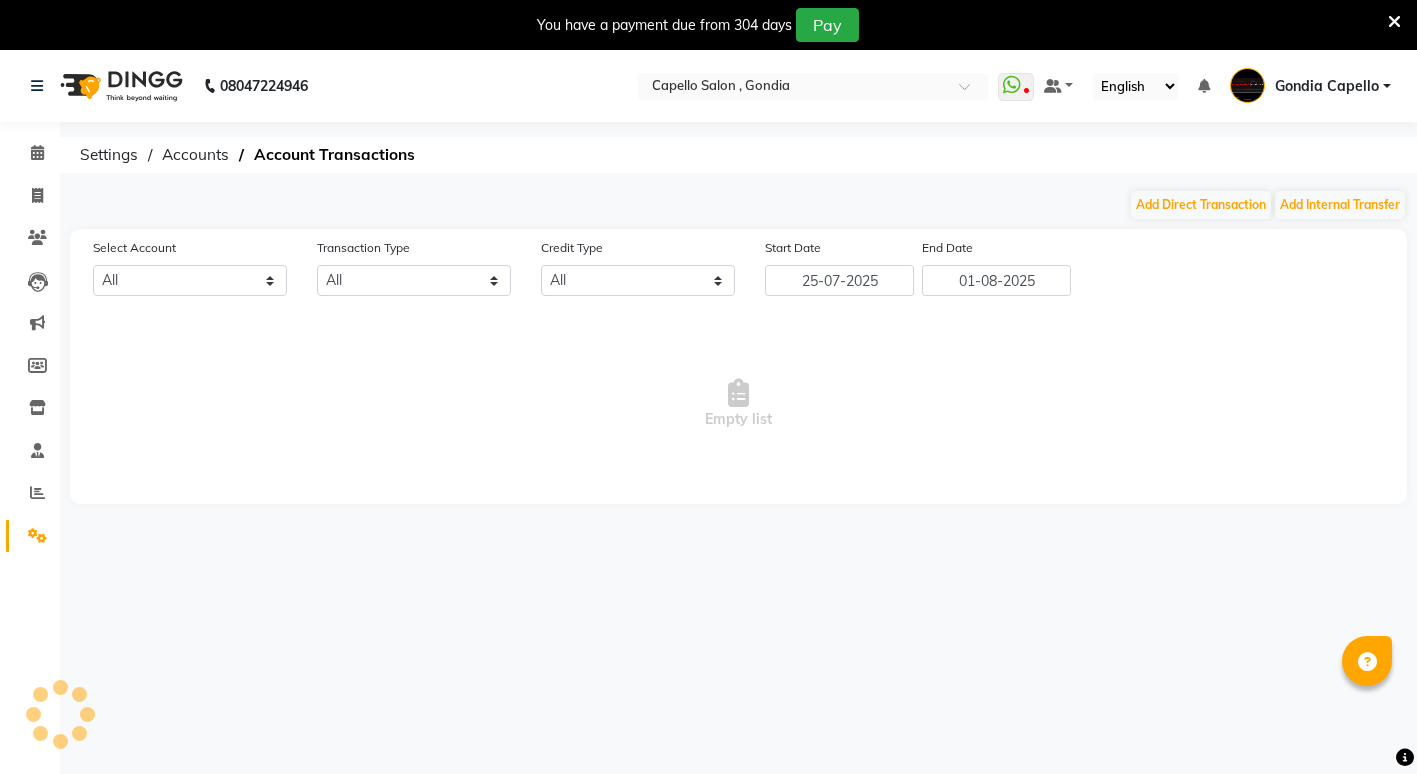 select on "2488" 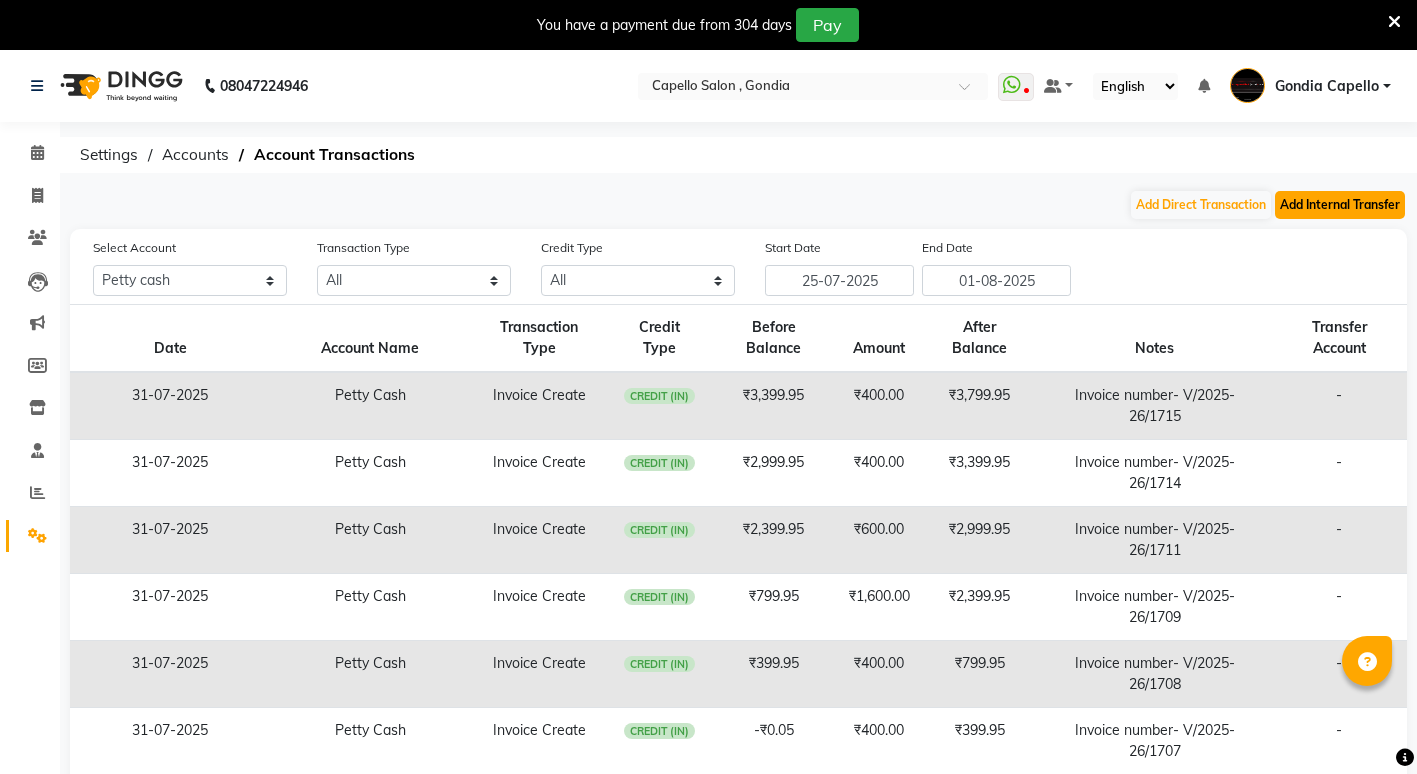 click on "Add Internal Transfer" 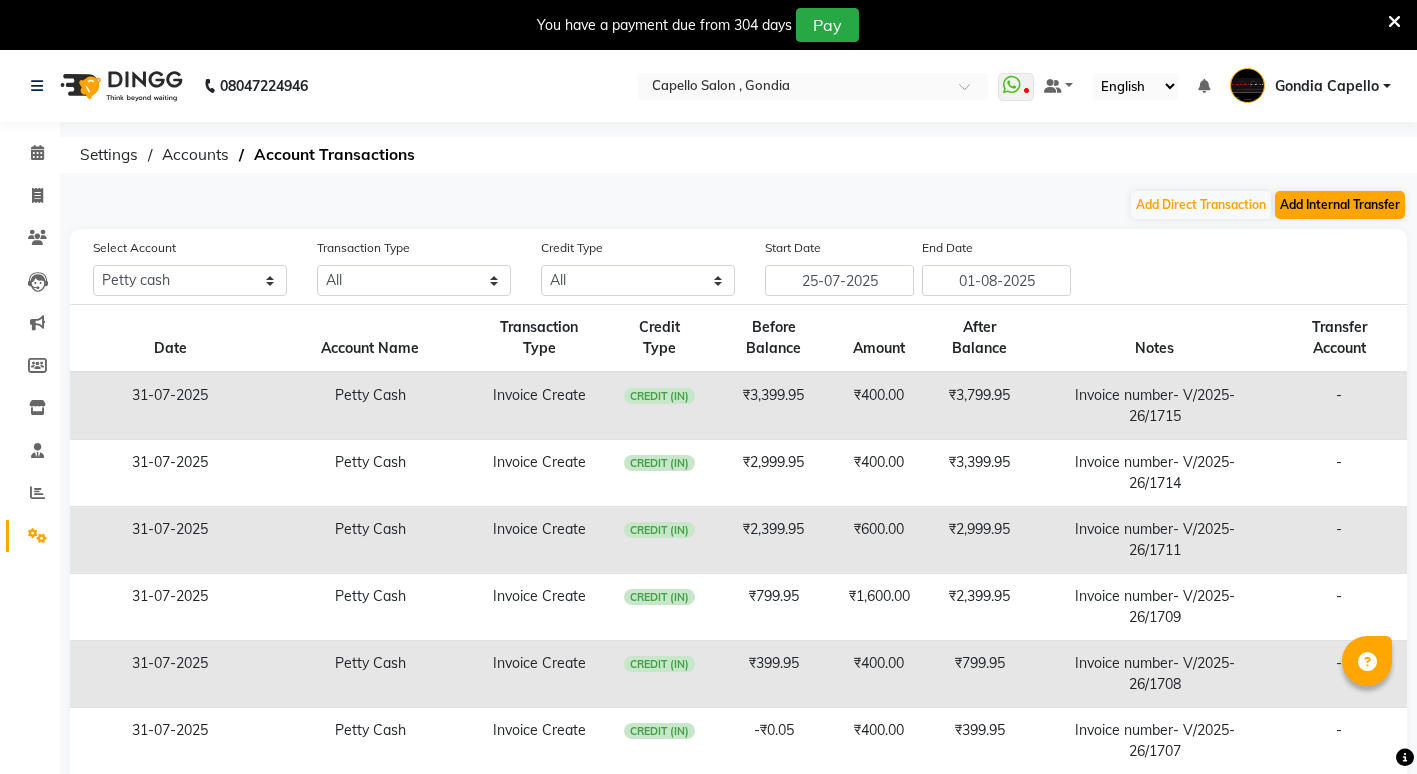select on "internal transfer" 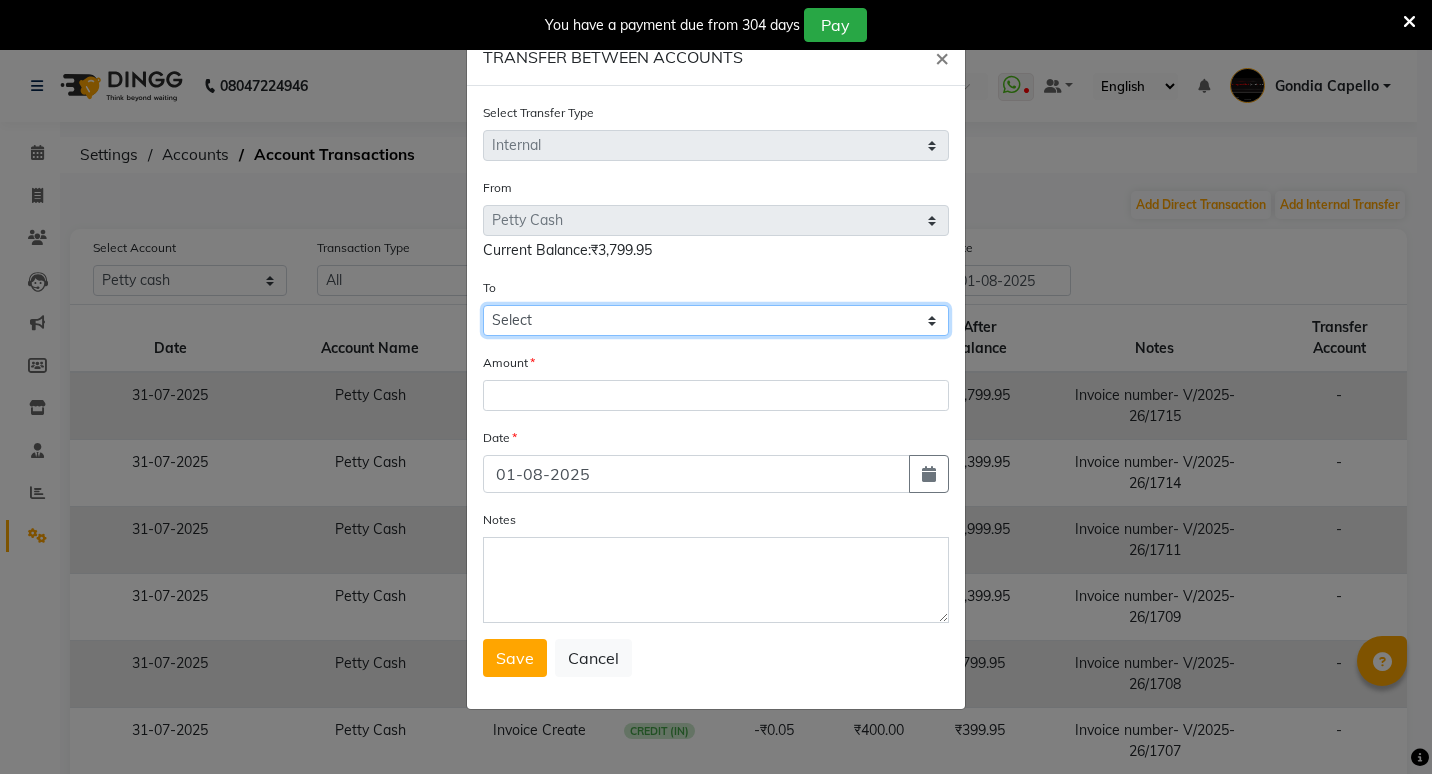 click on "Select Default Account Petty Cash" 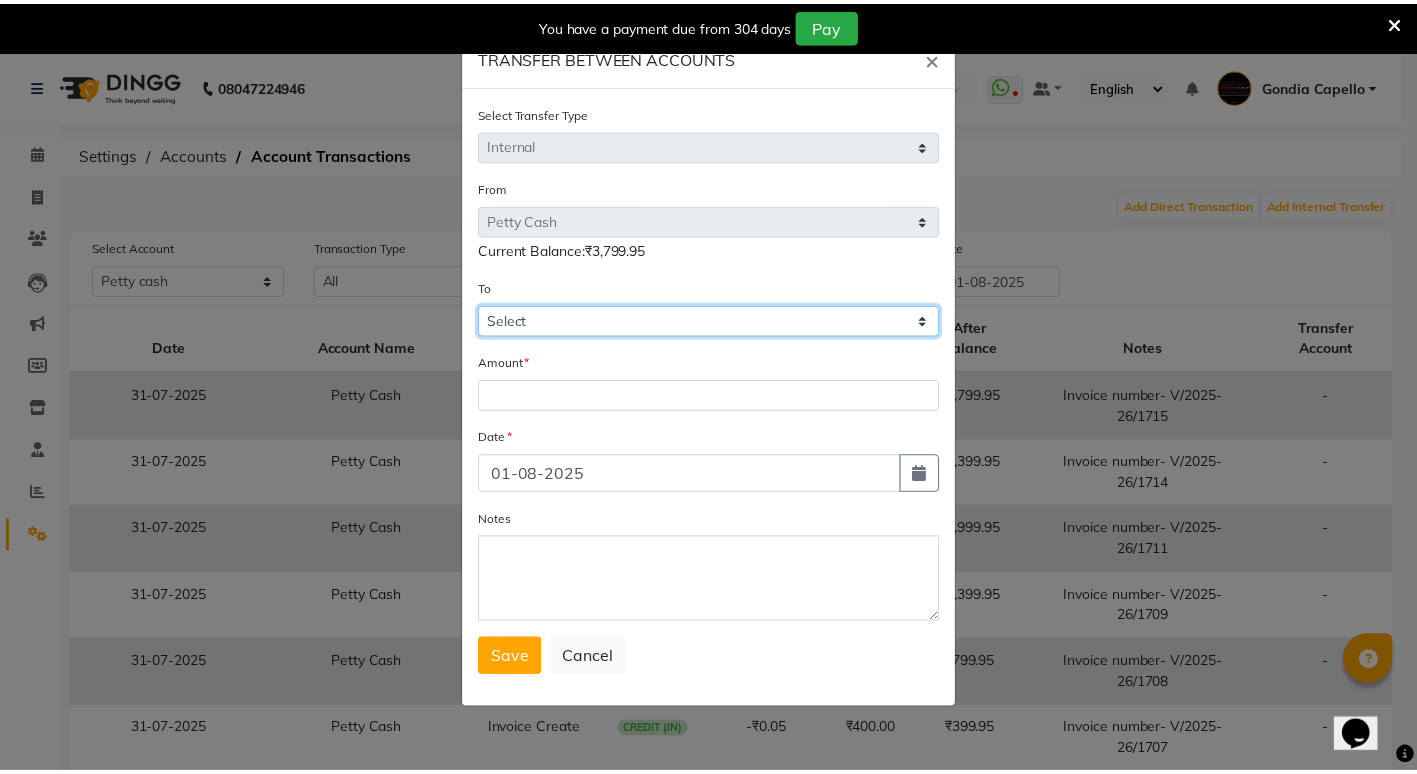 scroll, scrollTop: 0, scrollLeft: 0, axis: both 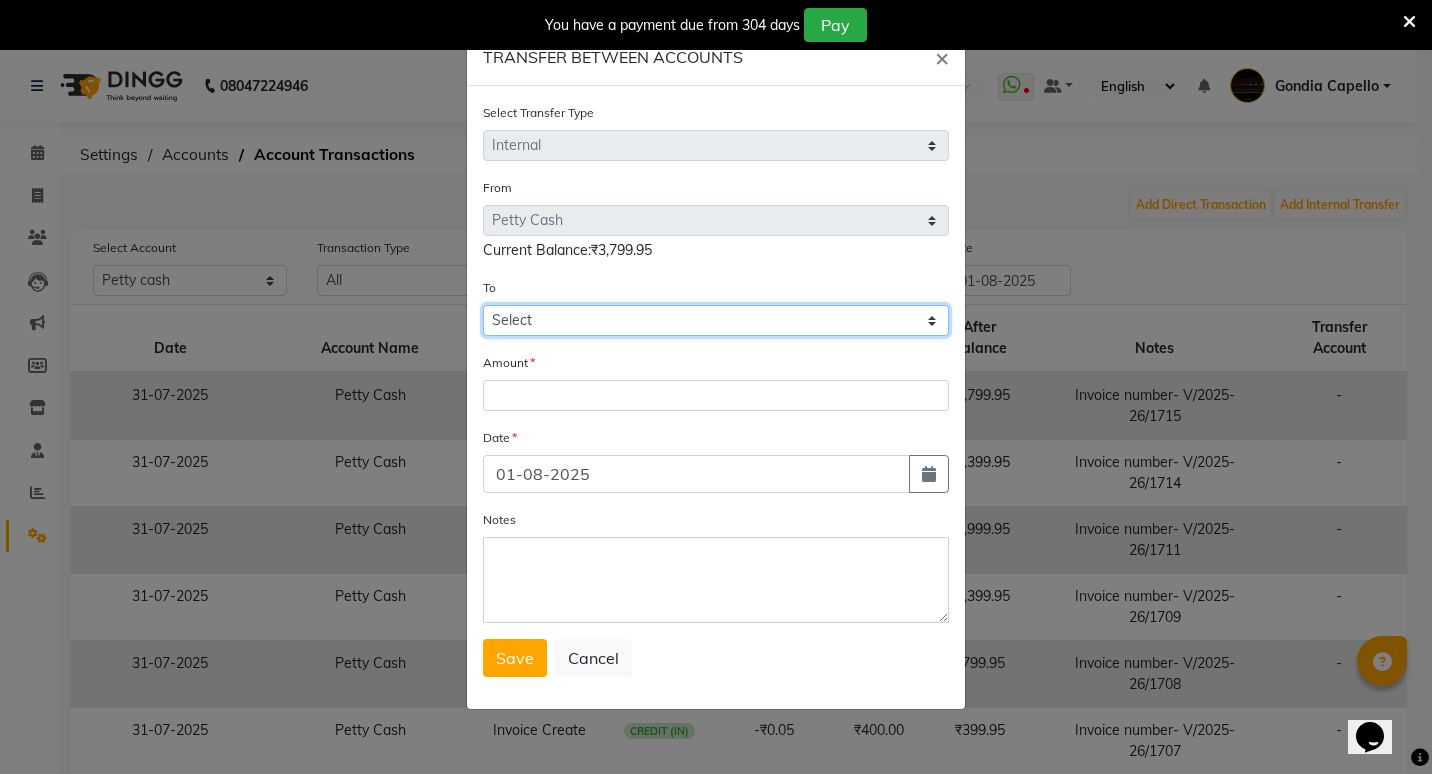 select on "881" 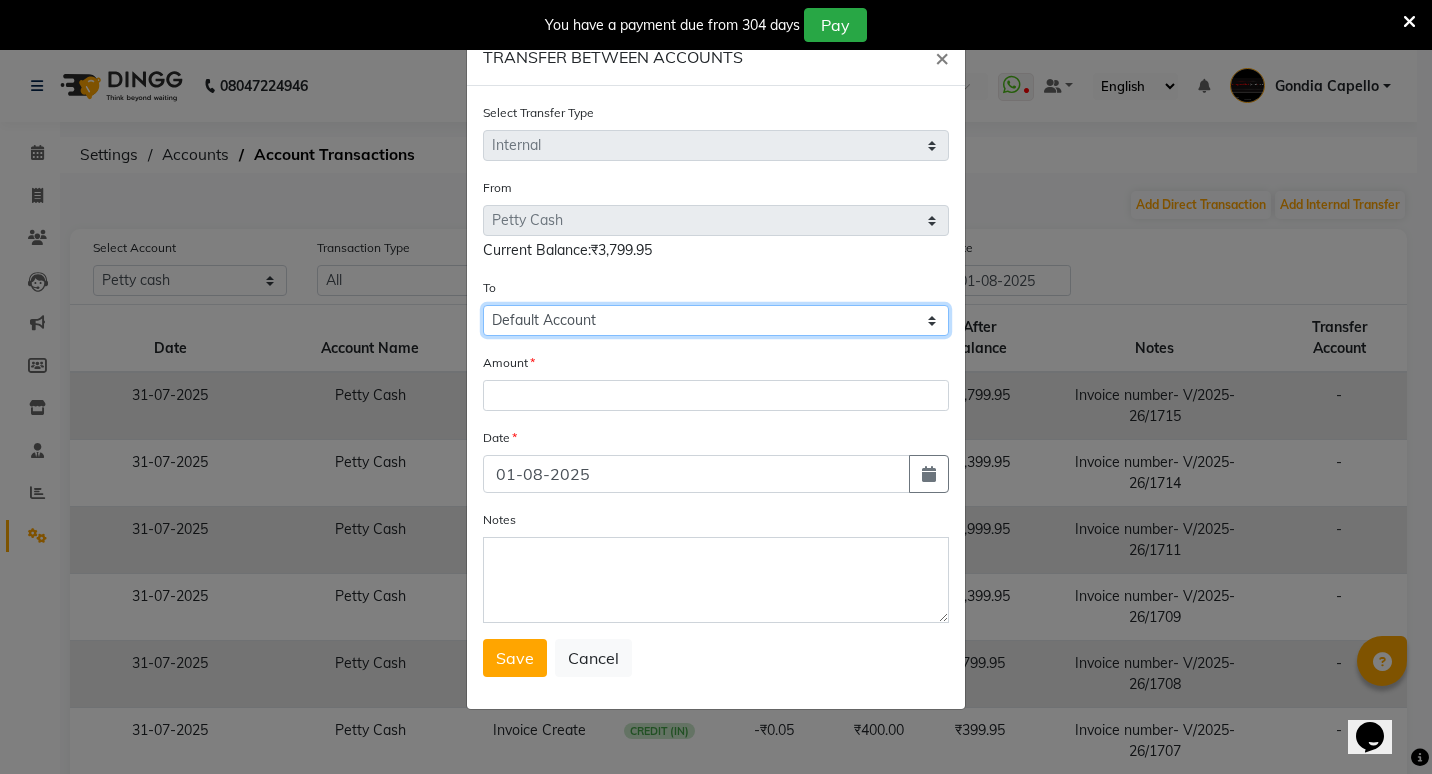 click on "Select Default Account Petty Cash" 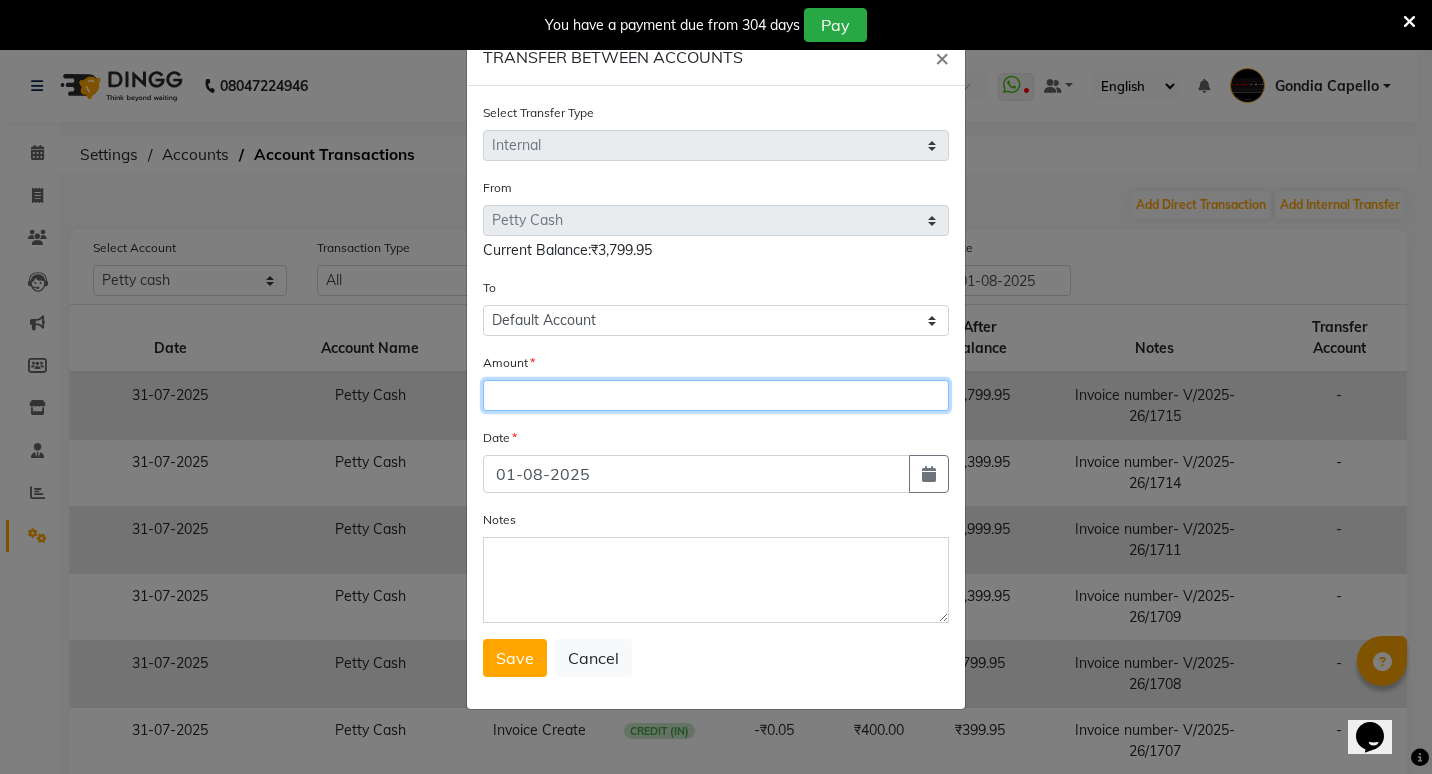 click 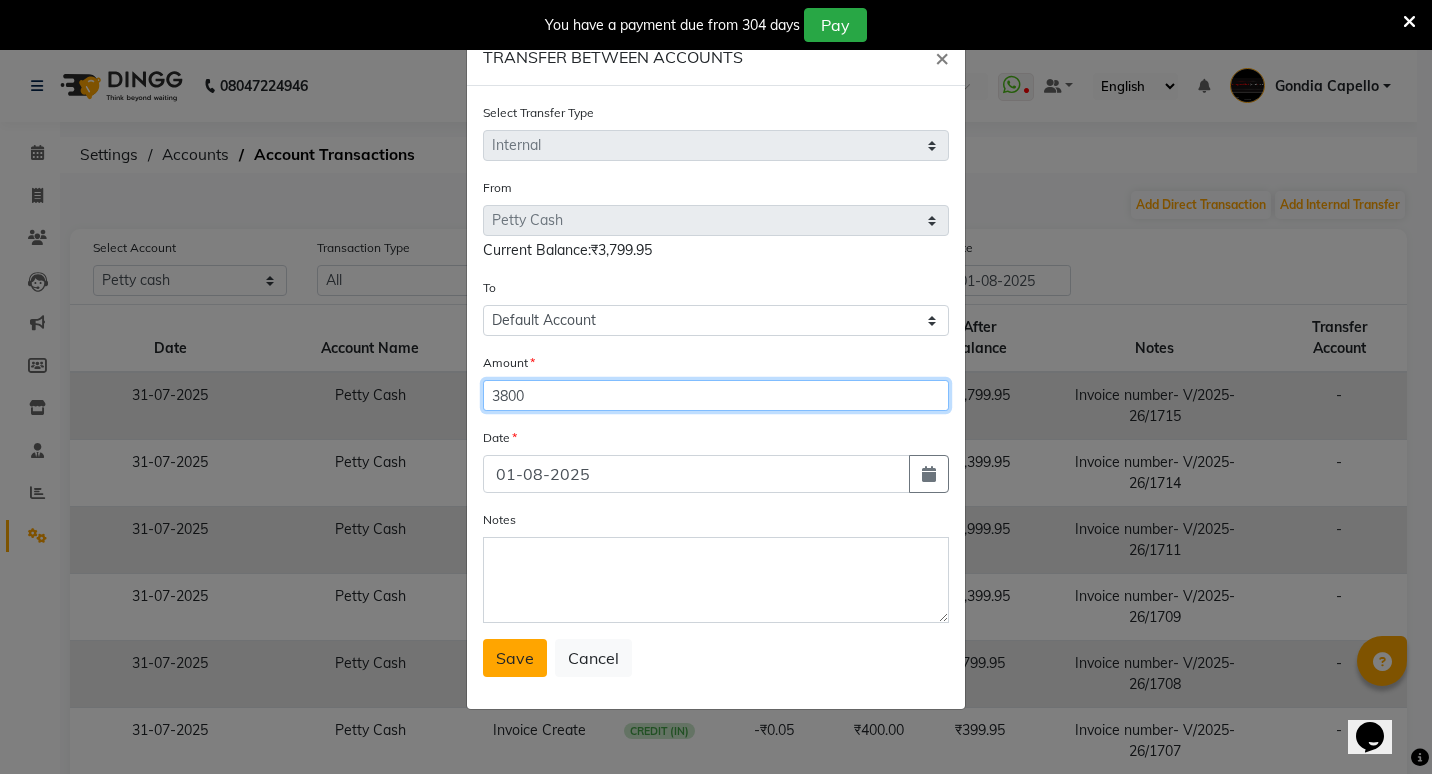 type on "3800" 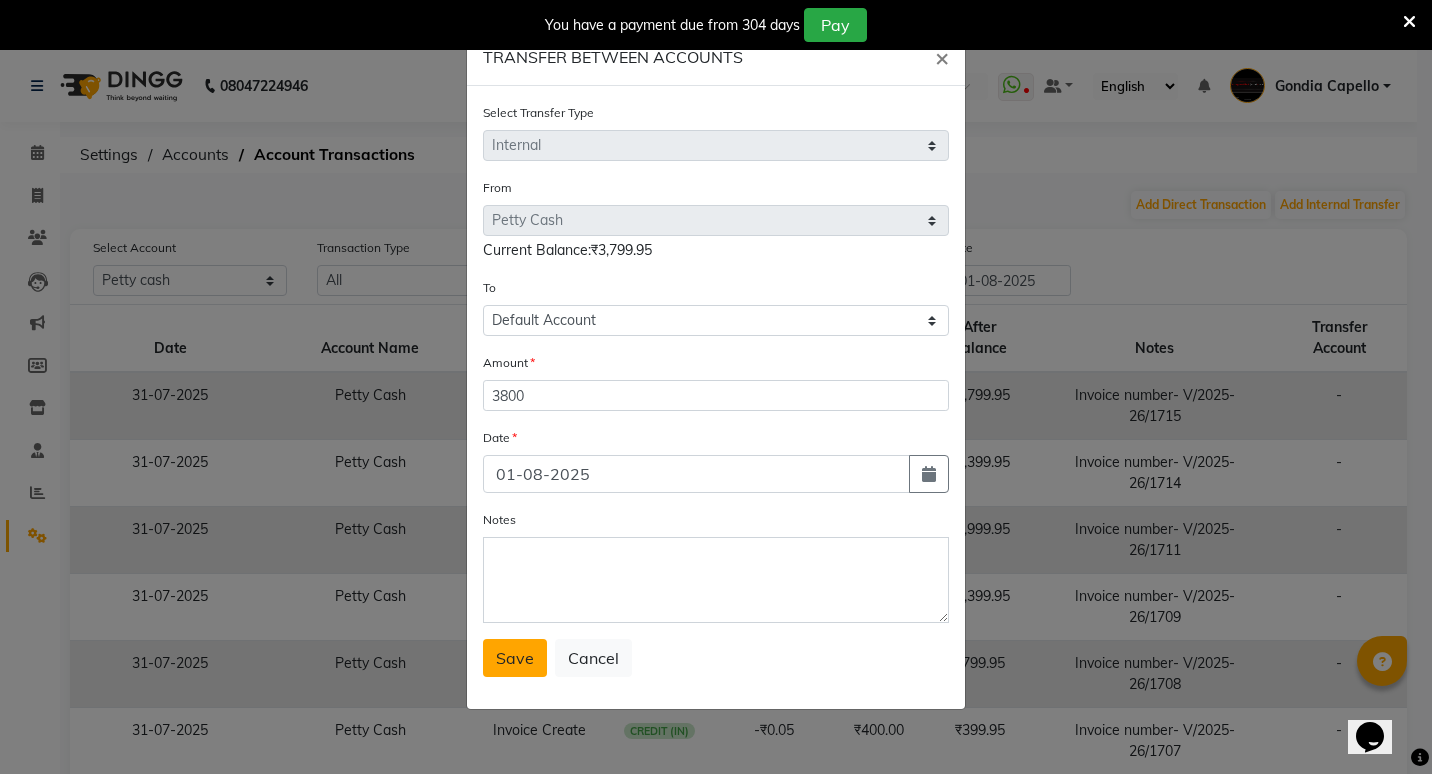 click on "Save" at bounding box center (515, 658) 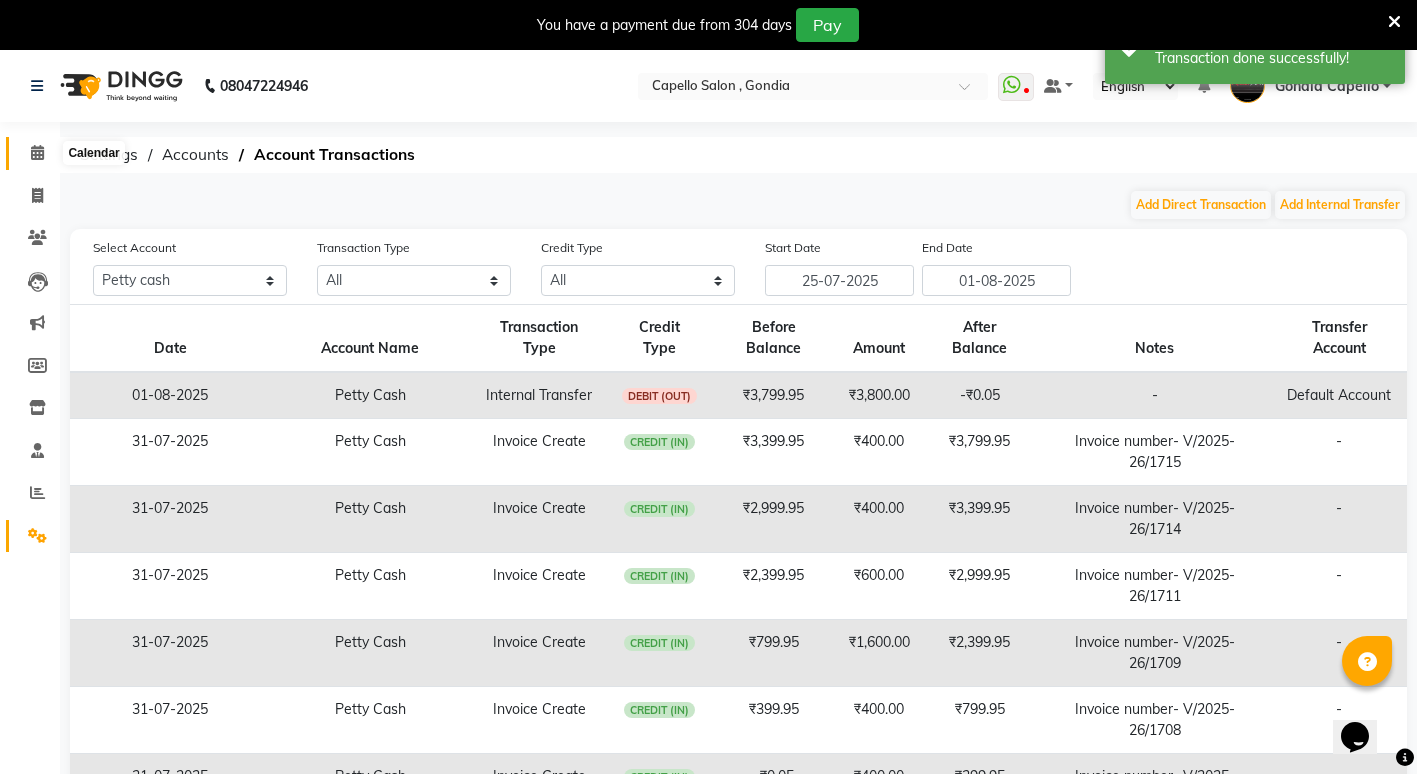 click 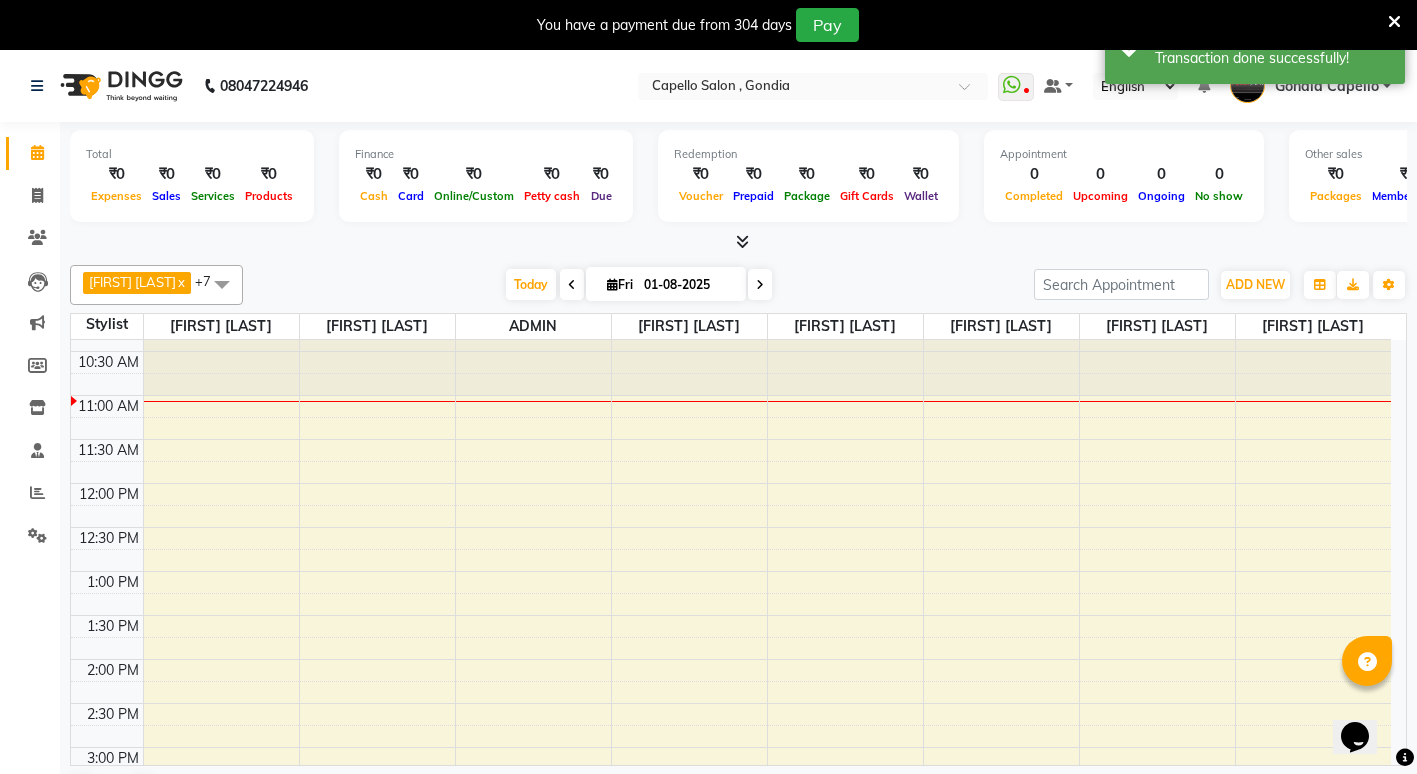 scroll, scrollTop: 0, scrollLeft: 0, axis: both 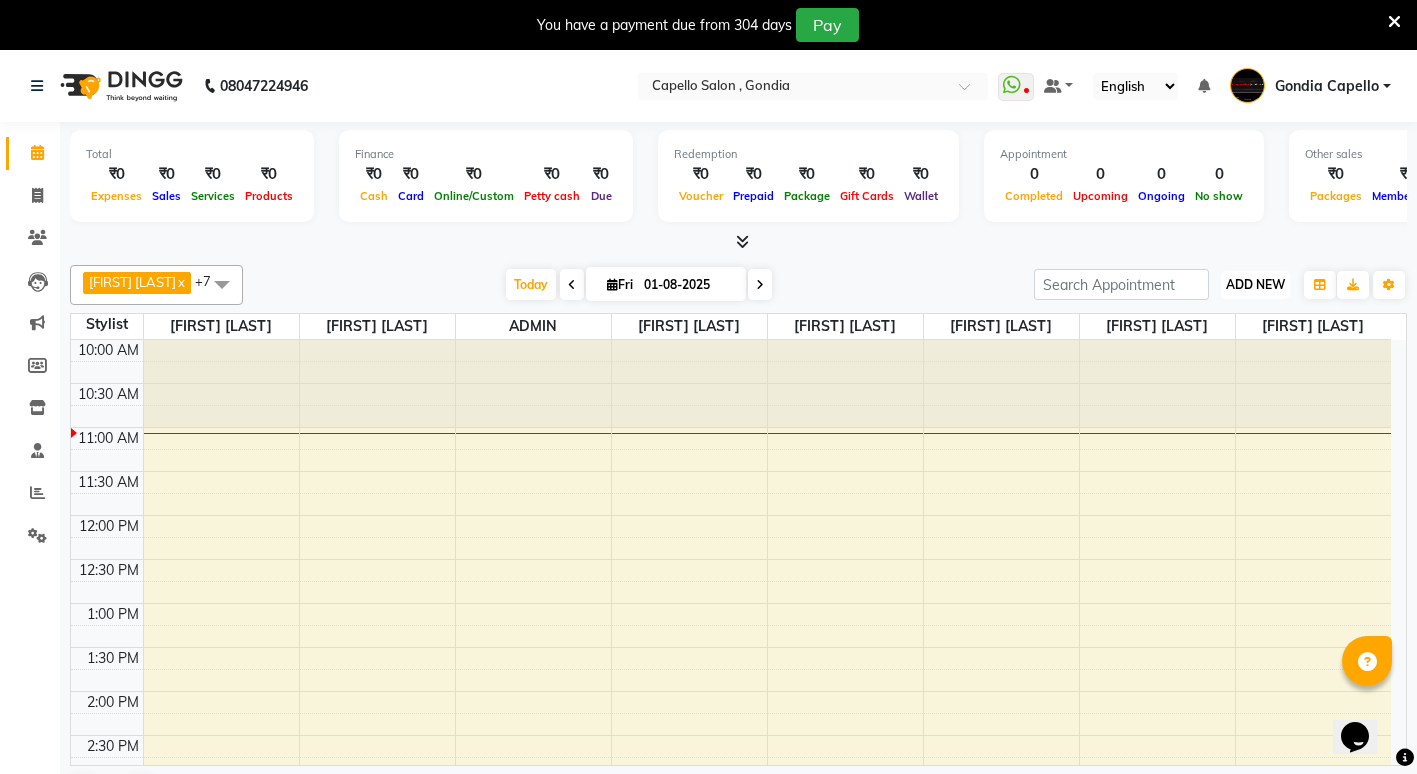 click on "ADD NEW" at bounding box center [1255, 284] 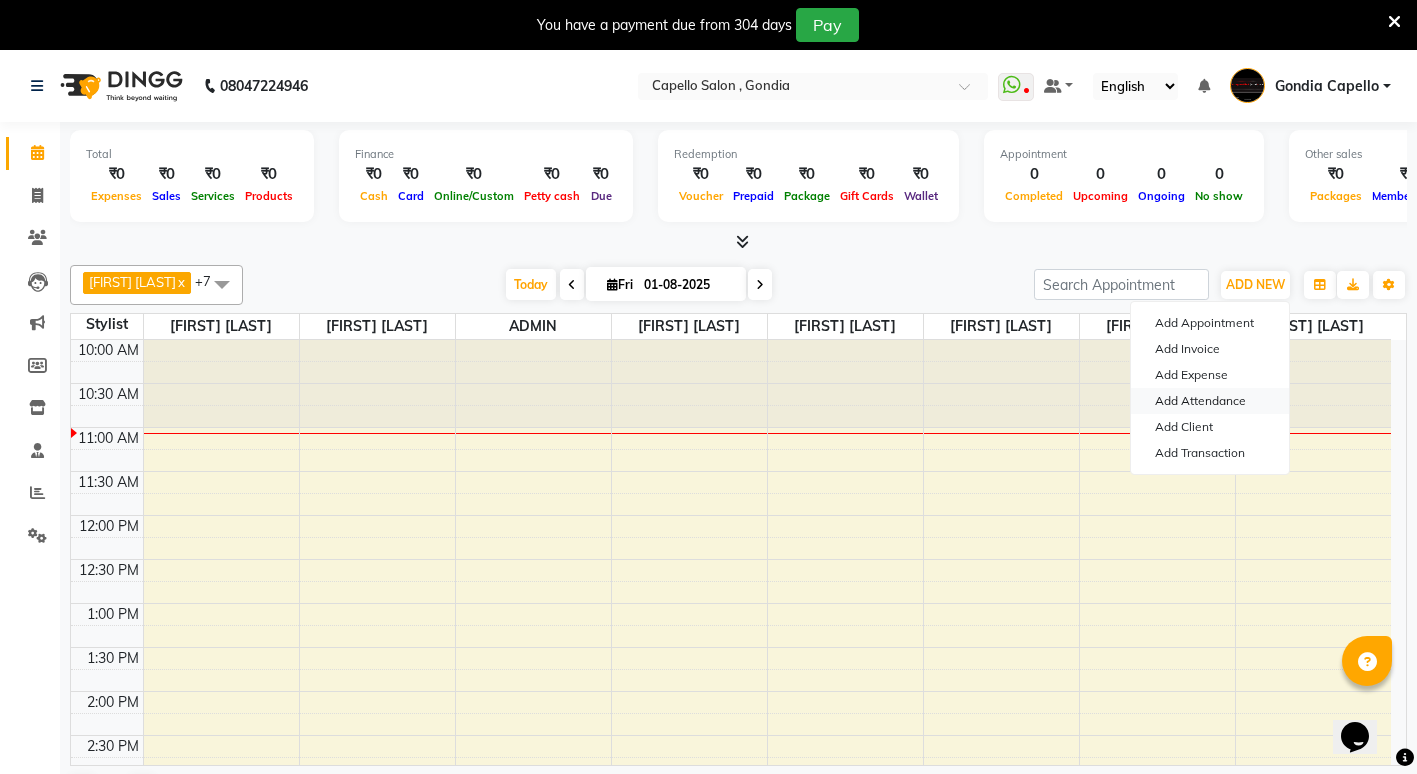 click on "Add Attendance" at bounding box center [1210, 401] 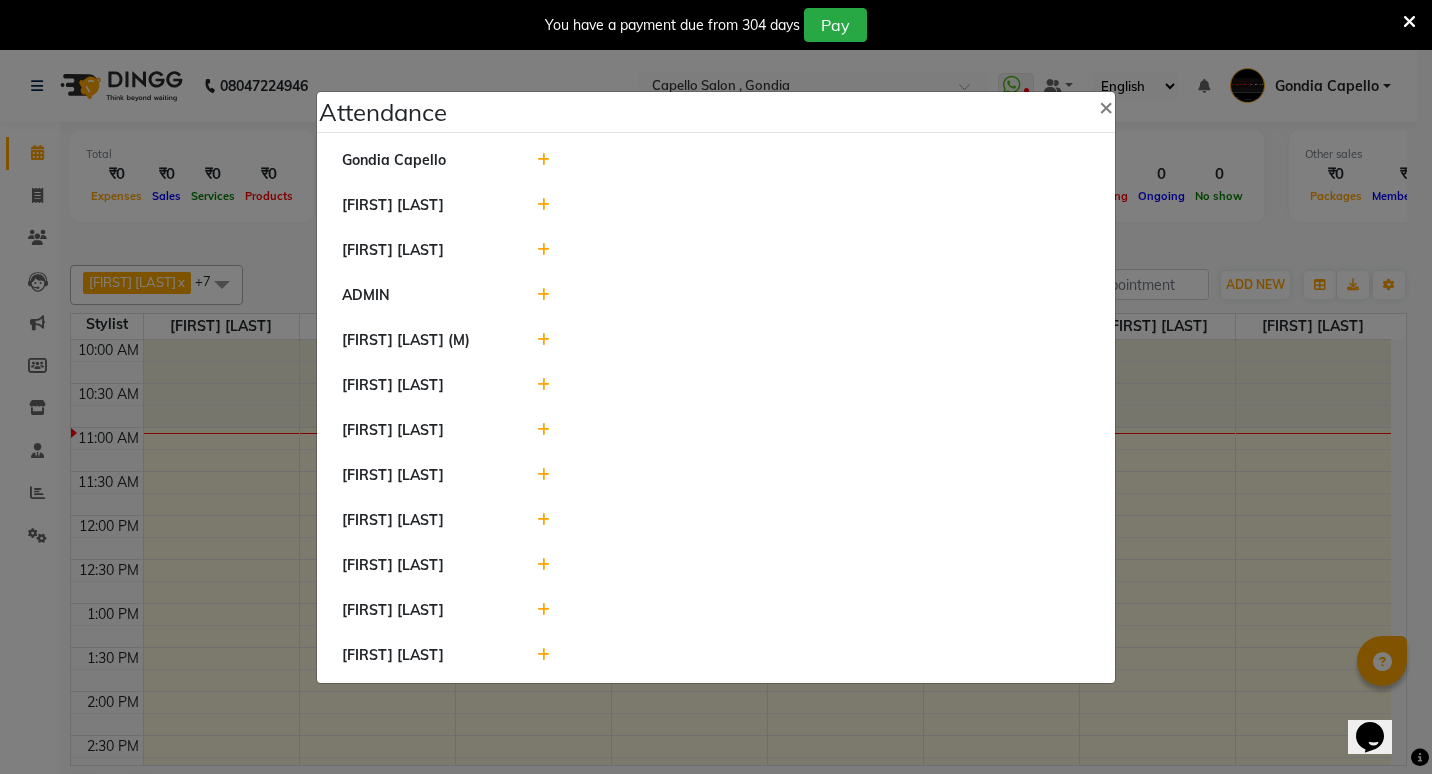 click 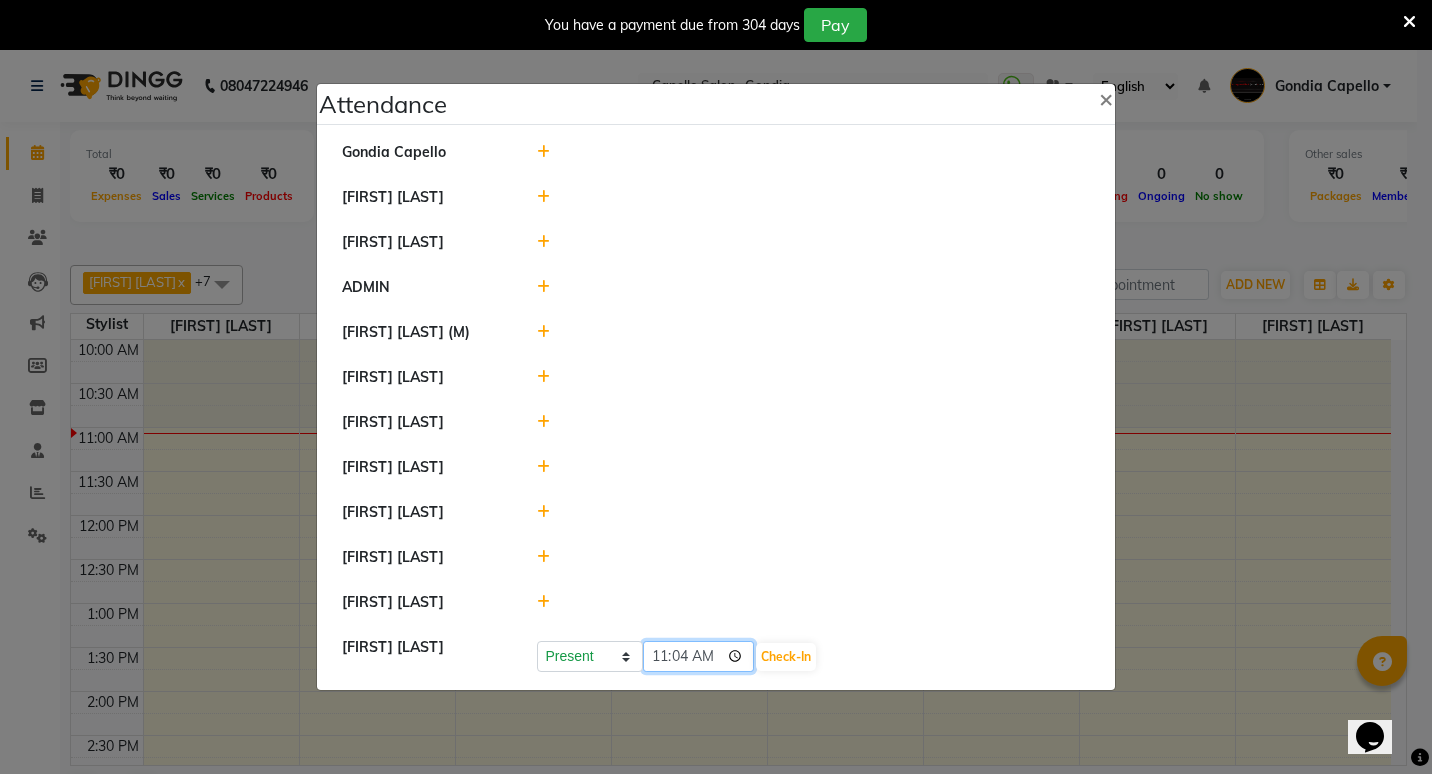 click on "11:04" 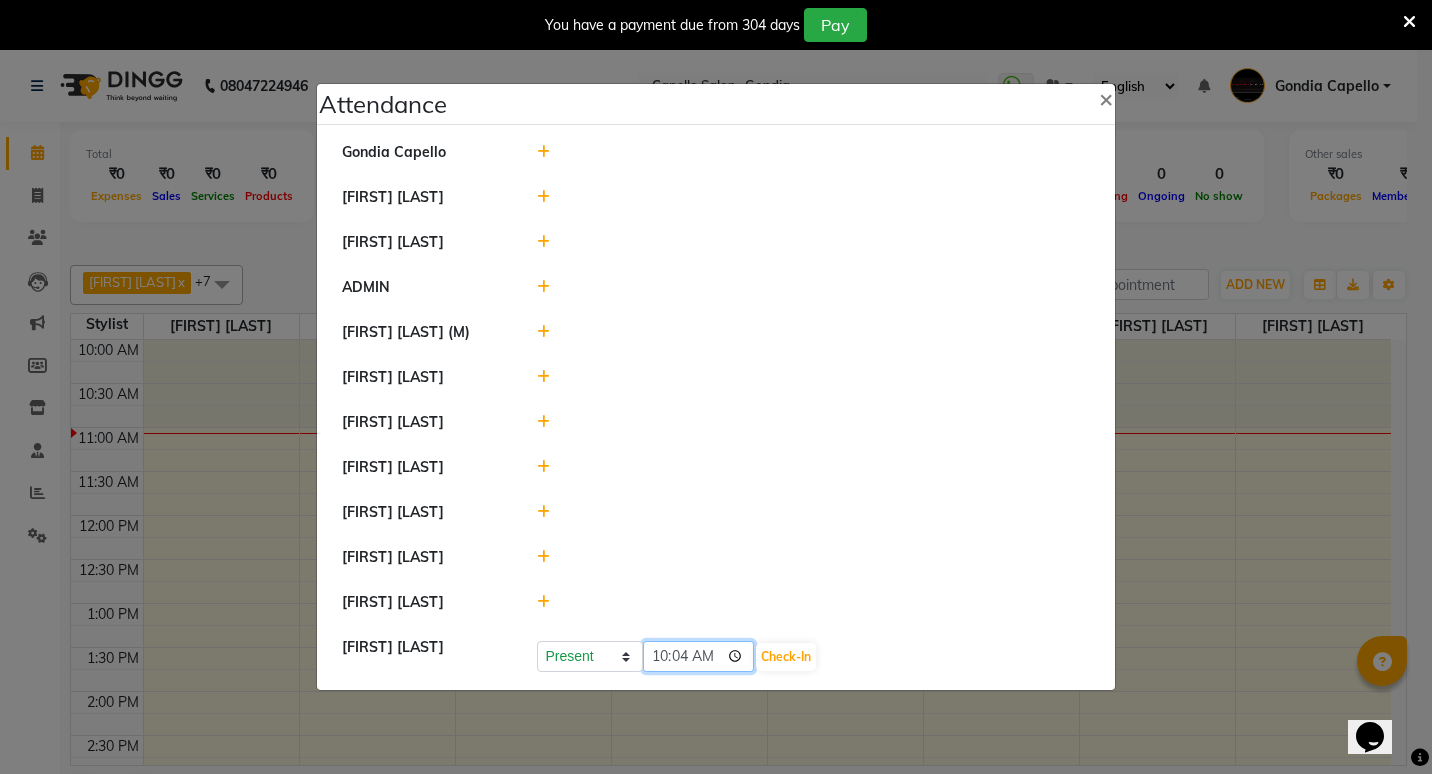 type on "10:40" 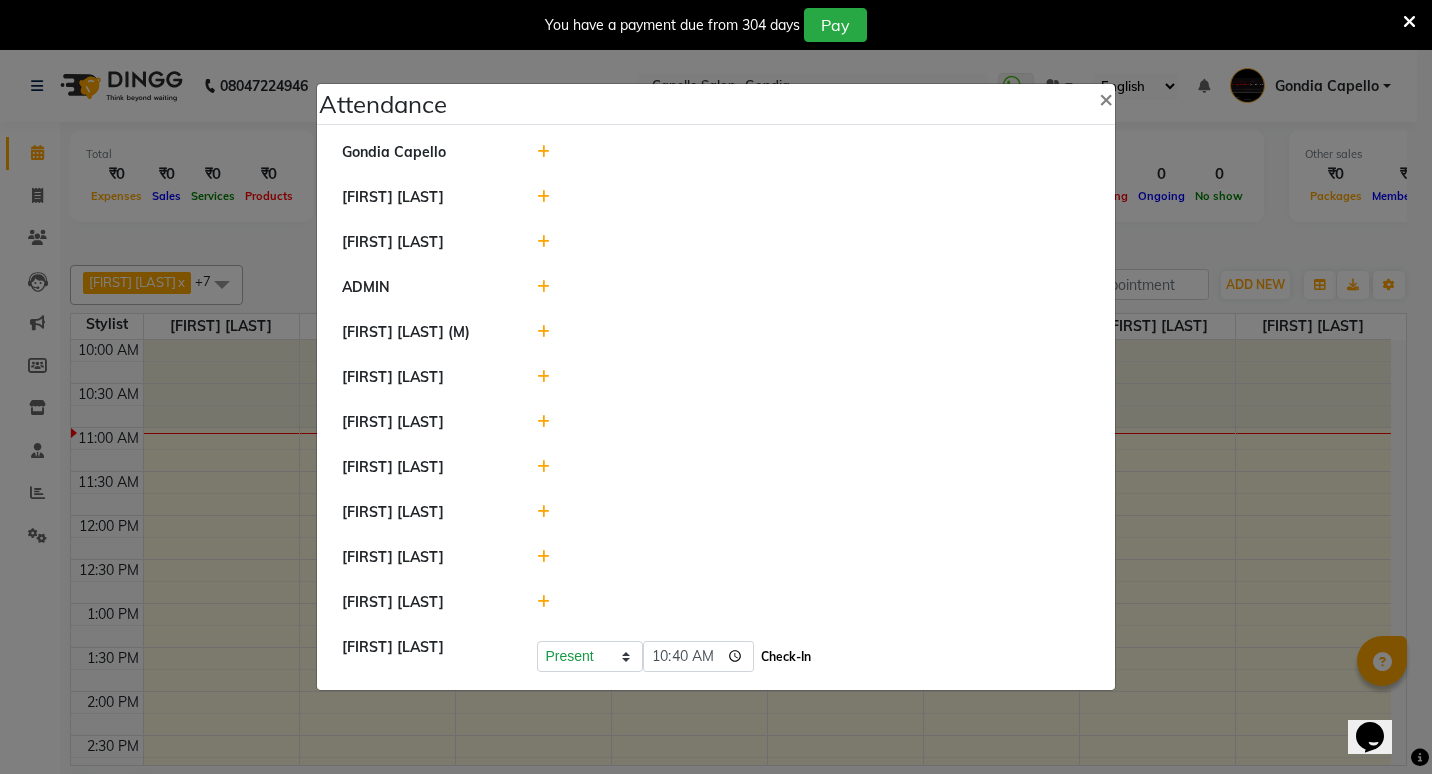 click on "Check-In" 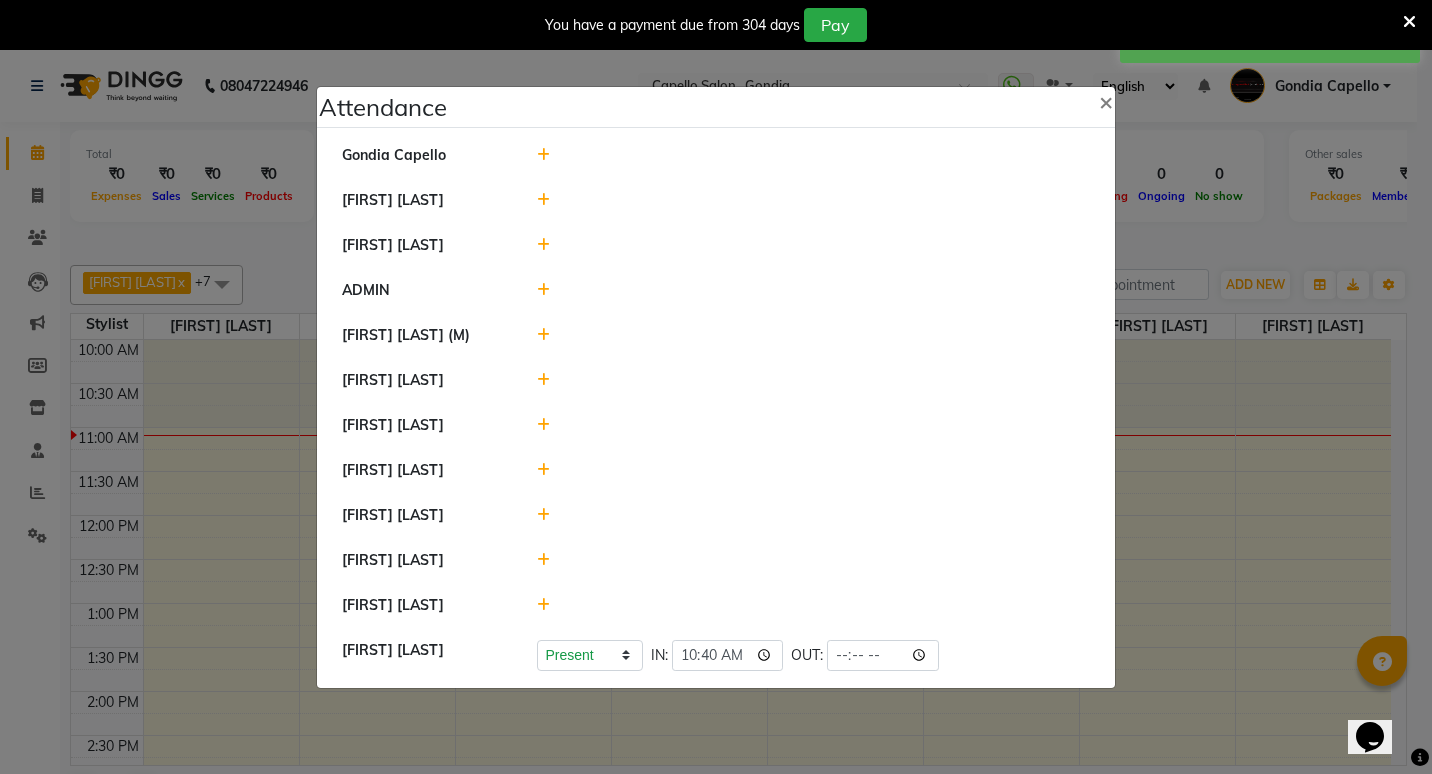 click 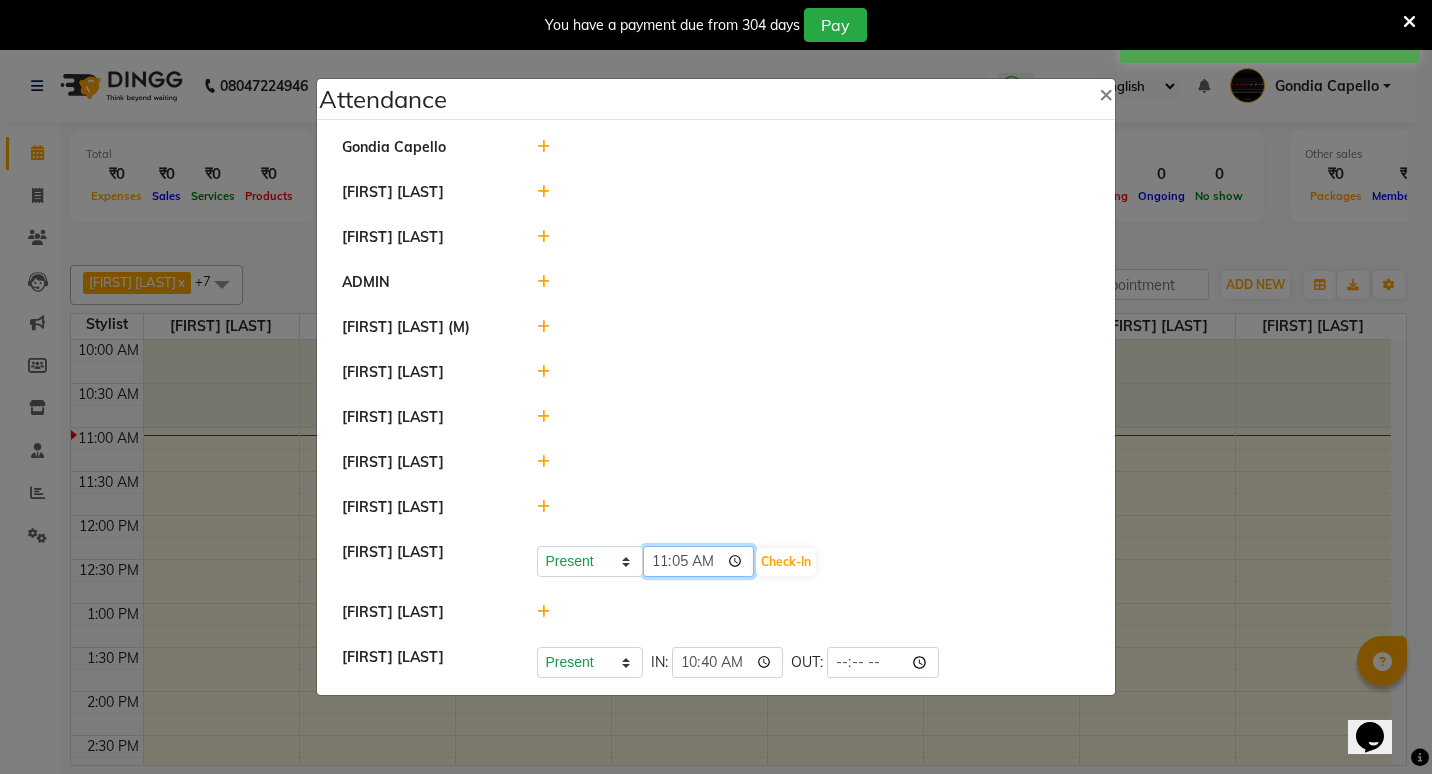 click on "11:05" 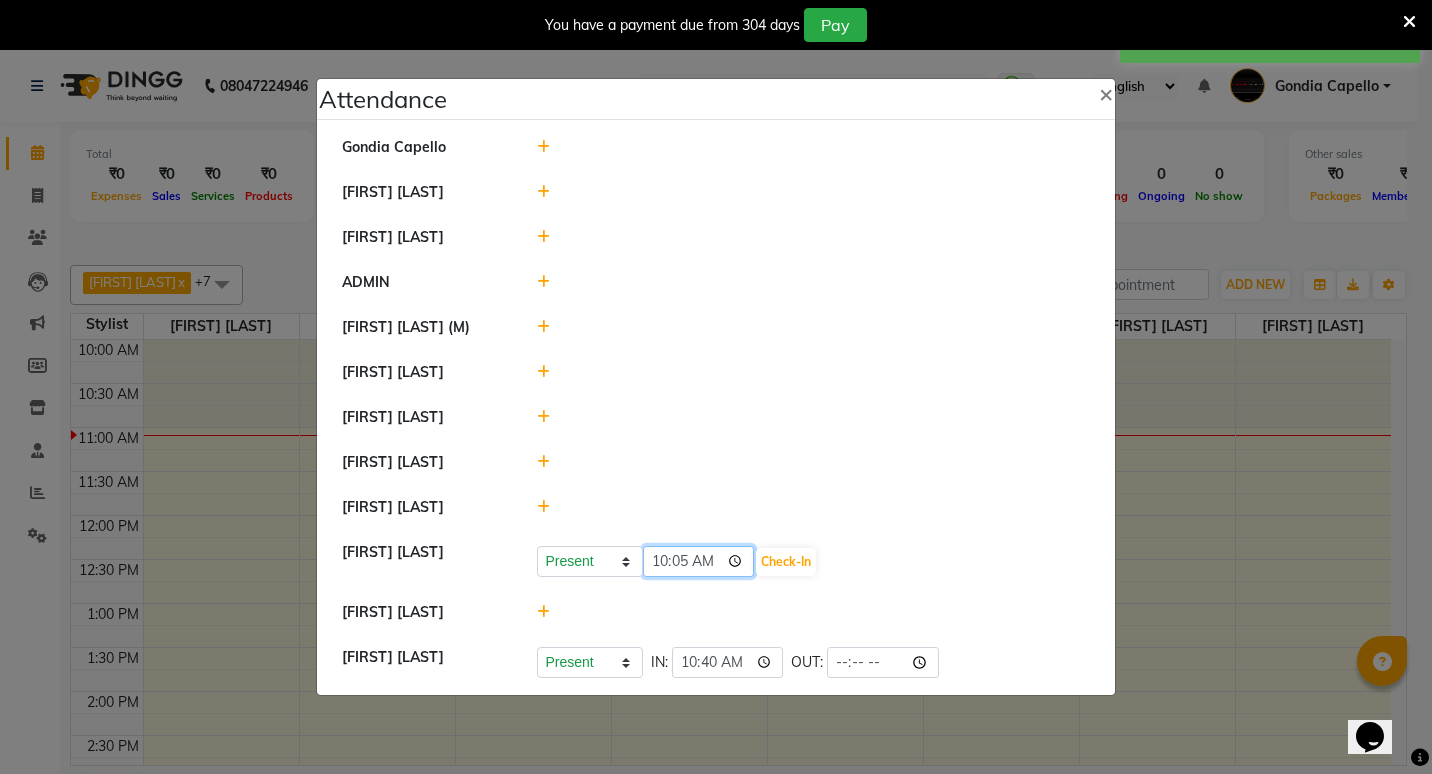 type on "10:59" 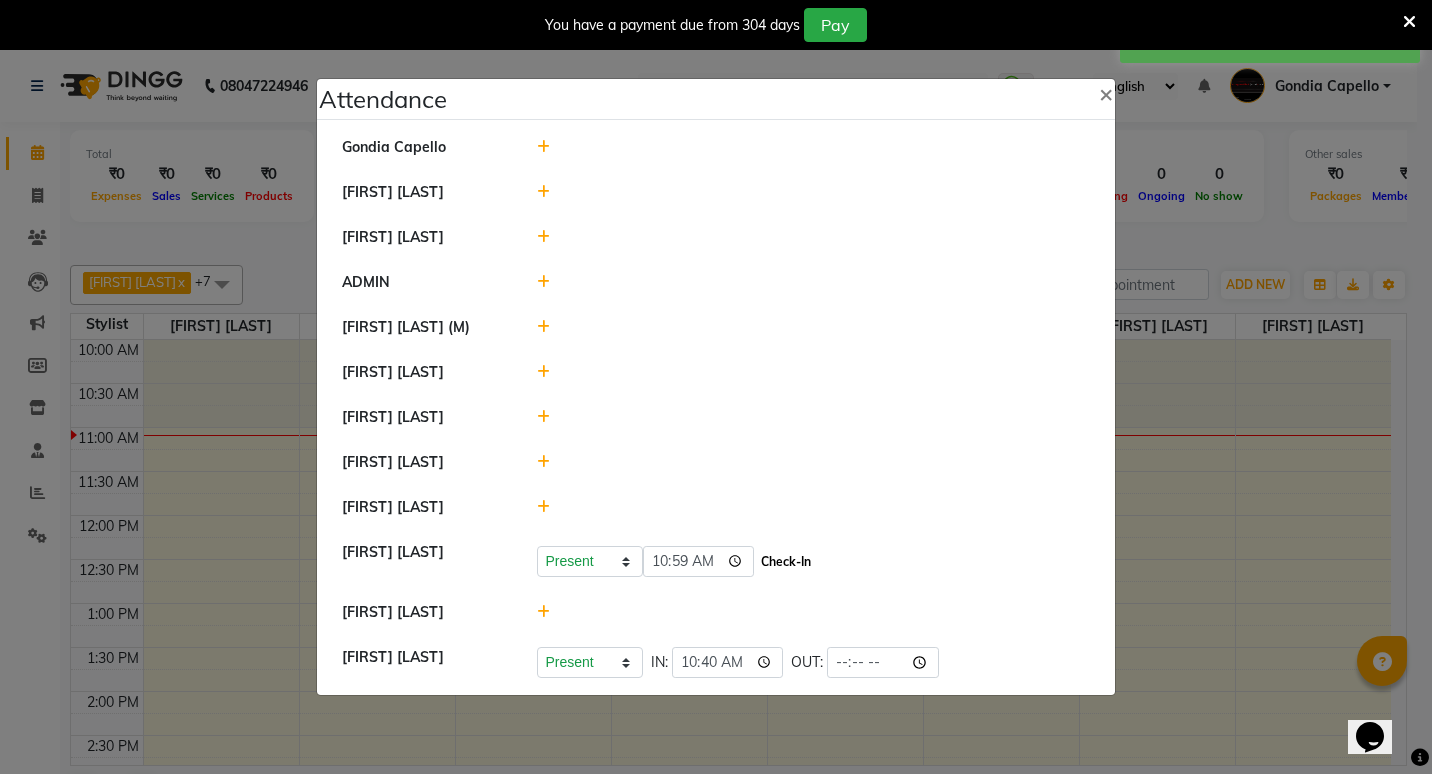 click on "Check-In" 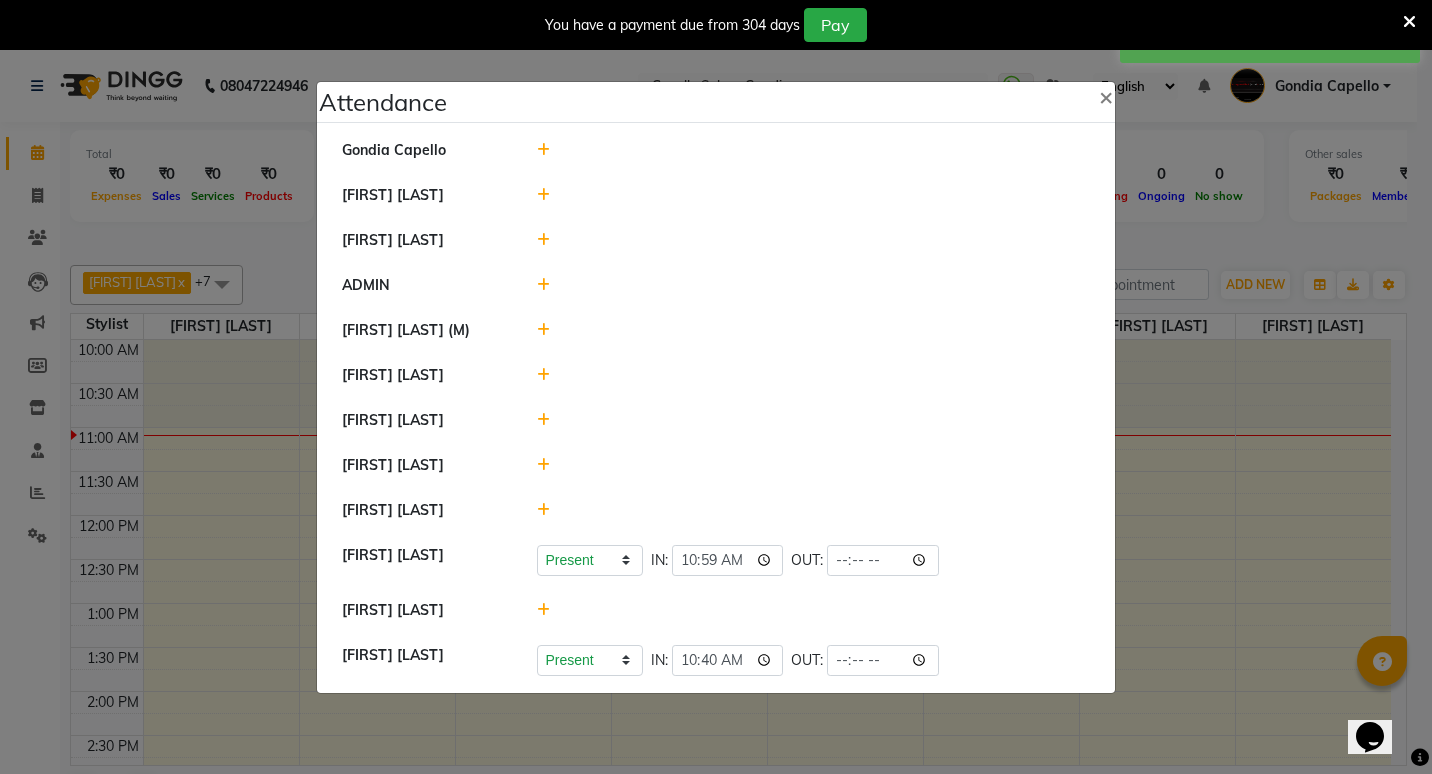 click 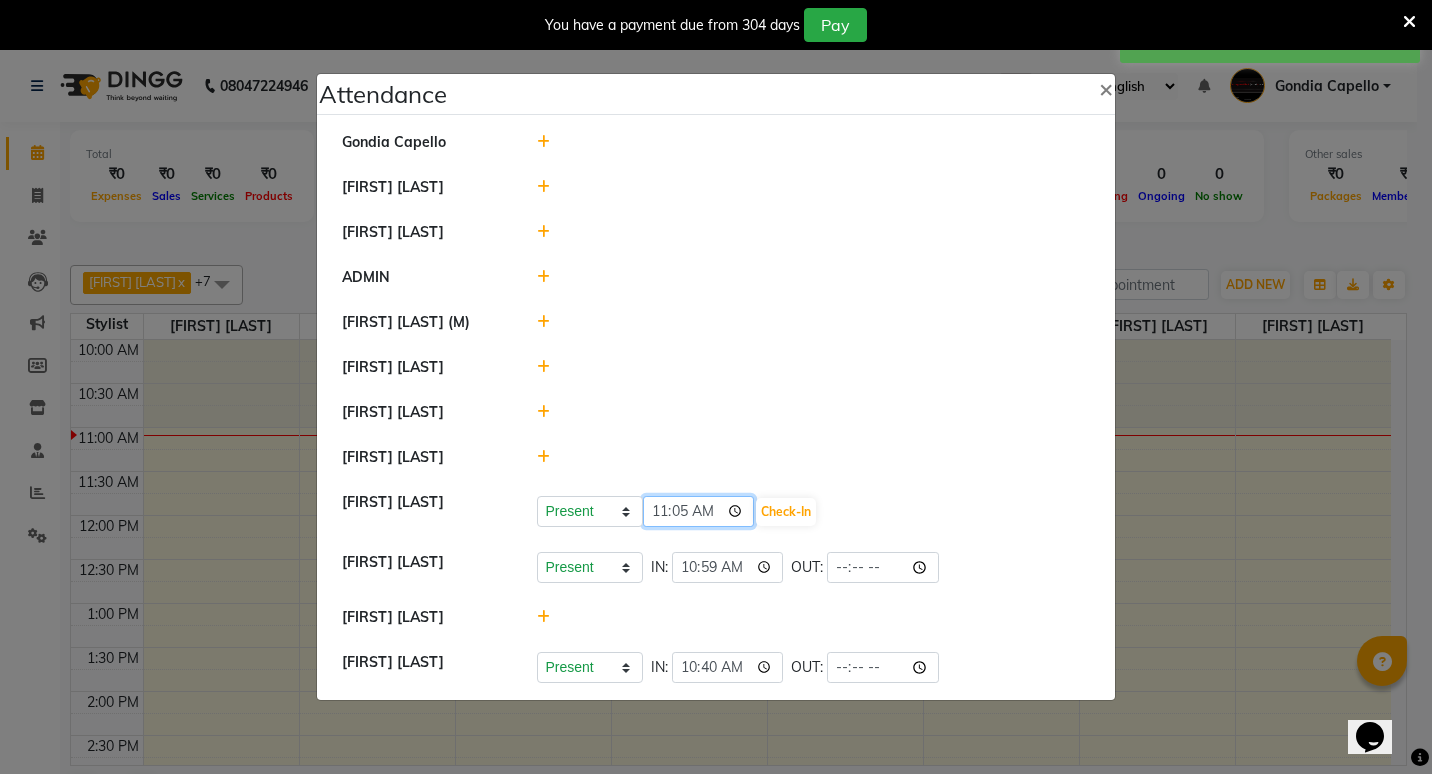 click on "11:05" 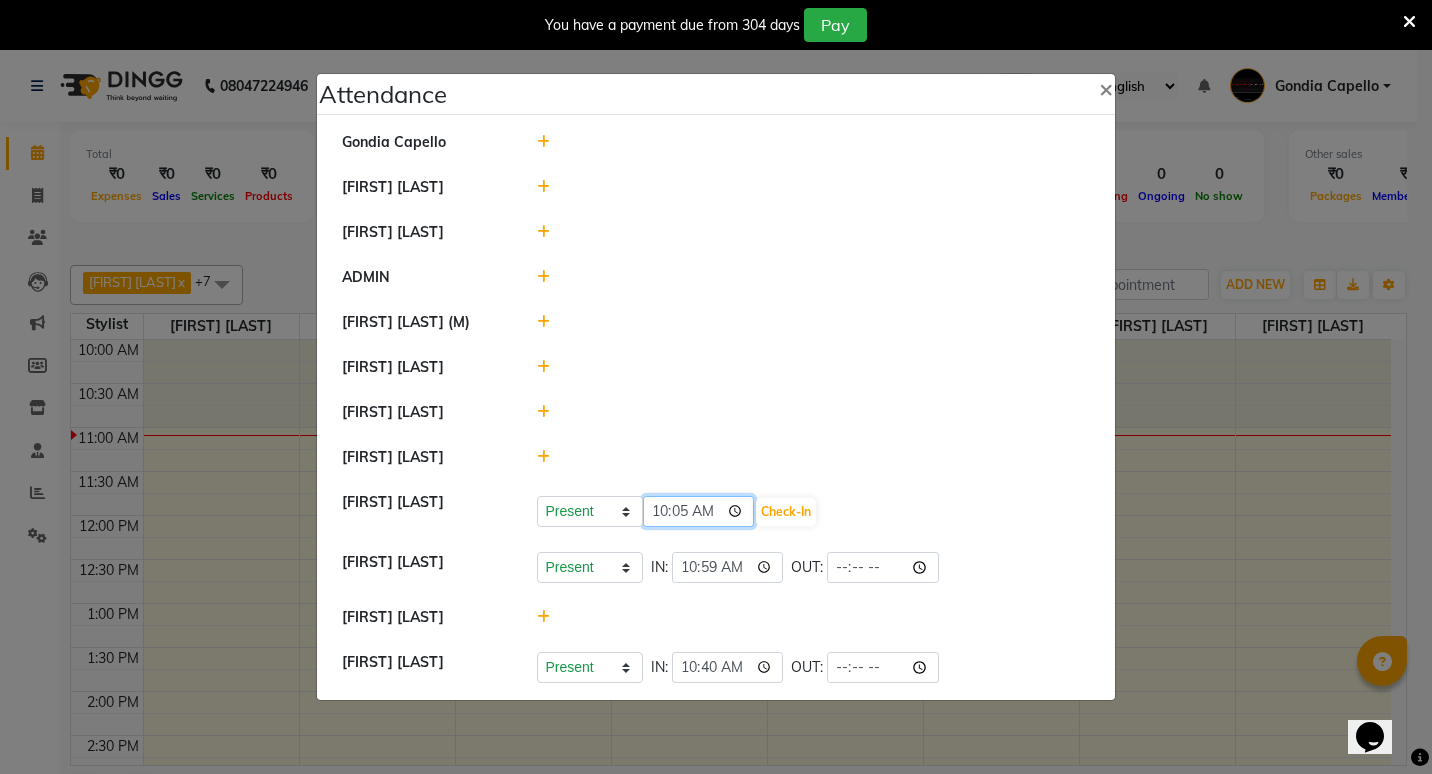 type on "10:50" 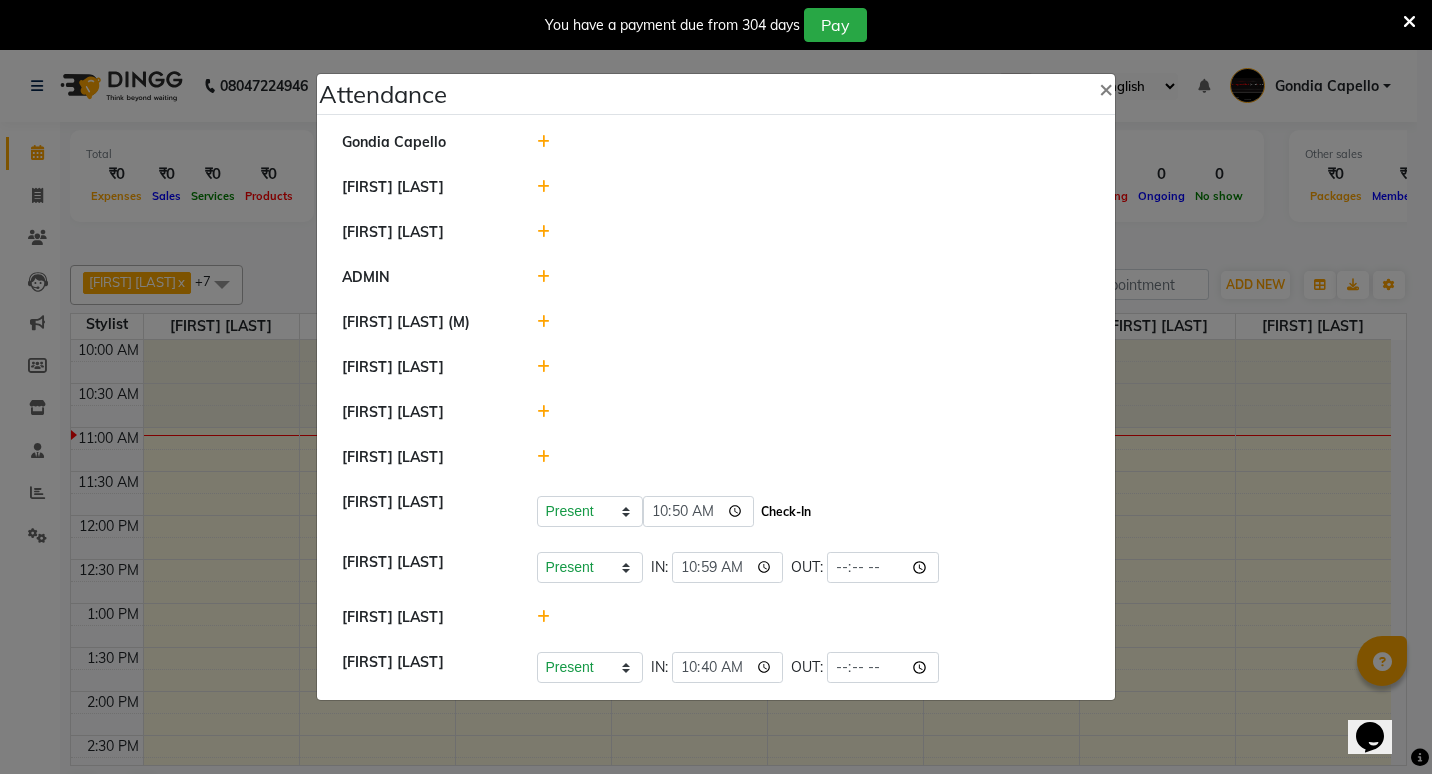 click on "Check-In" 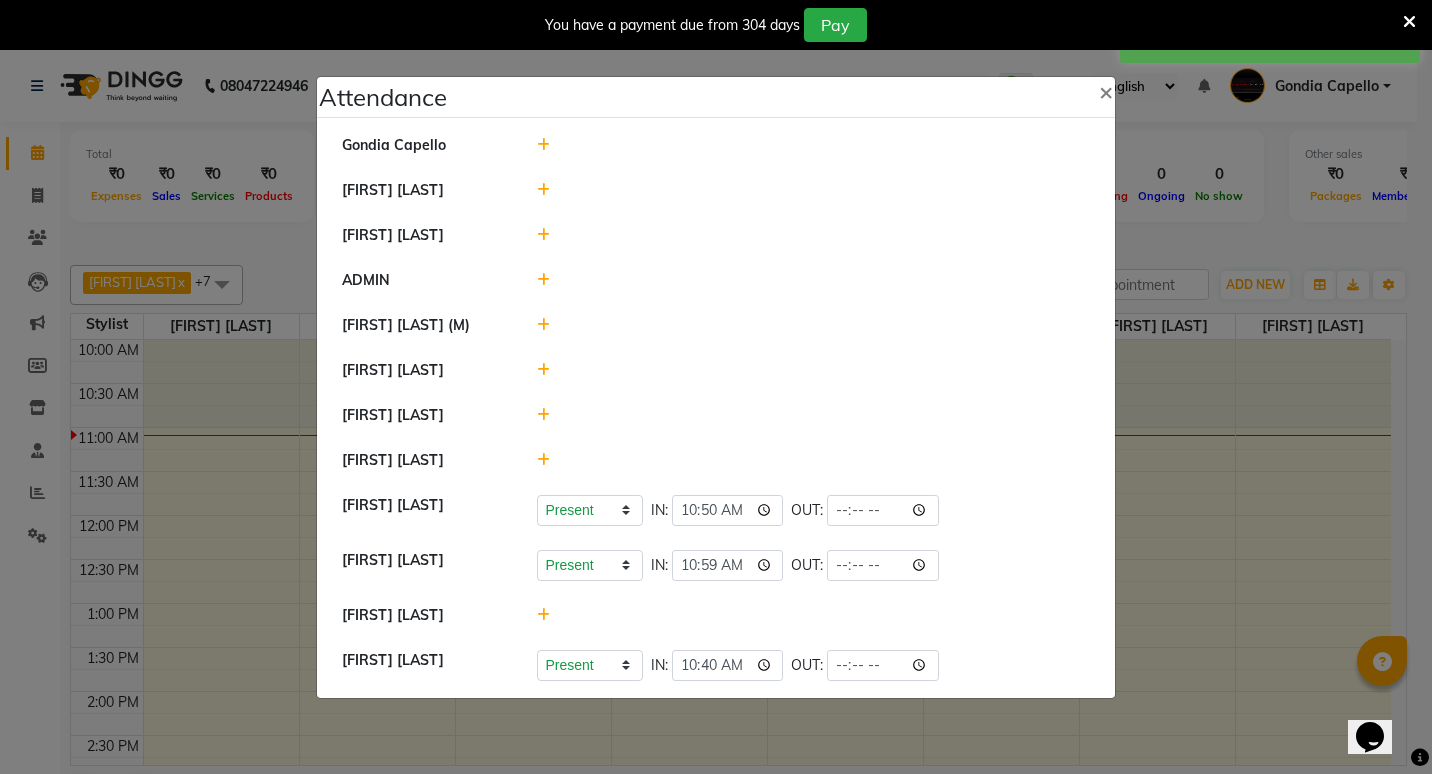 click 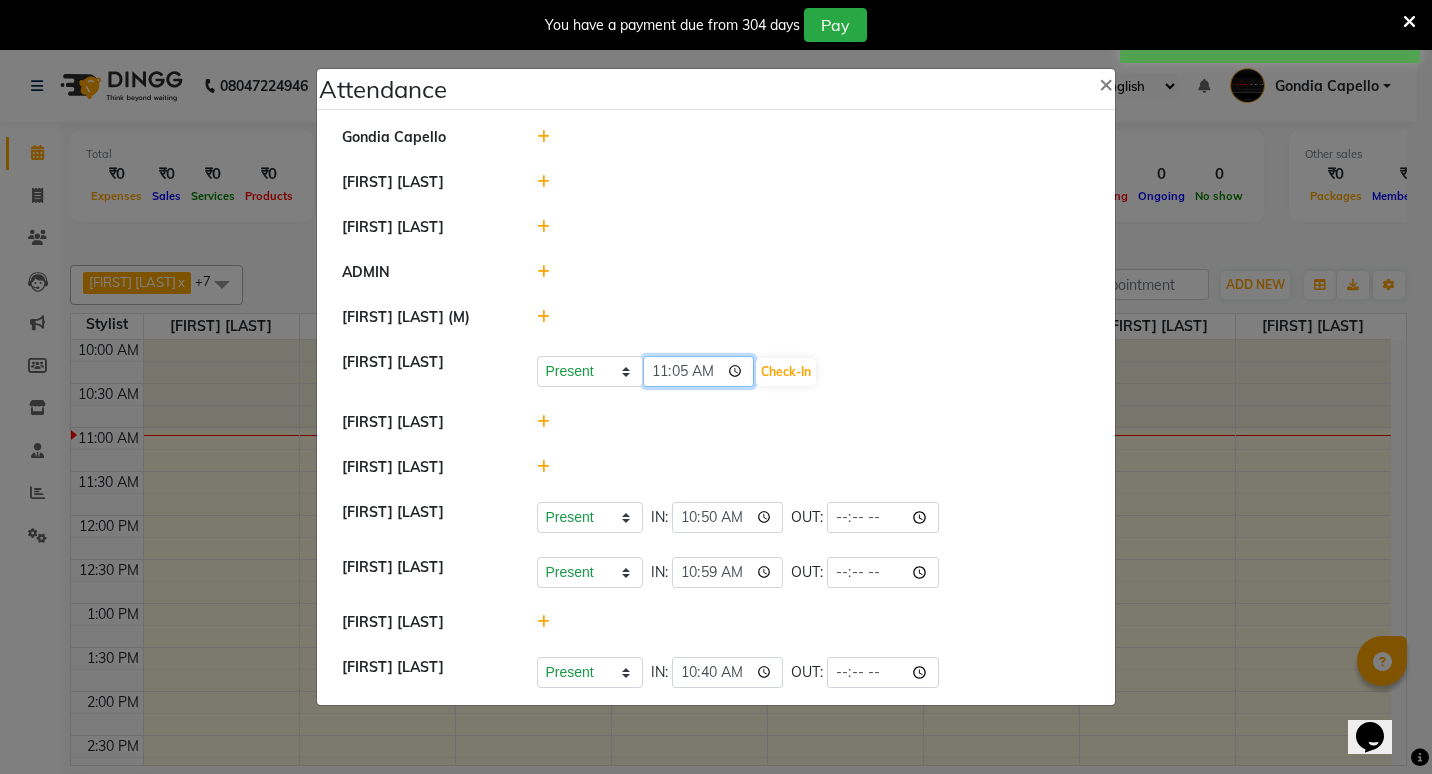 click on "11:05" 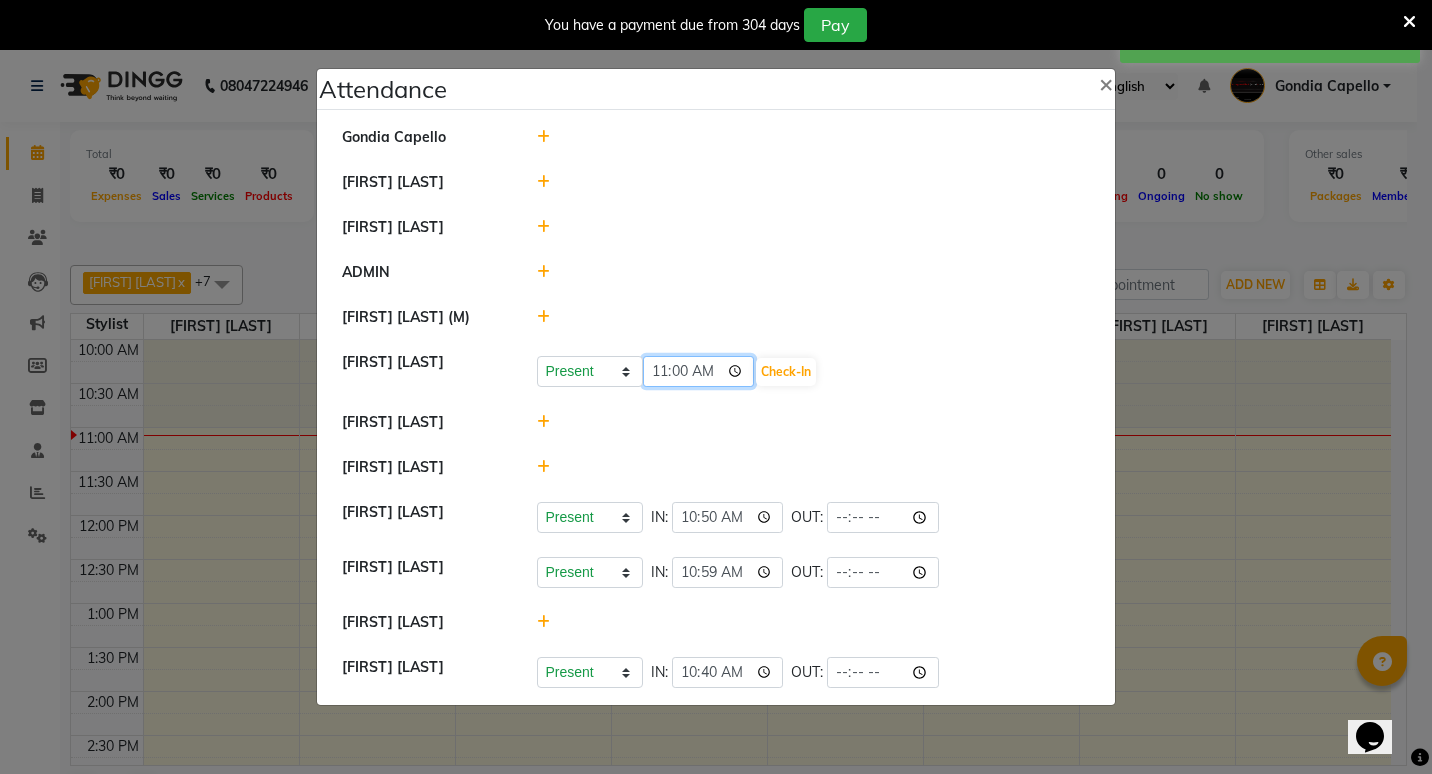 type on "11:02" 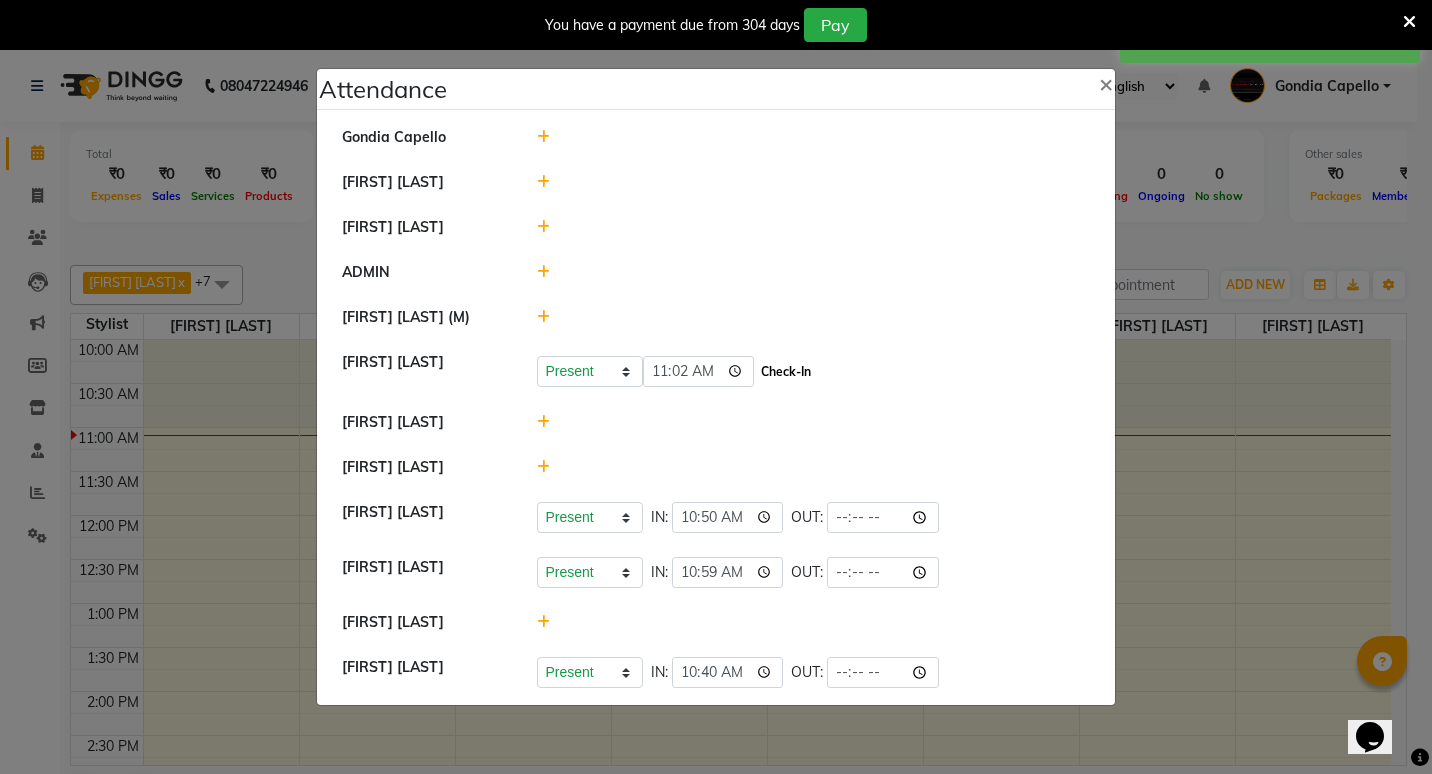 click on "Check-In" 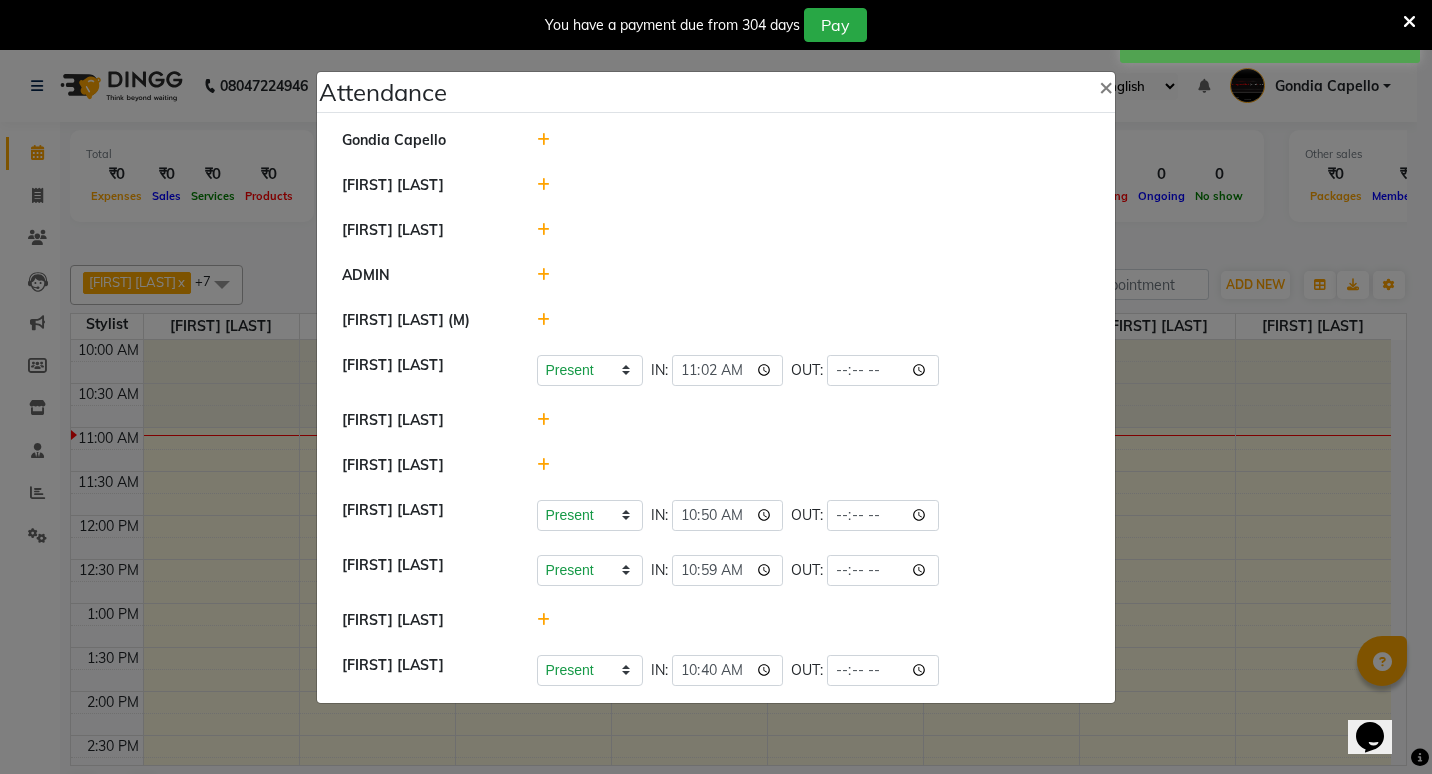 click 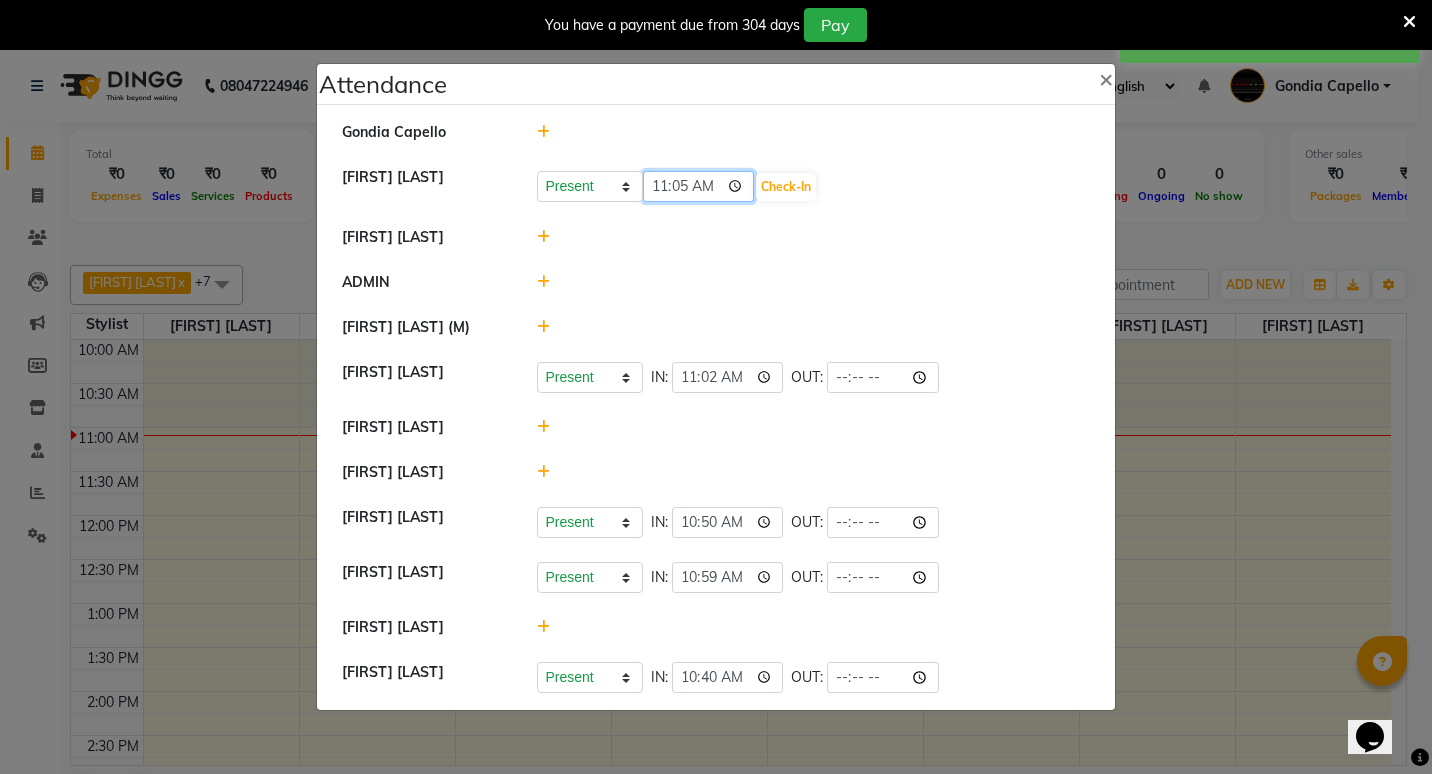 click on "11:05" 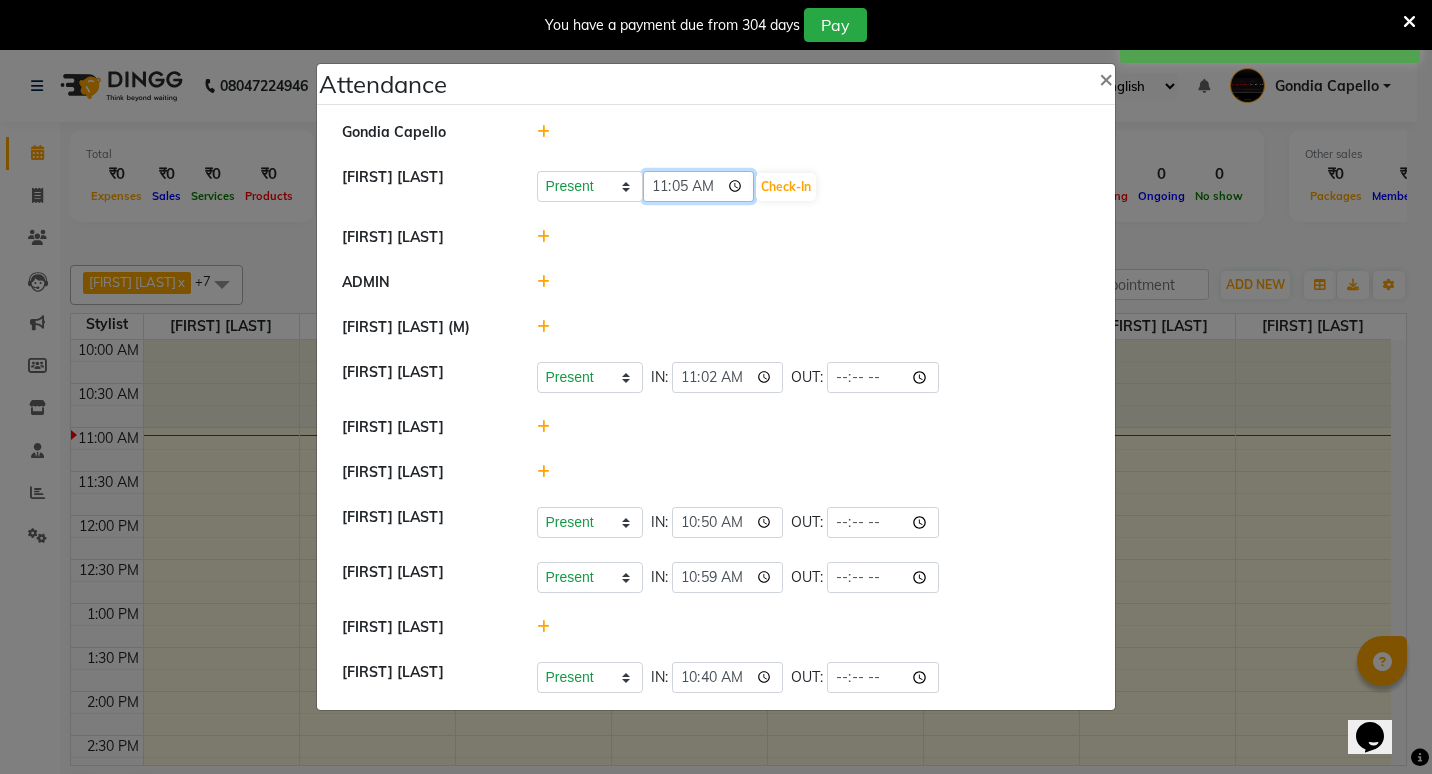 click on "11:05" 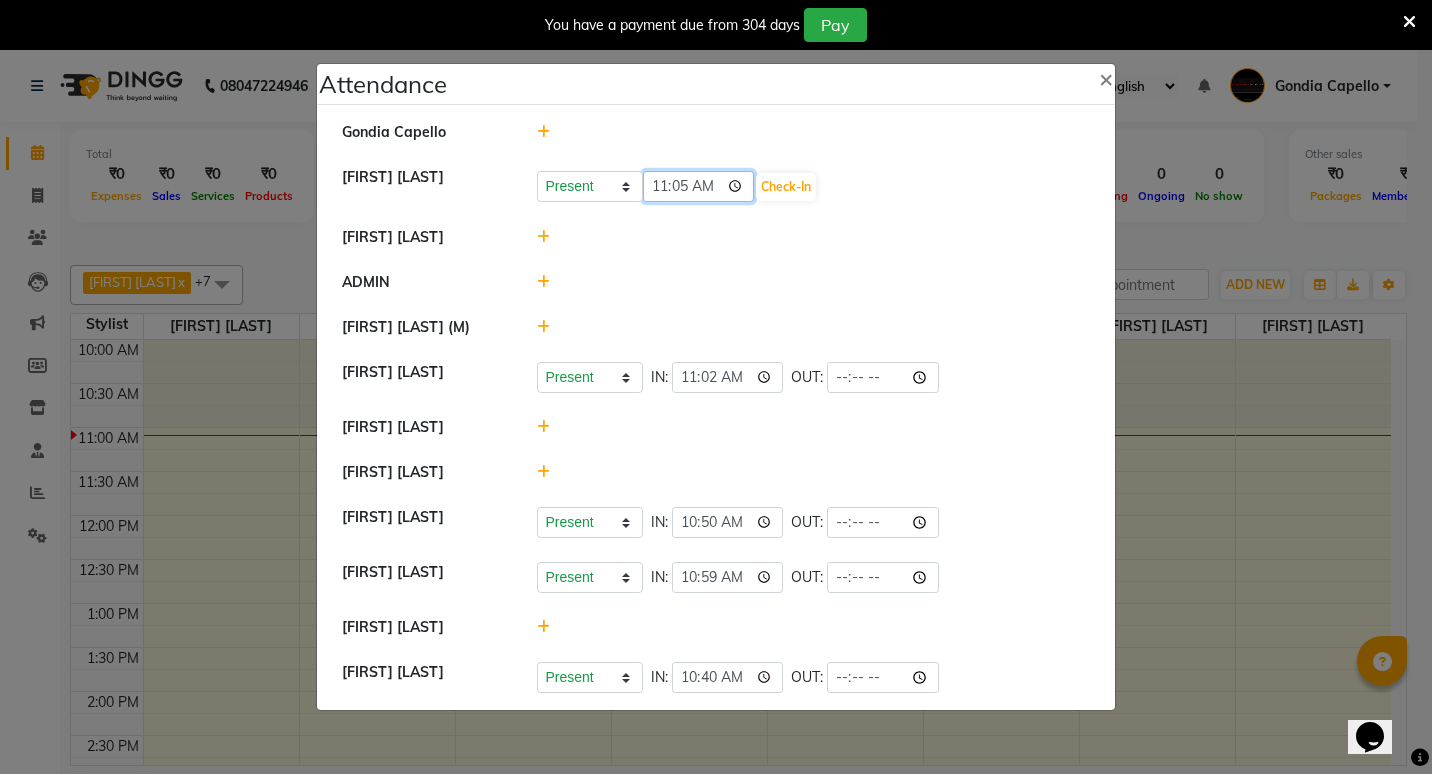 type on "11:00" 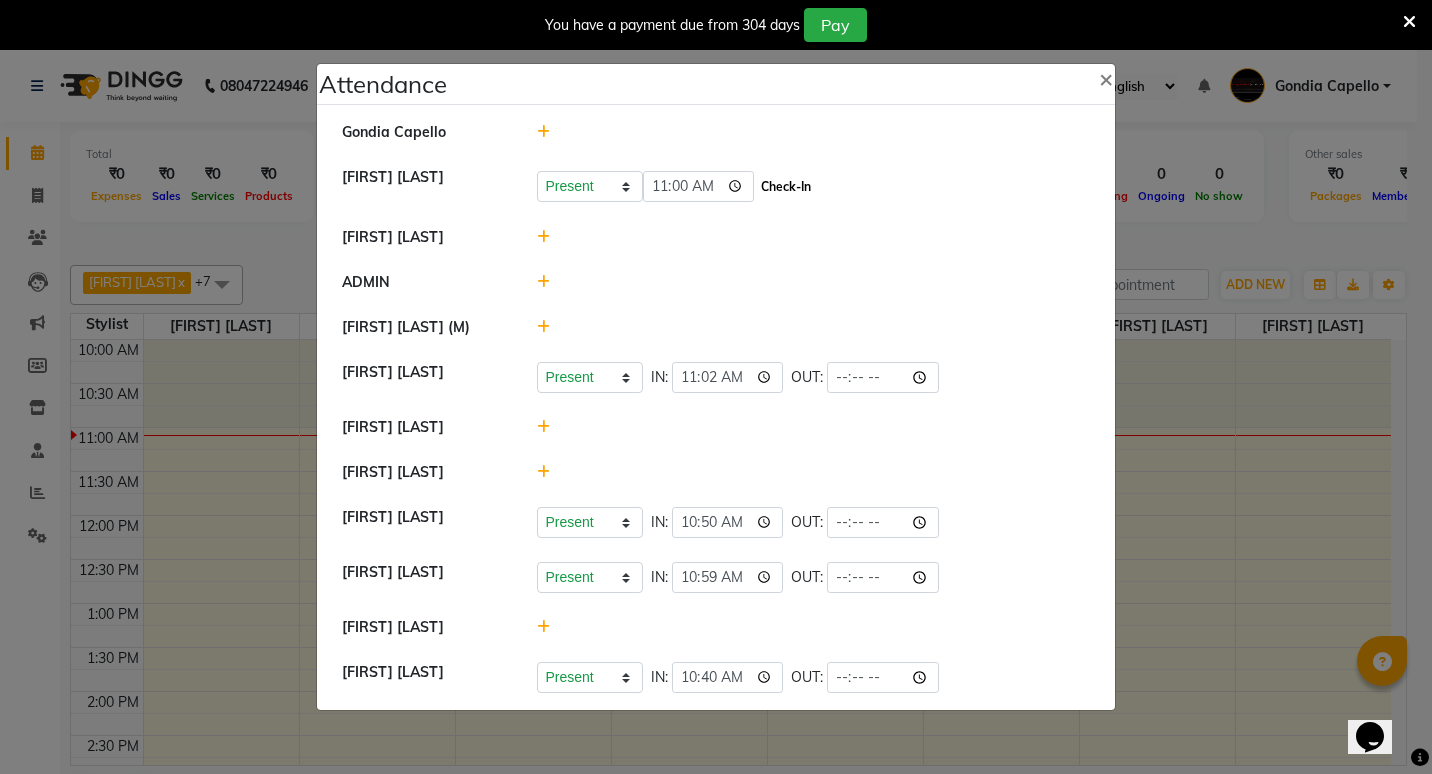 click on "Check-In" 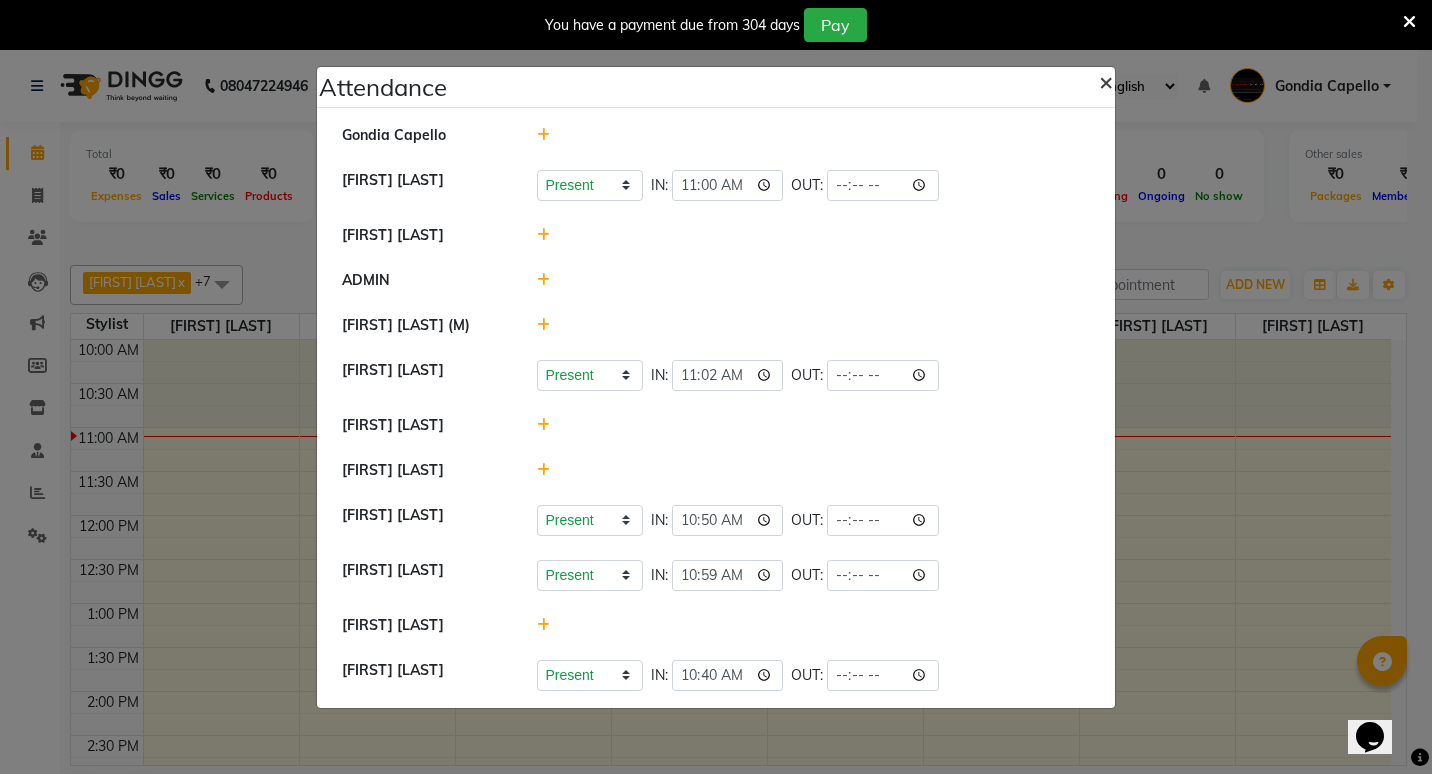 click on "×" 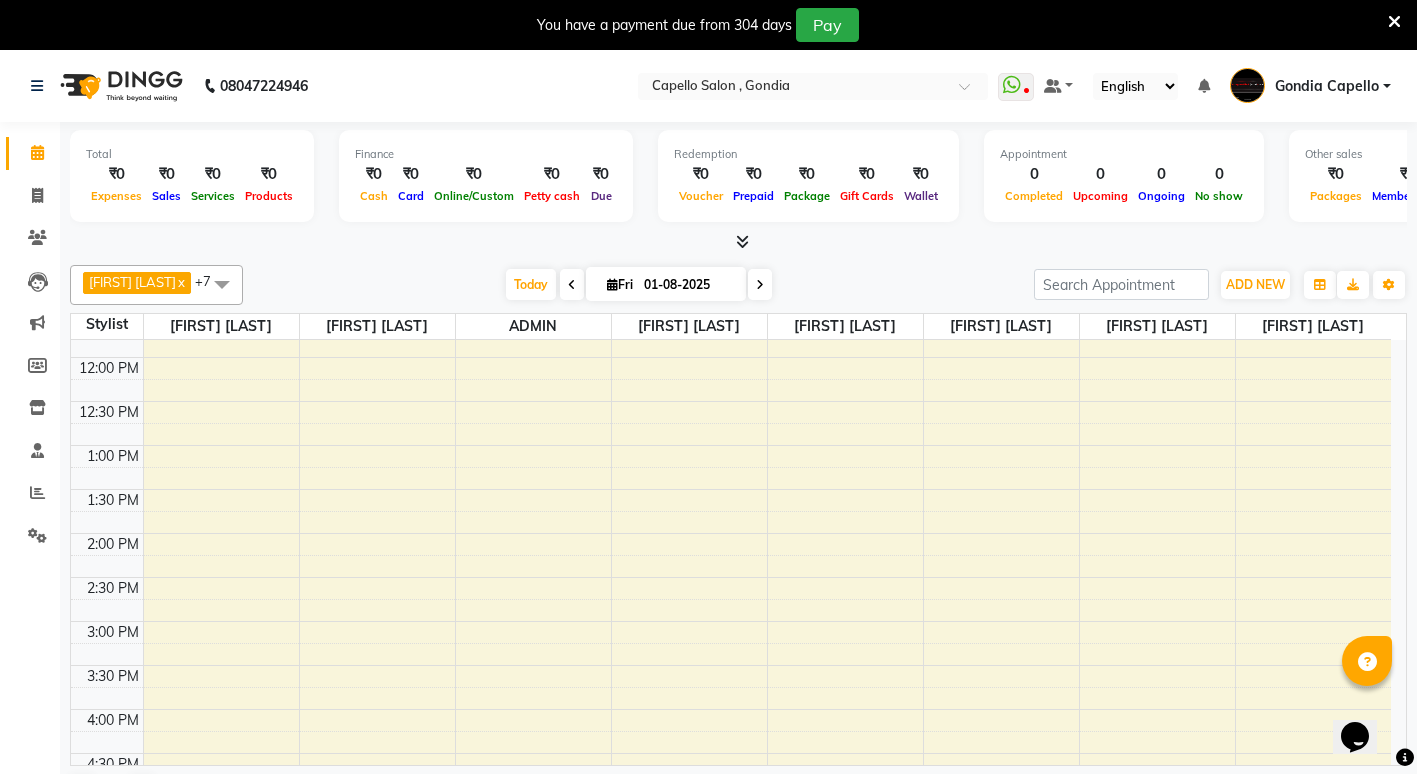 scroll, scrollTop: 0, scrollLeft: 0, axis: both 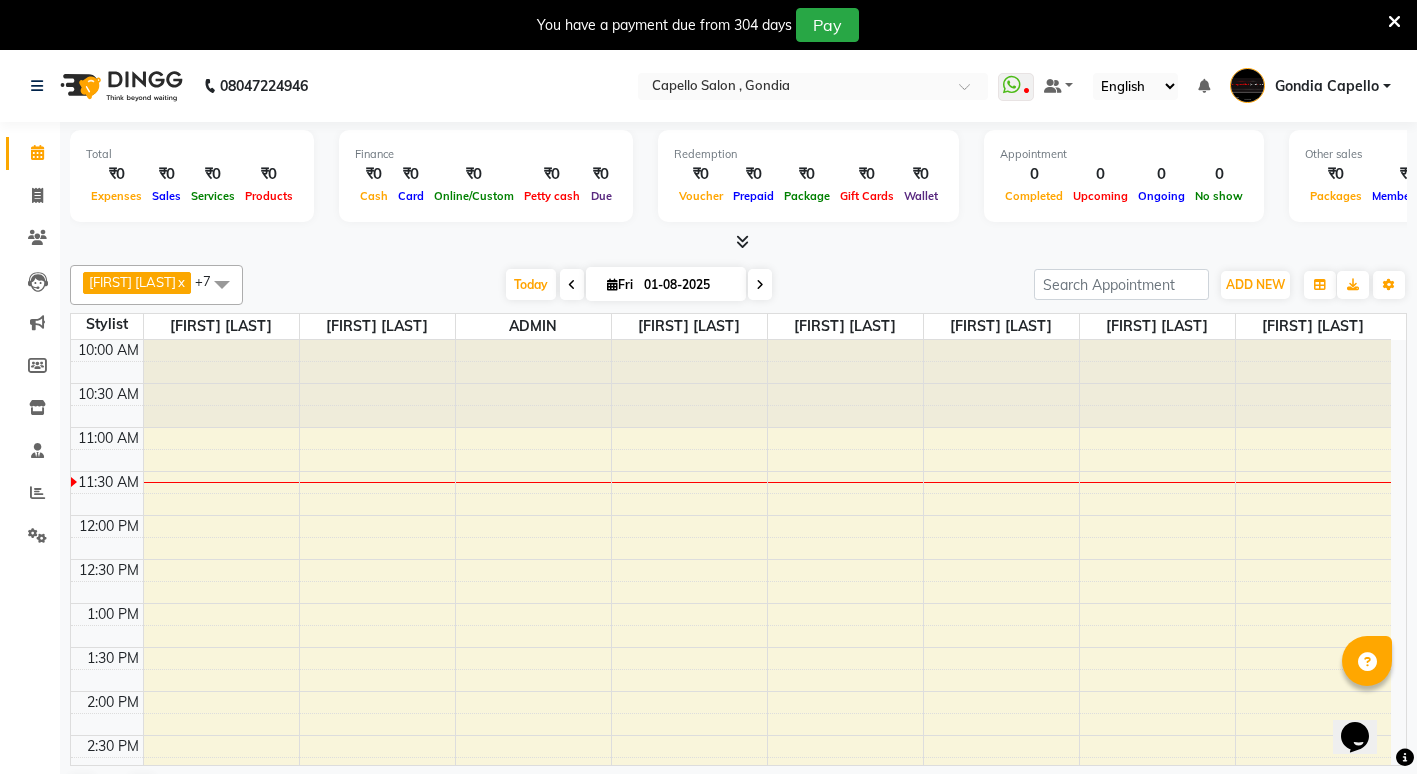 drag, startPoint x: 845, startPoint y: 497, endPoint x: 1159, endPoint y: 744, distance: 399.50595 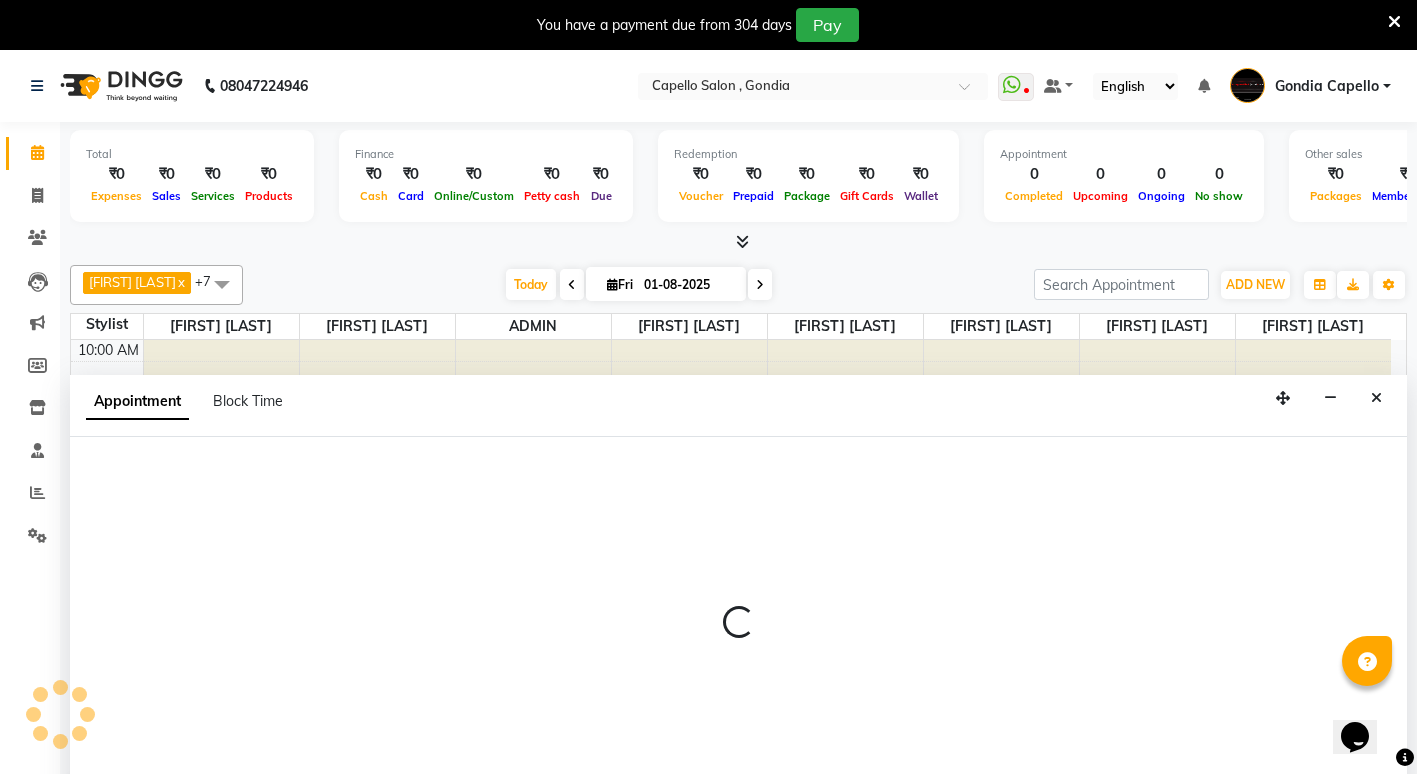 scroll, scrollTop: 51, scrollLeft: 0, axis: vertical 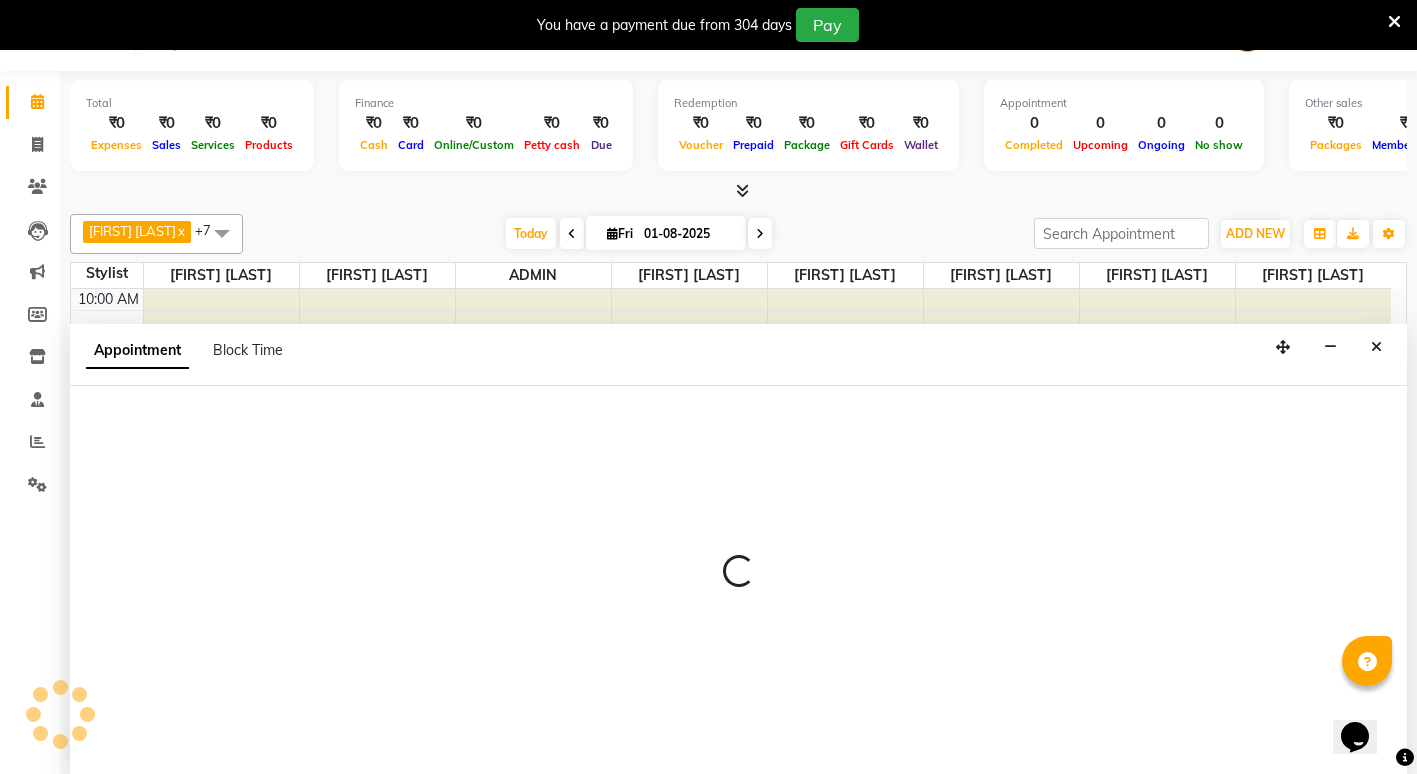 select on "58211" 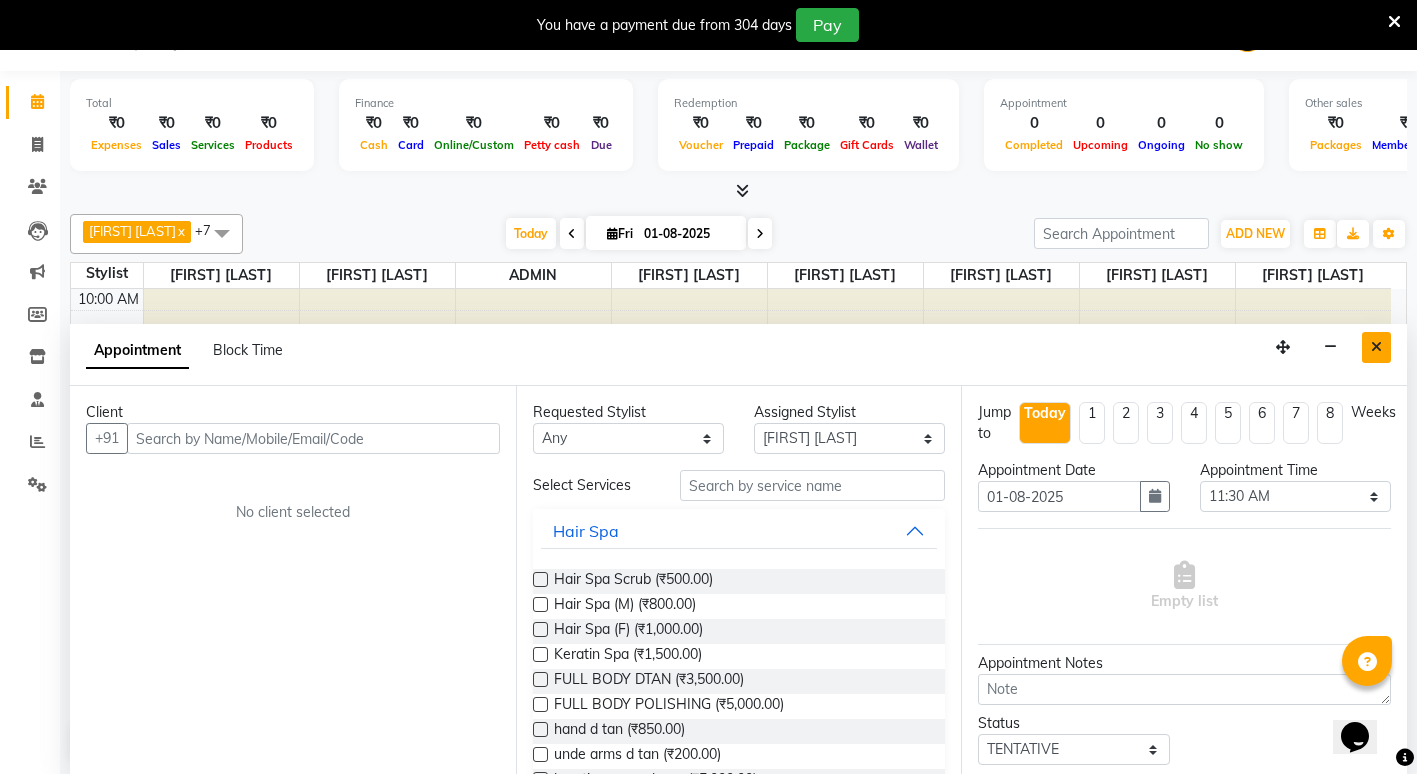 click at bounding box center (1376, 347) 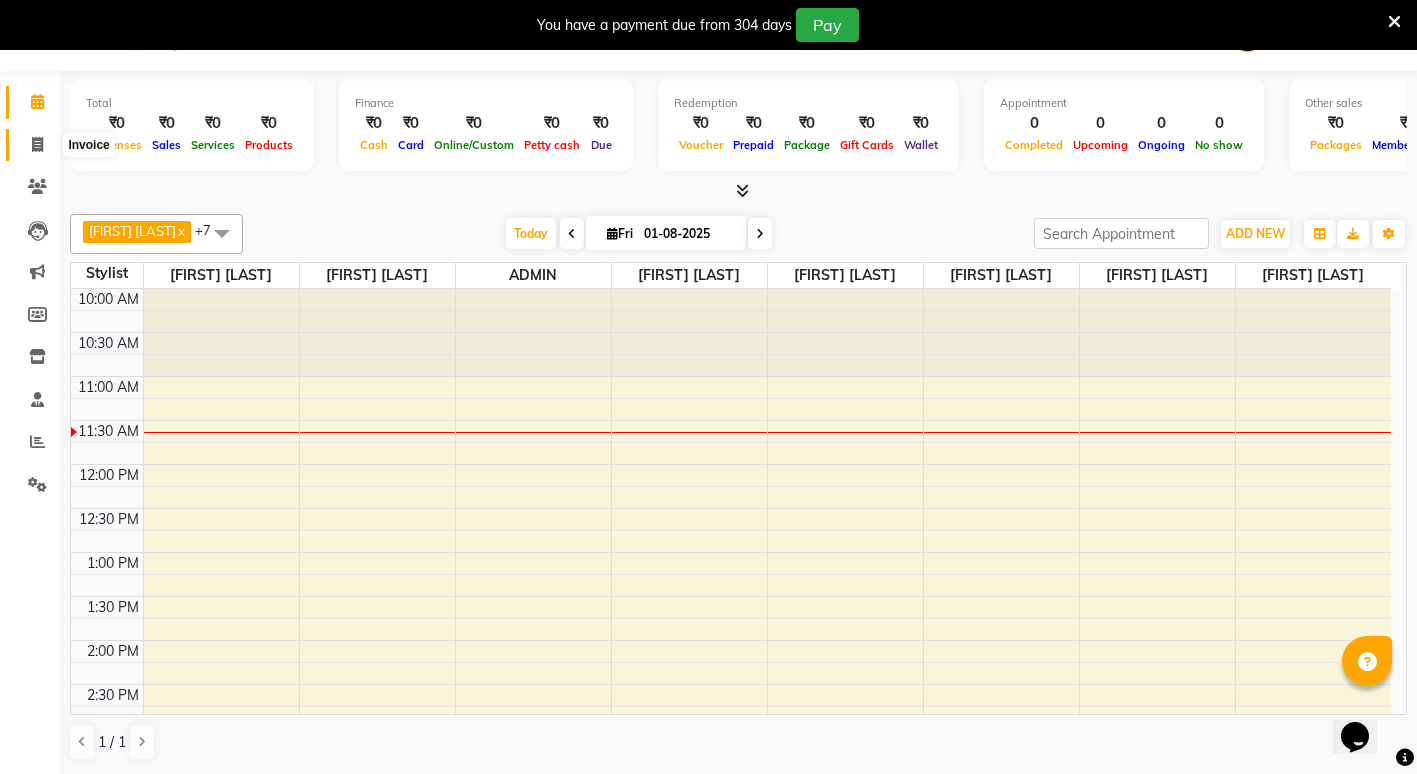 drag, startPoint x: 36, startPoint y: 133, endPoint x: 38, endPoint y: 146, distance: 13.152946 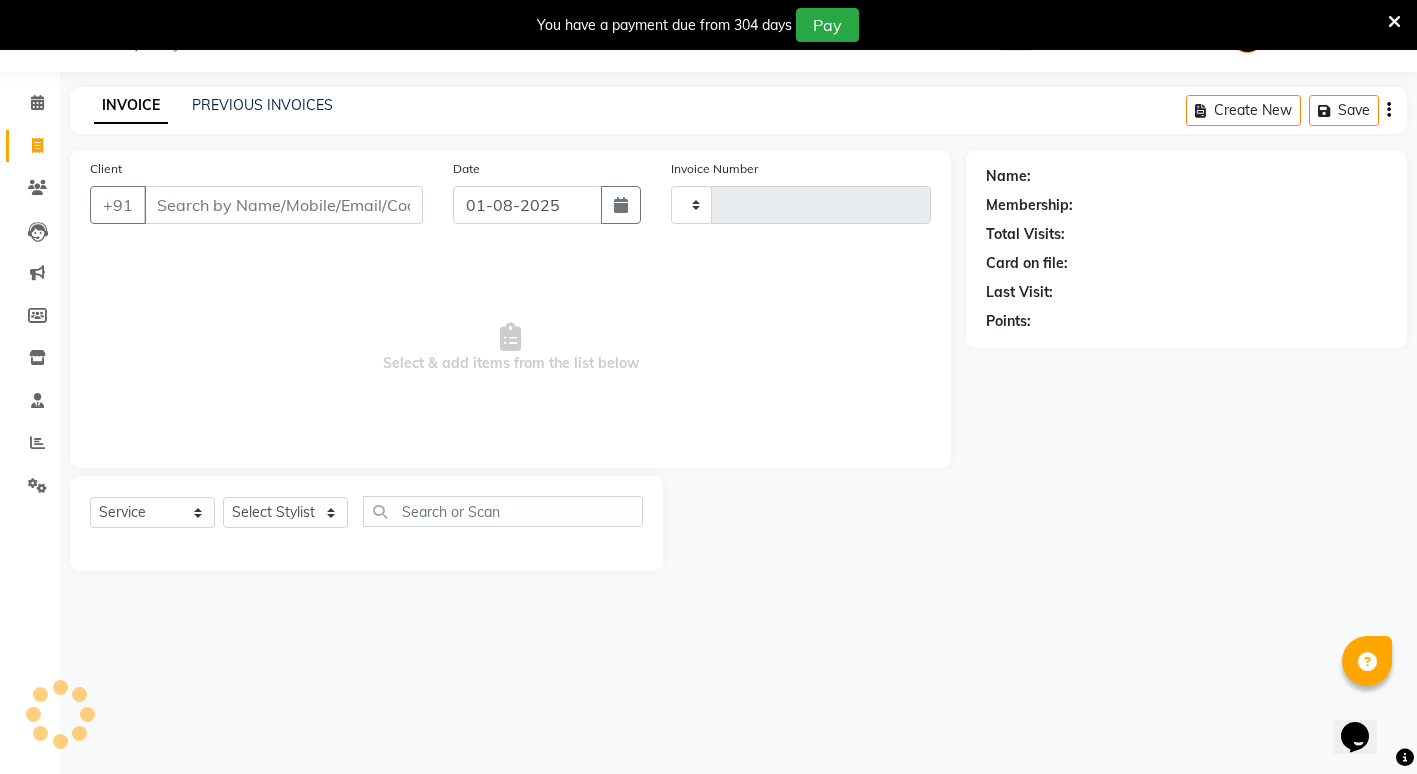 type on "1716" 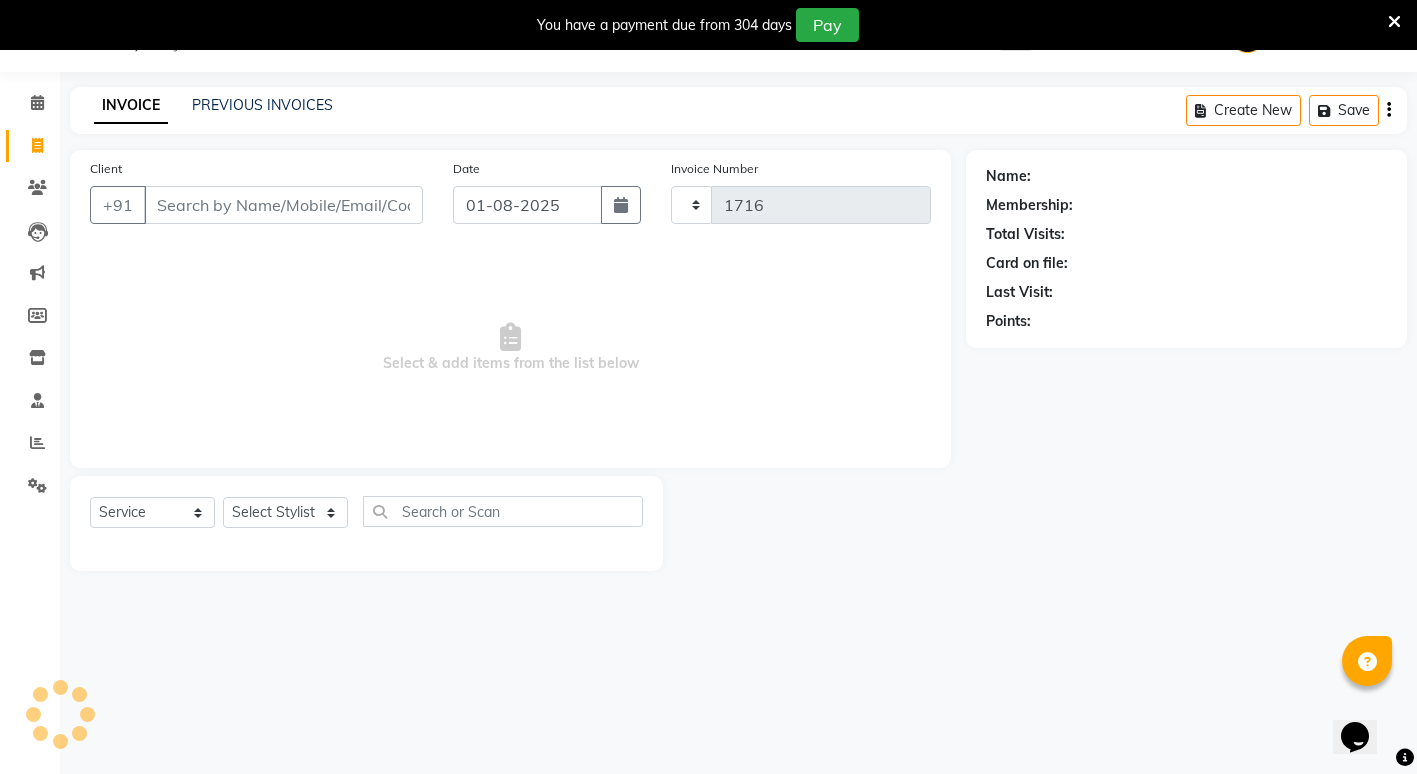 scroll, scrollTop: 50, scrollLeft: 0, axis: vertical 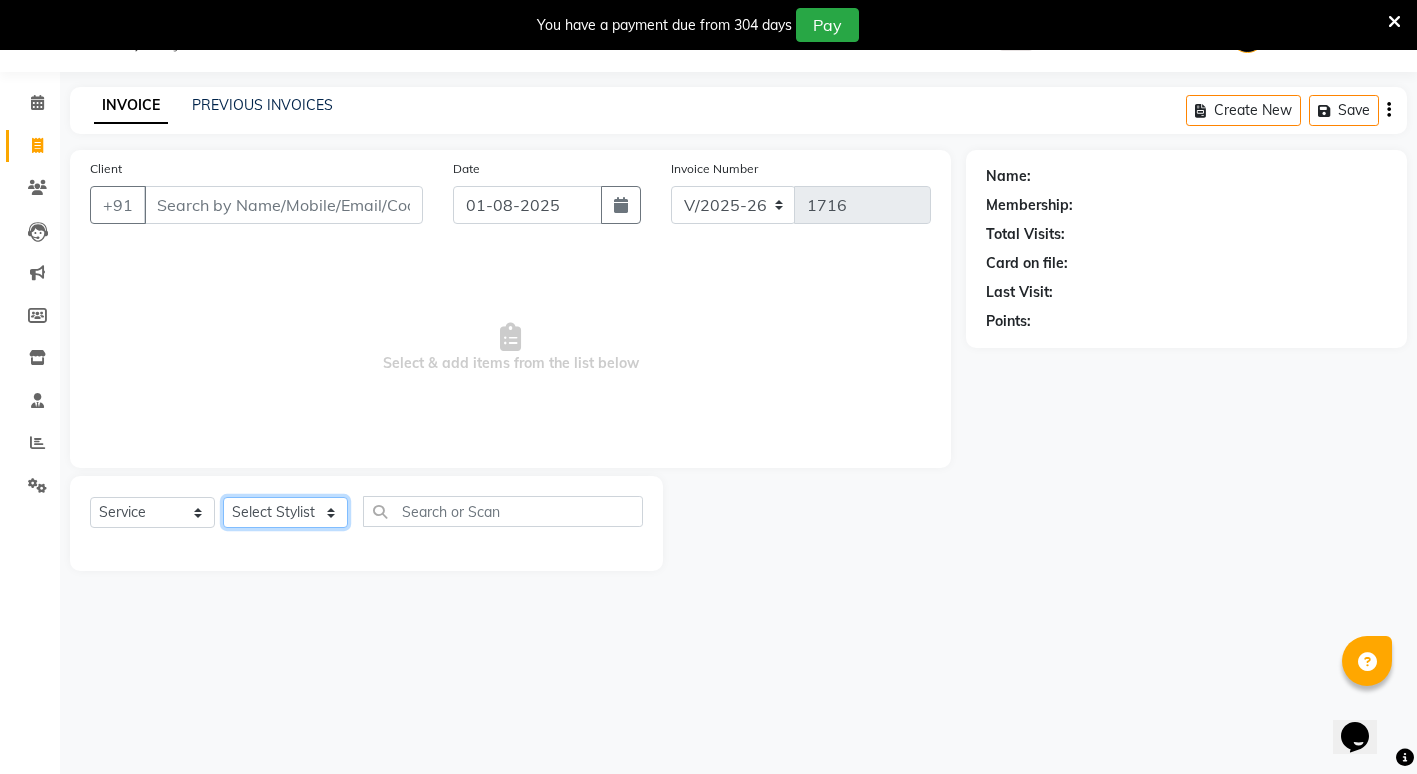 click on "Select Stylist ADMIN [FIRST] [LAST] [FIRST] [LAST] [FIRST] [LAST] Gondia Capello [FIRST] [LAST] [FIRST] [LAST] [FIRST] [LAST] [FIRST] [LAST] [FIRST] [LAST] [FIRST] [LAST] (M) [FIRST] [LAST]" 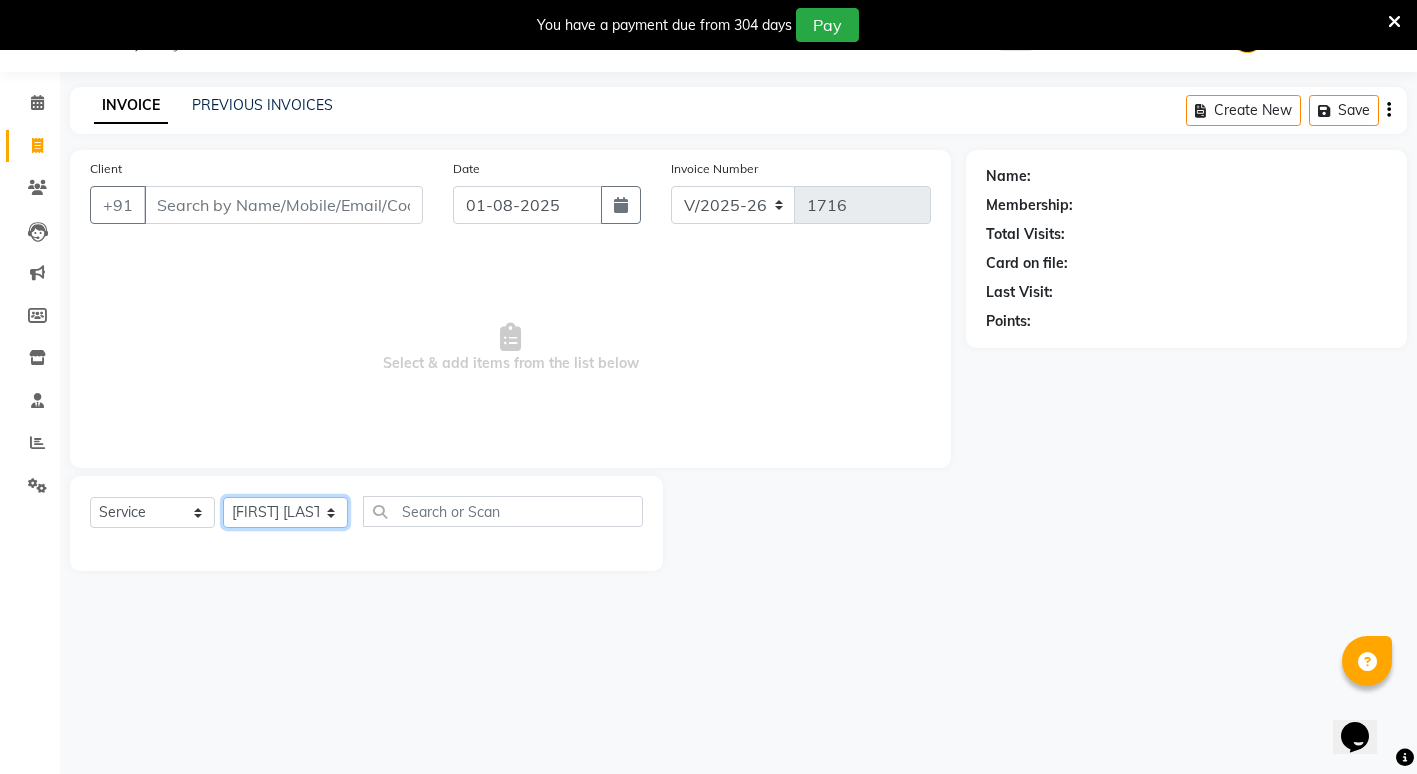 click on "Select Stylist ADMIN [FIRST] [LAST] [FIRST] [LAST] [FIRST] [LAST] Gondia Capello [FIRST] [LAST] [FIRST] [LAST] [FIRST] [LAST] [FIRST] [LAST] [FIRST] [LAST] [FIRST] [LAST] (M) [FIRST] [LAST]" 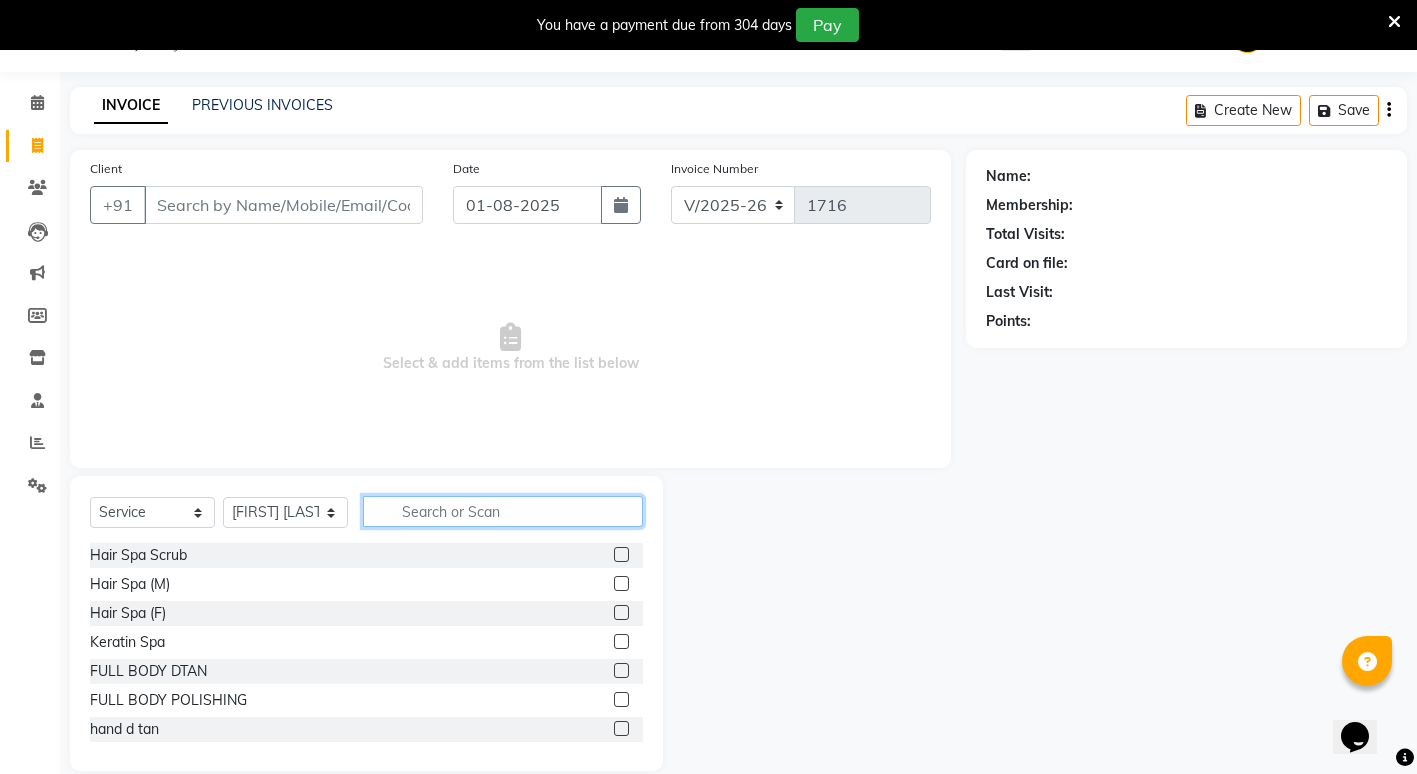 click 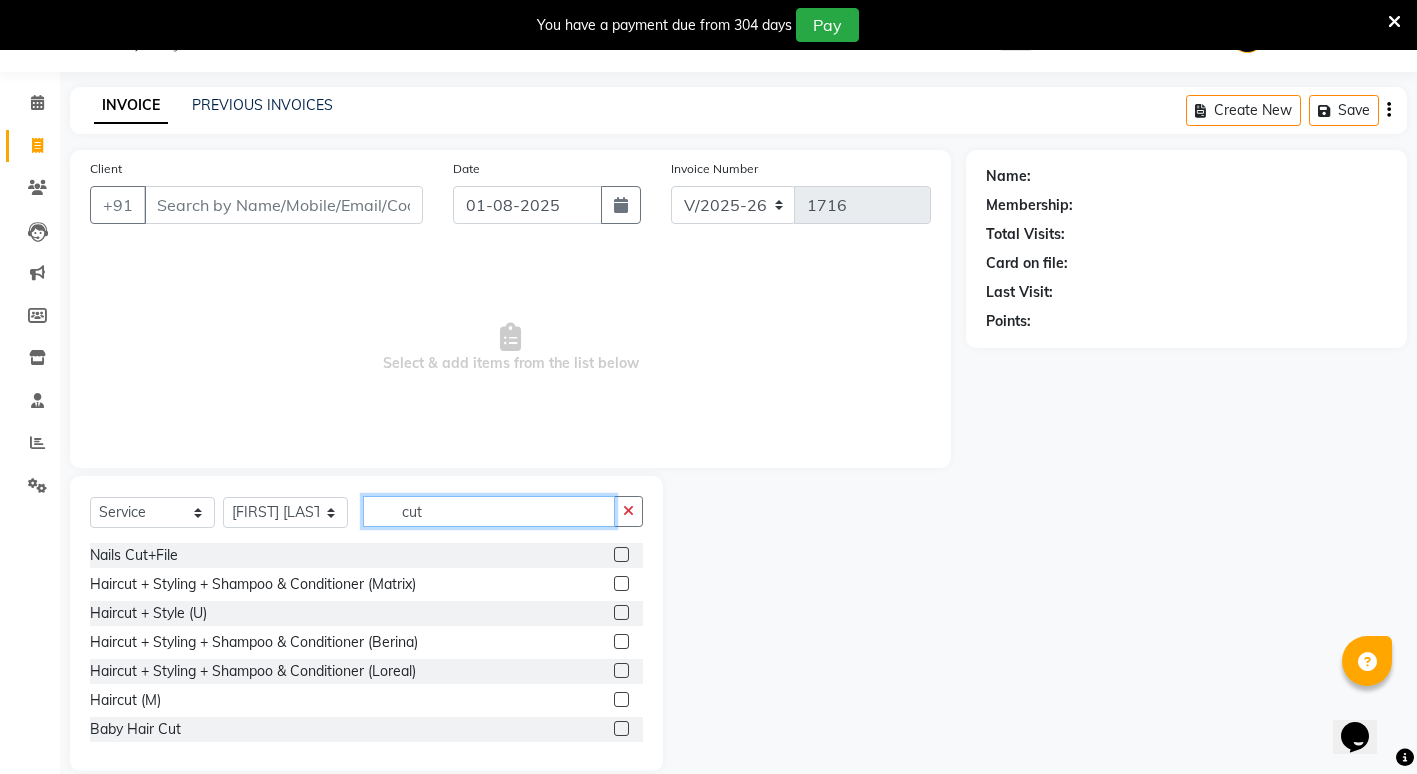 type on "cut" 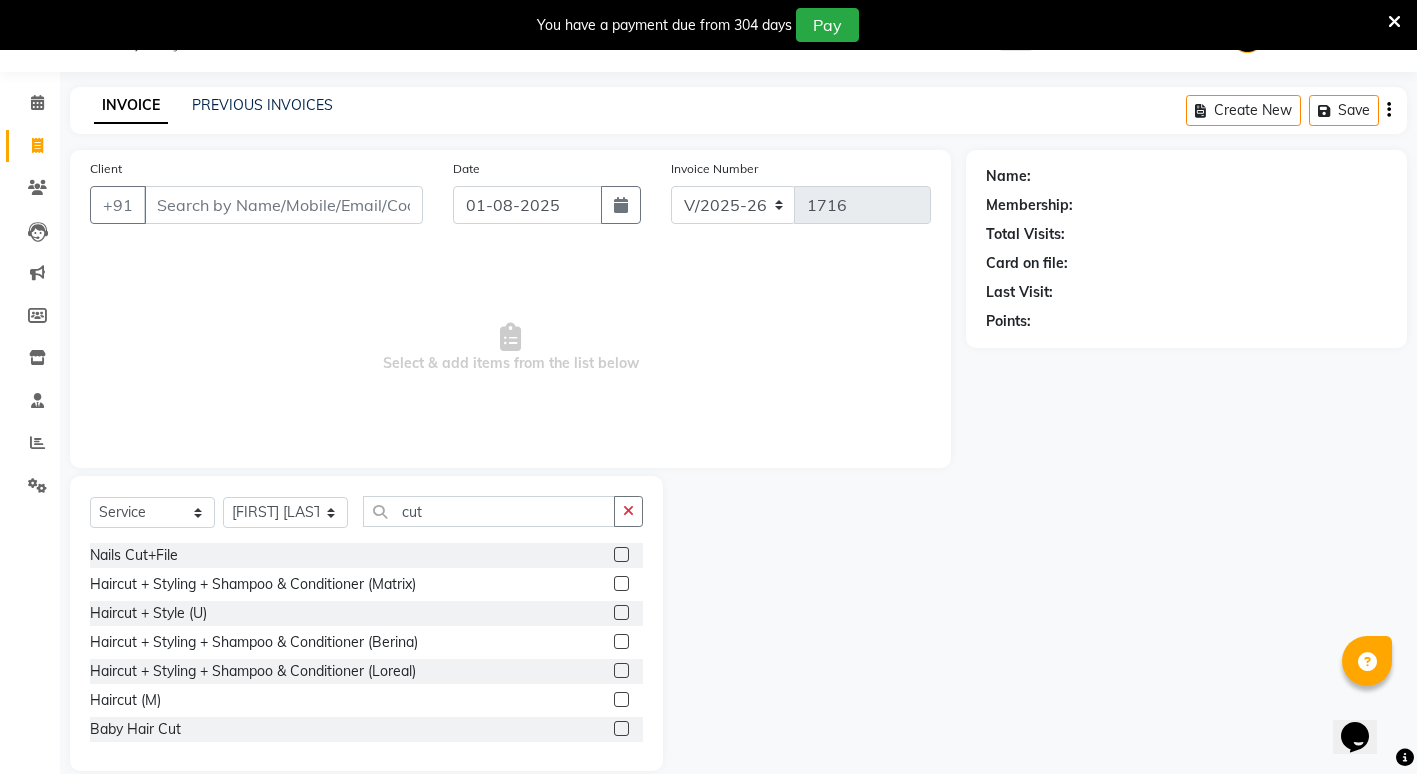 click 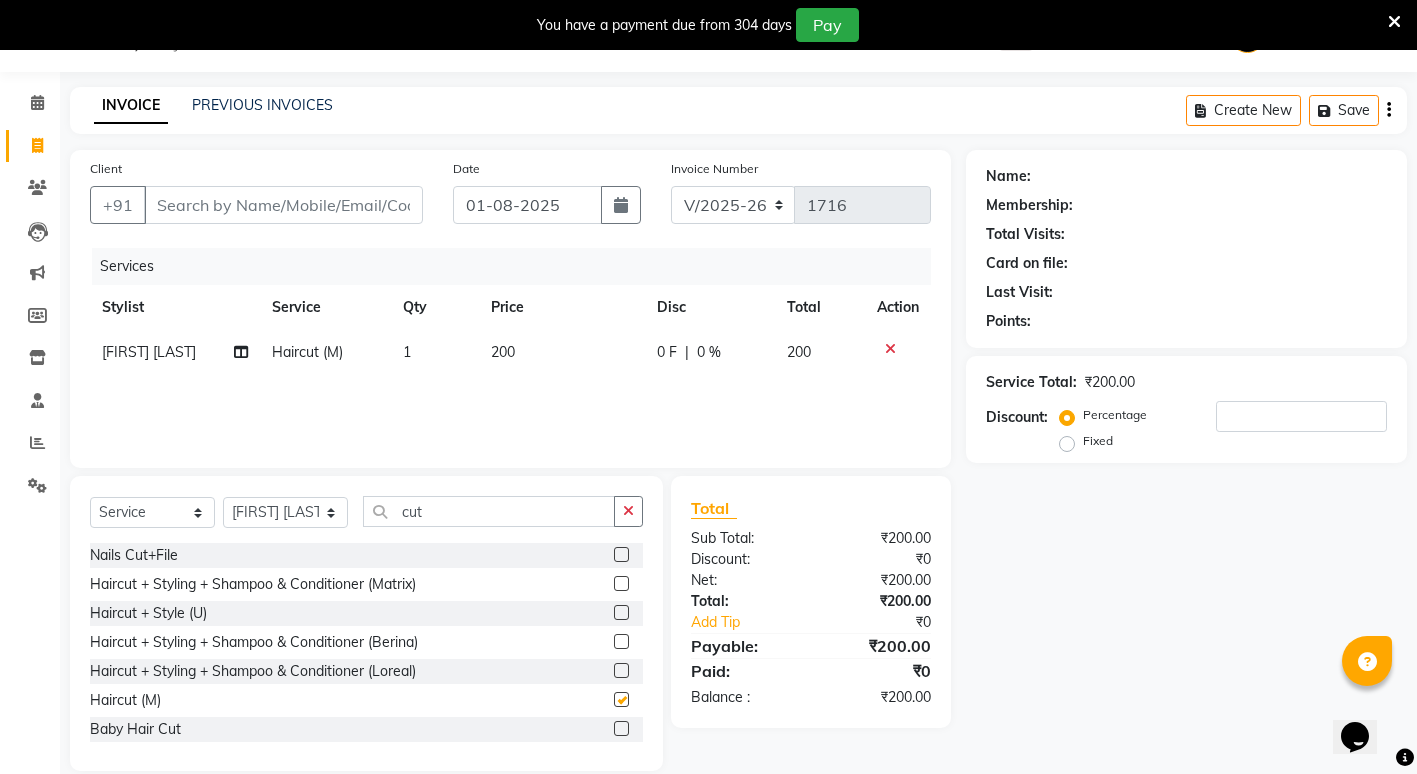checkbox on "false" 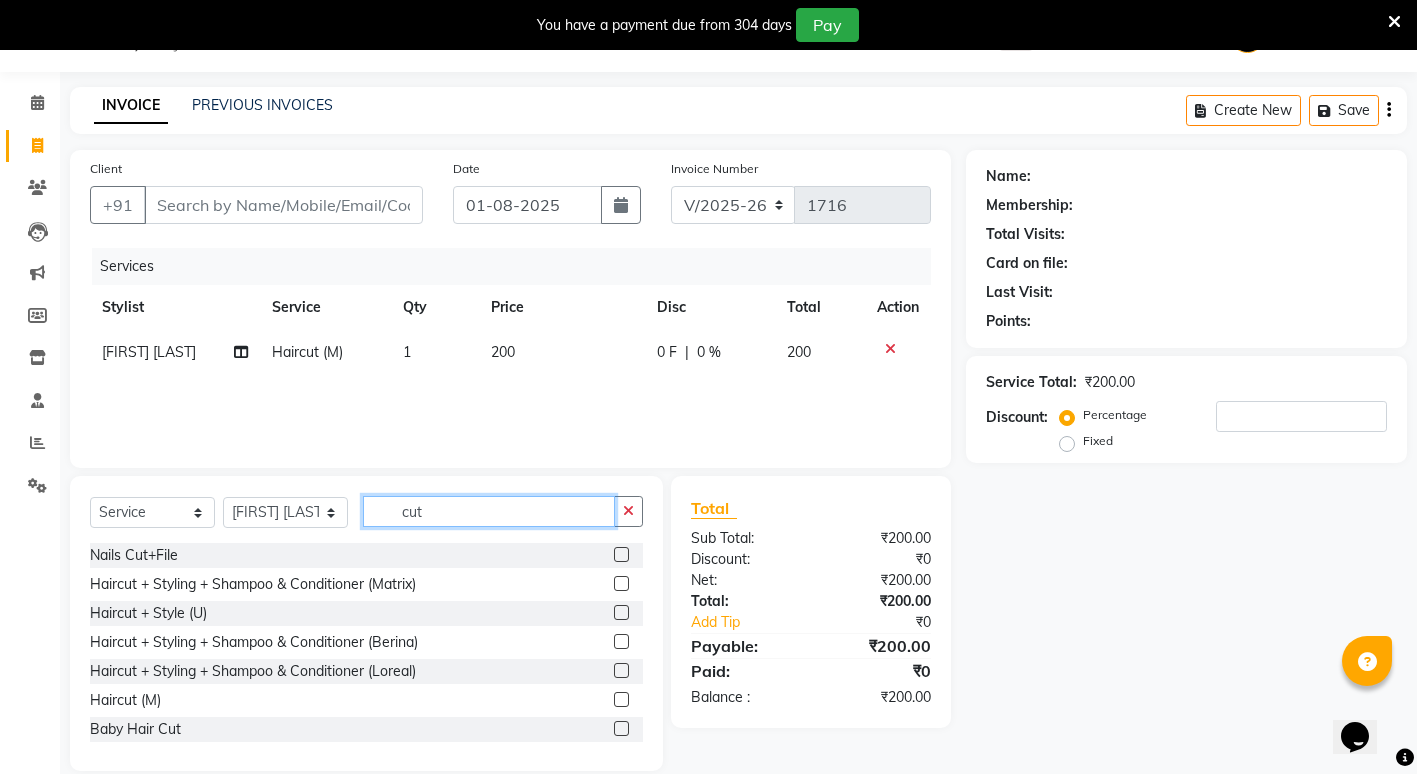 click on "cut" 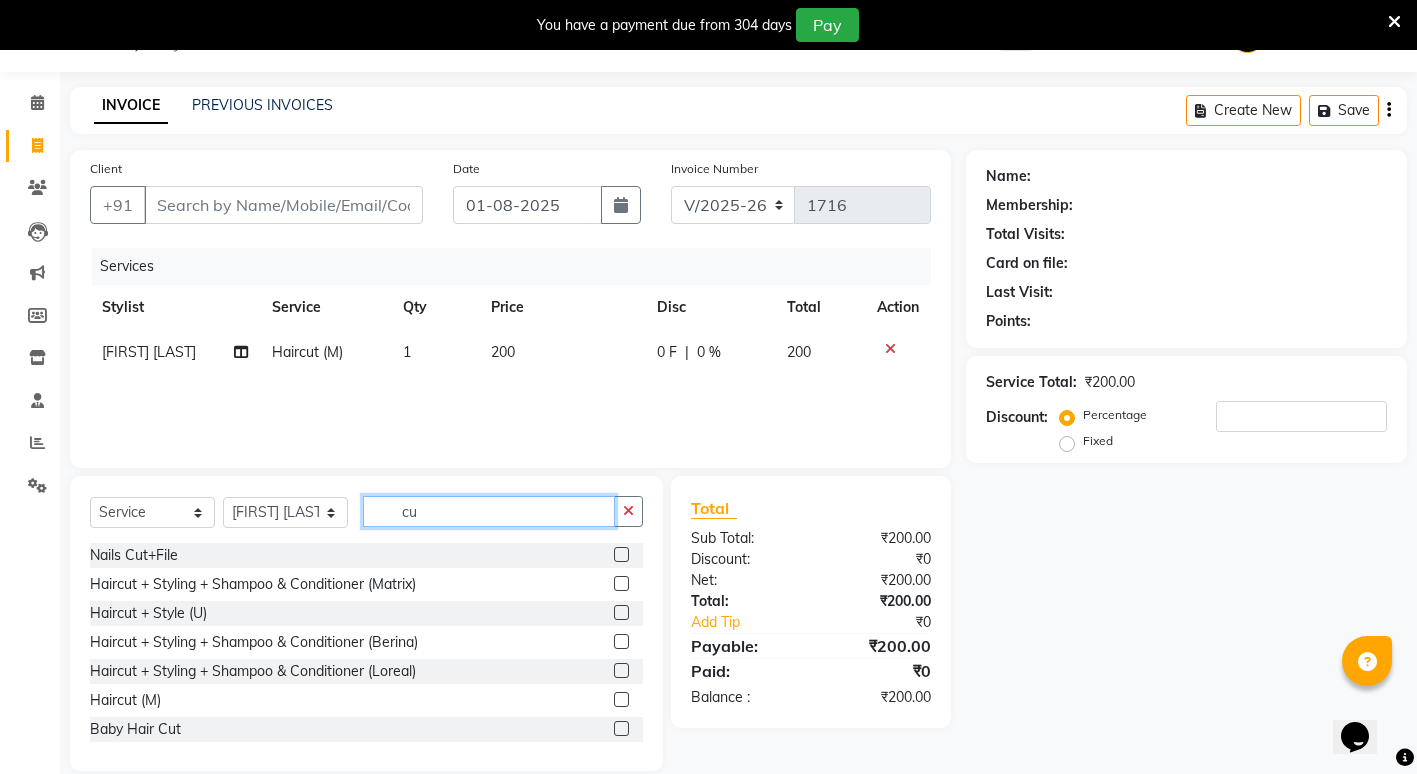 type on "c" 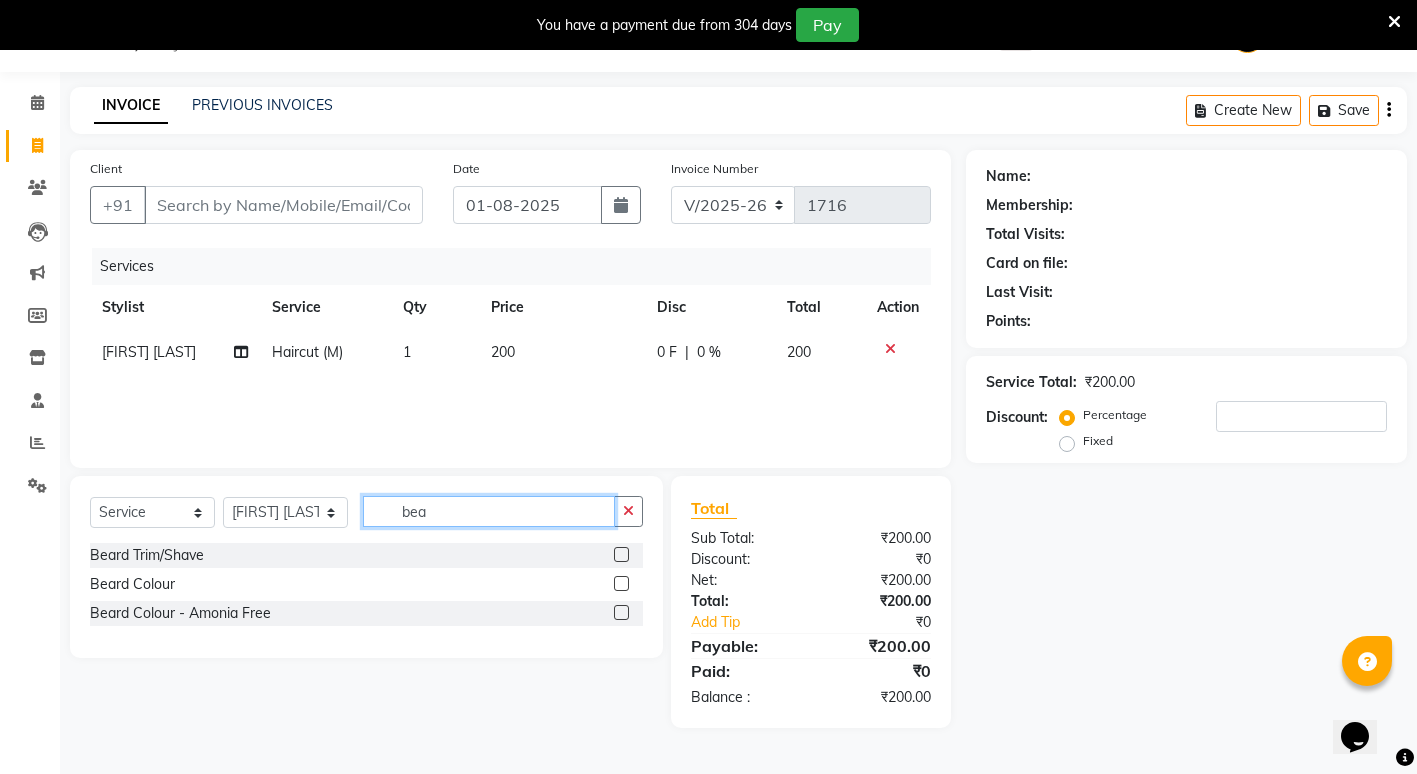 type on "bea" 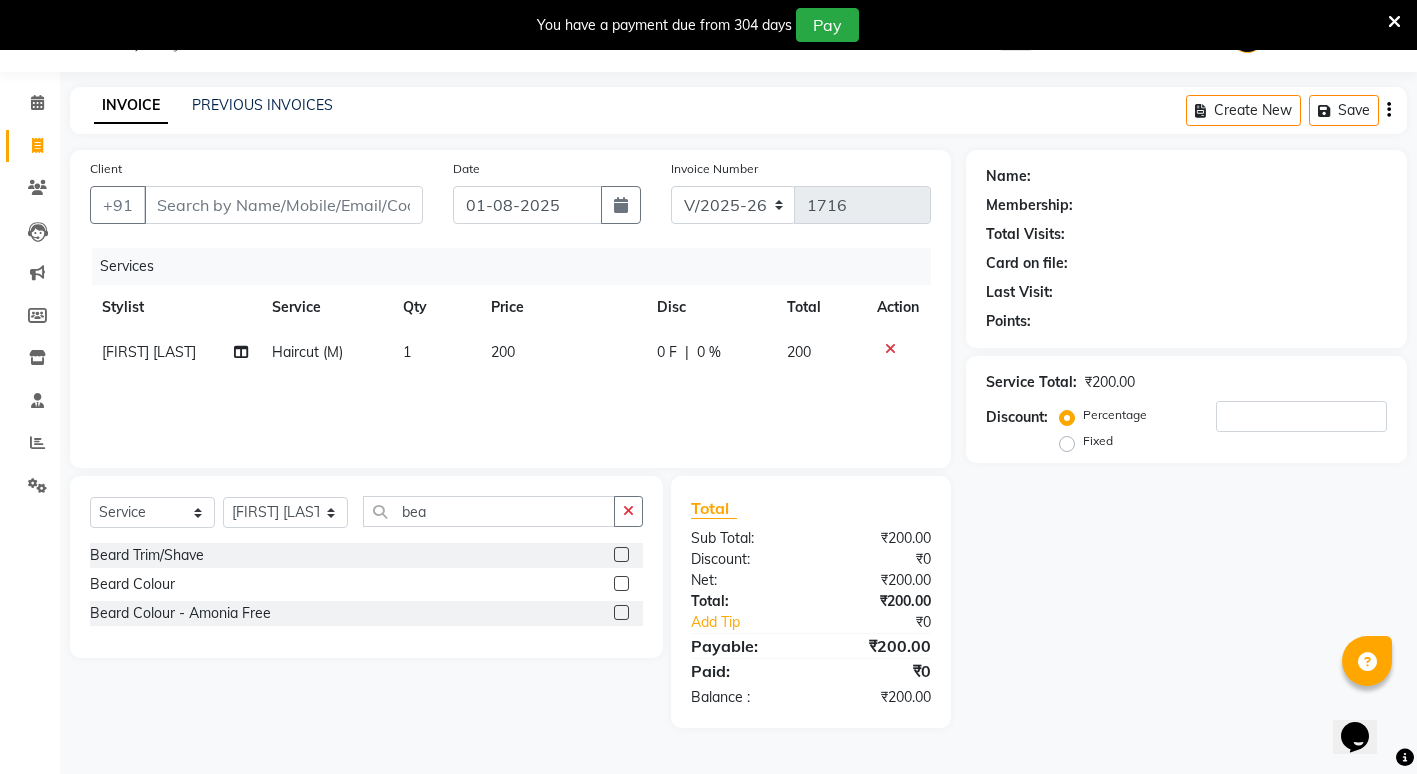 click 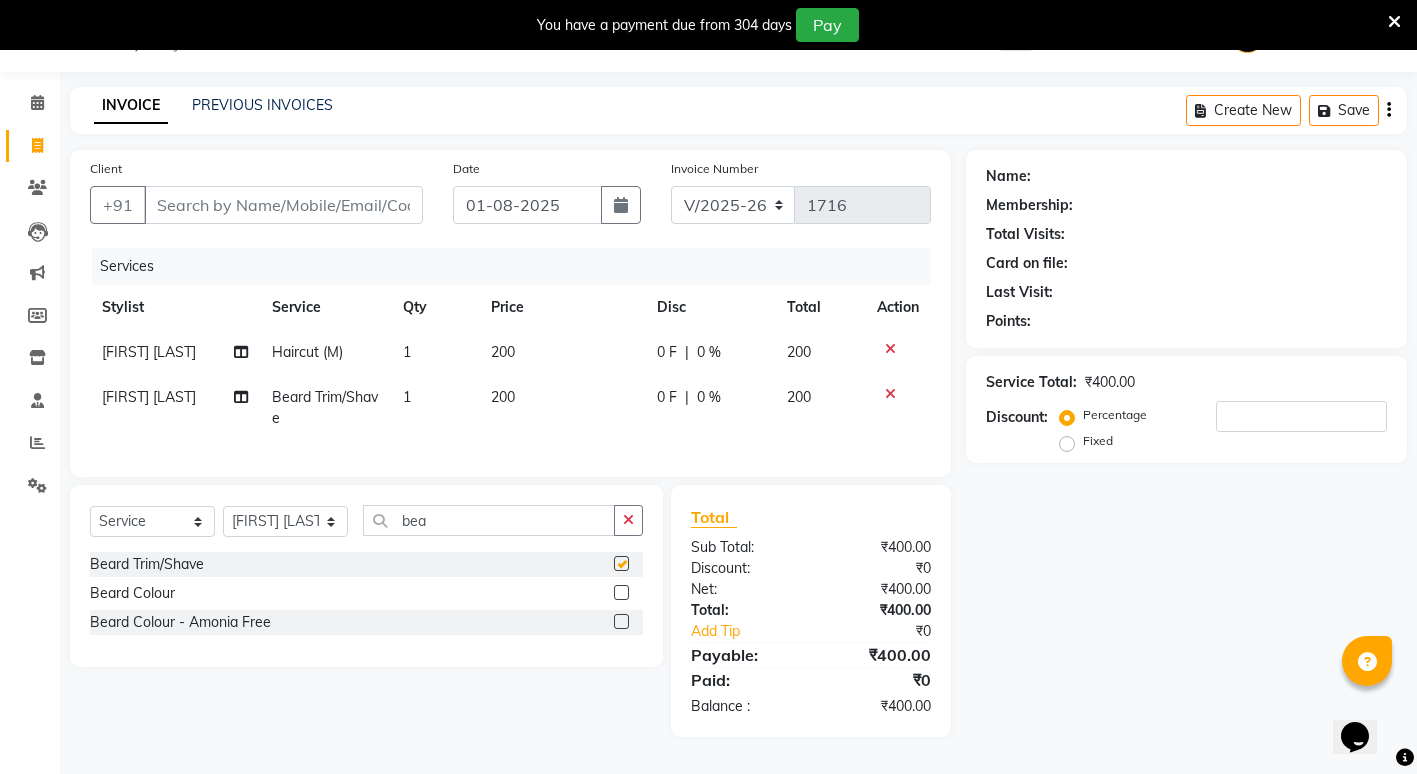 checkbox on "false" 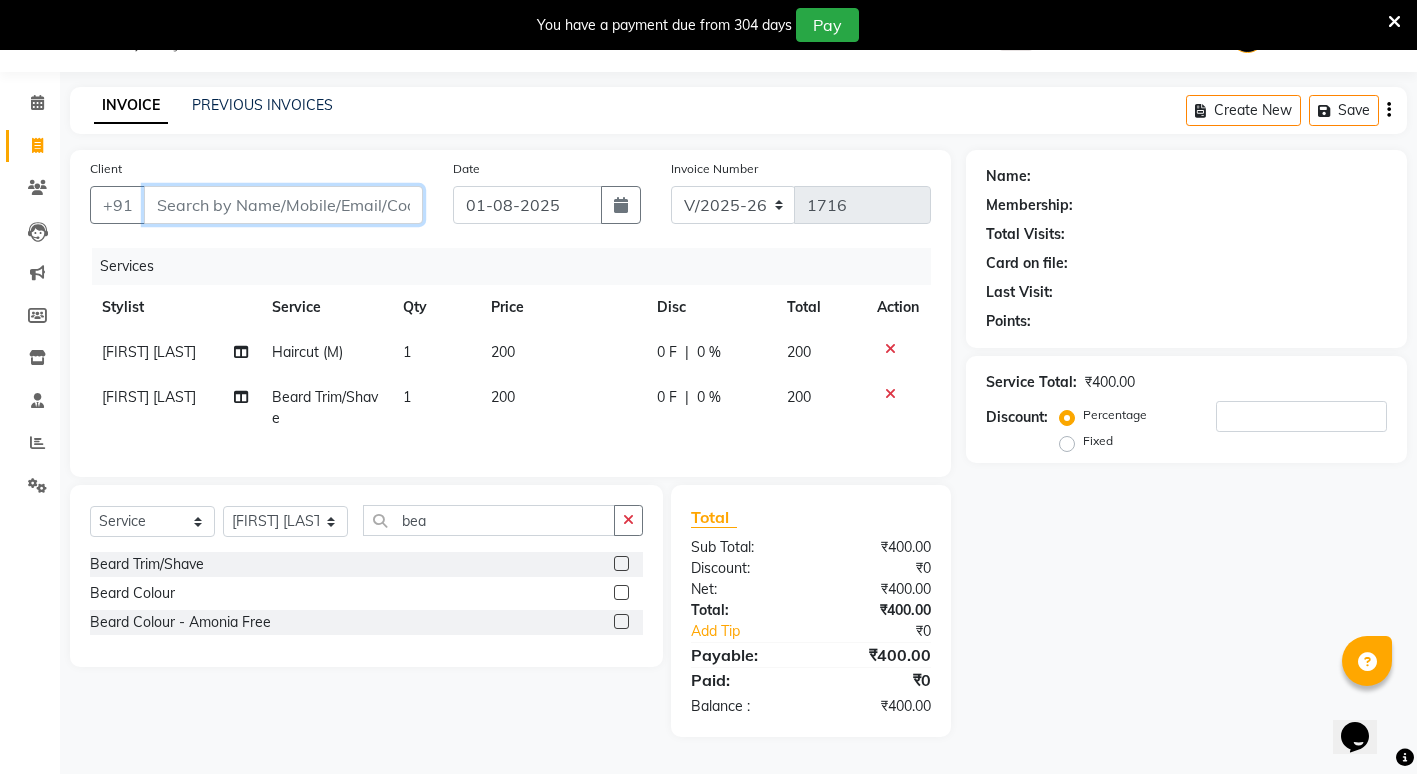 click on "Client" at bounding box center [283, 205] 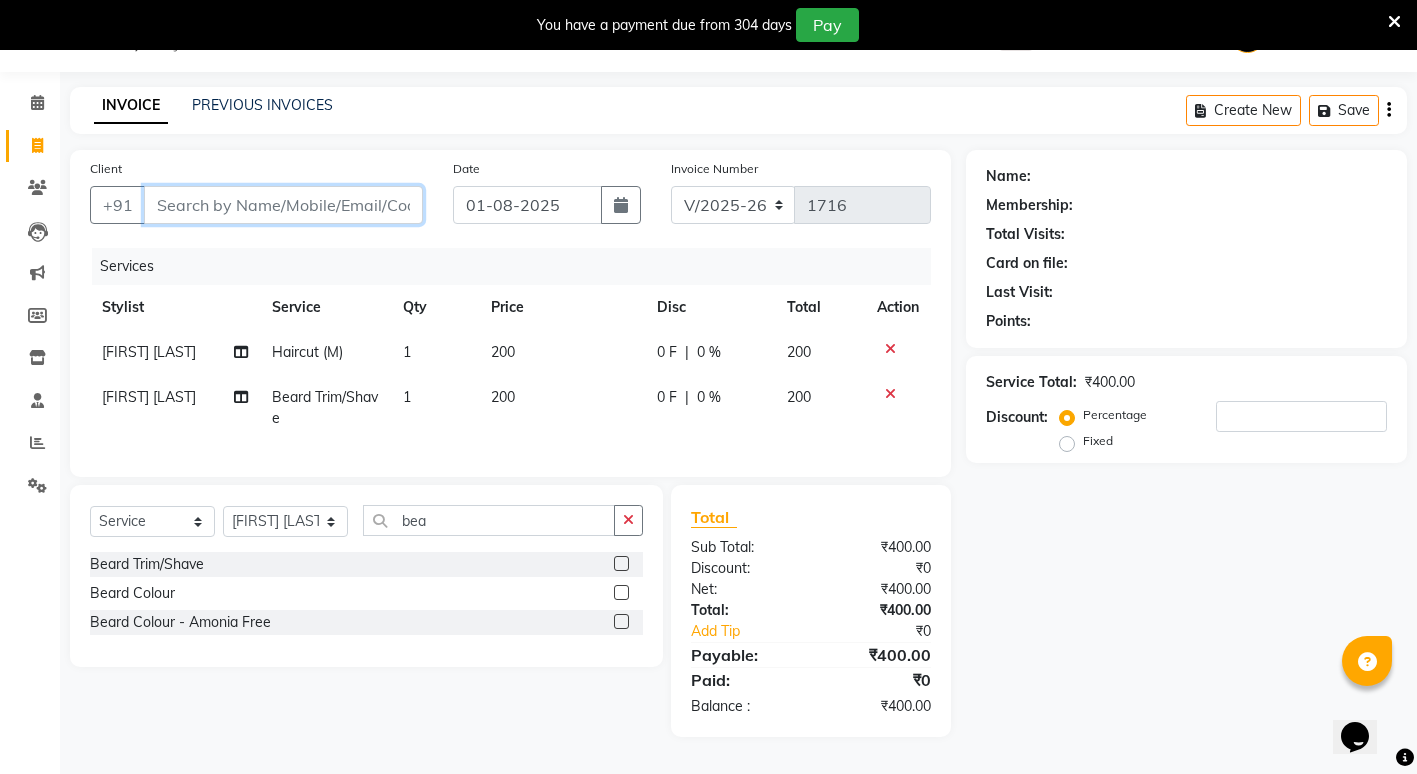 type on "5" 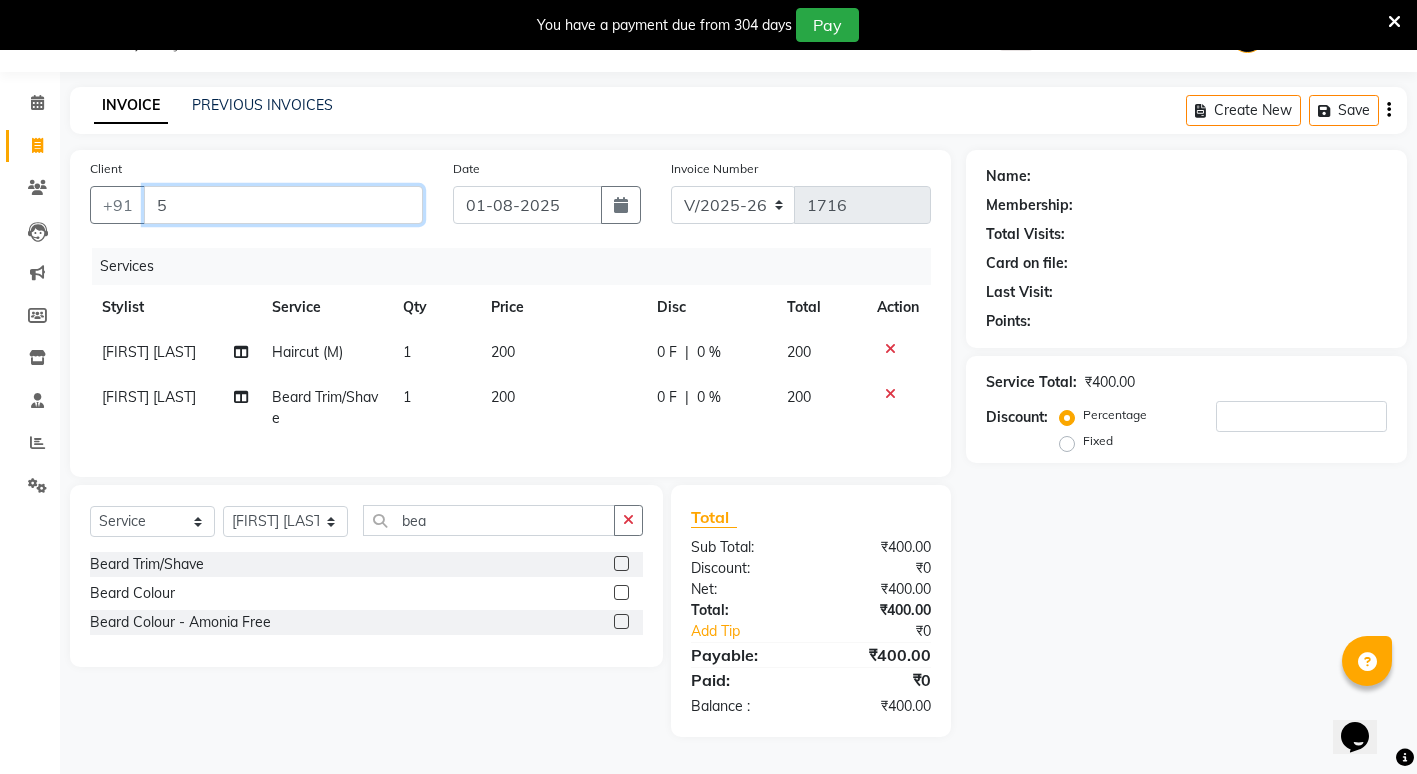 type on "0" 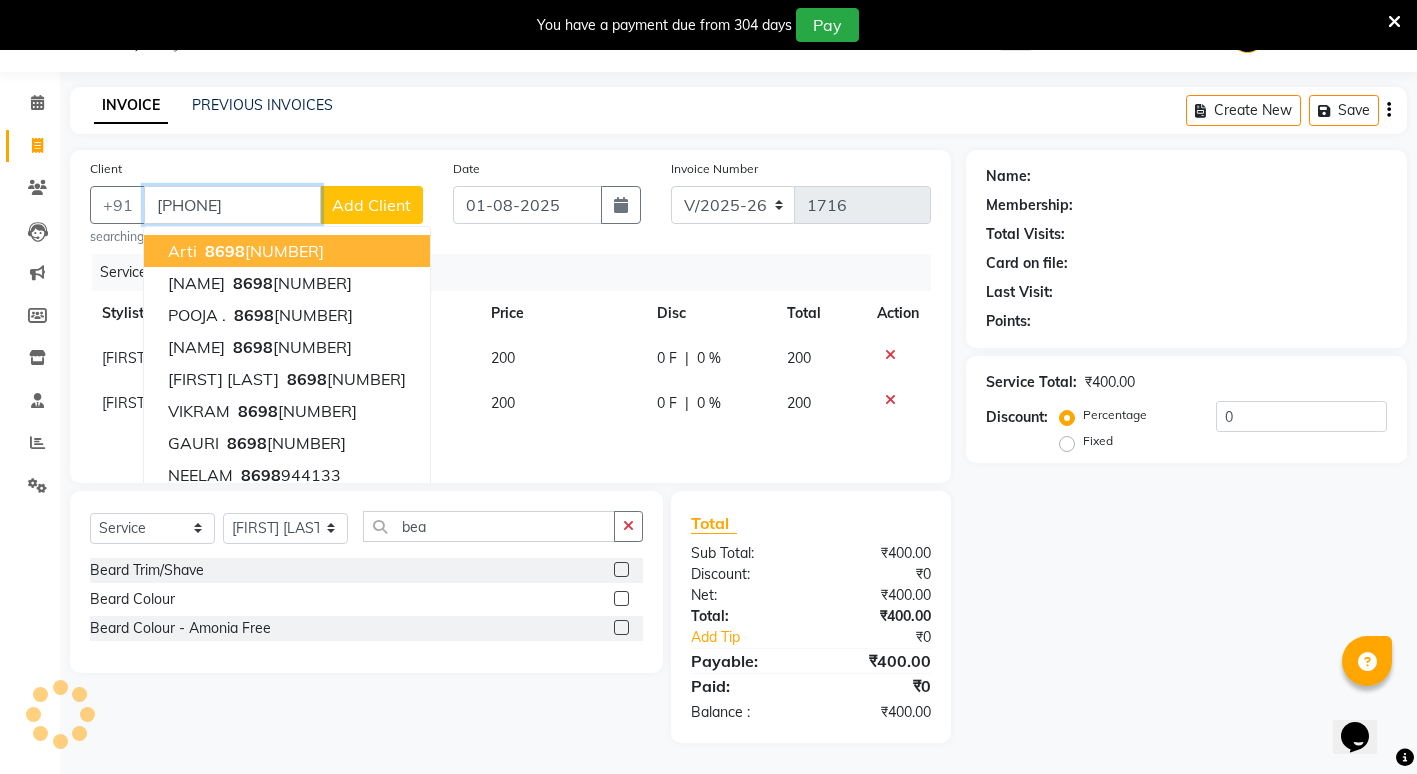 type on "[PHONE]" 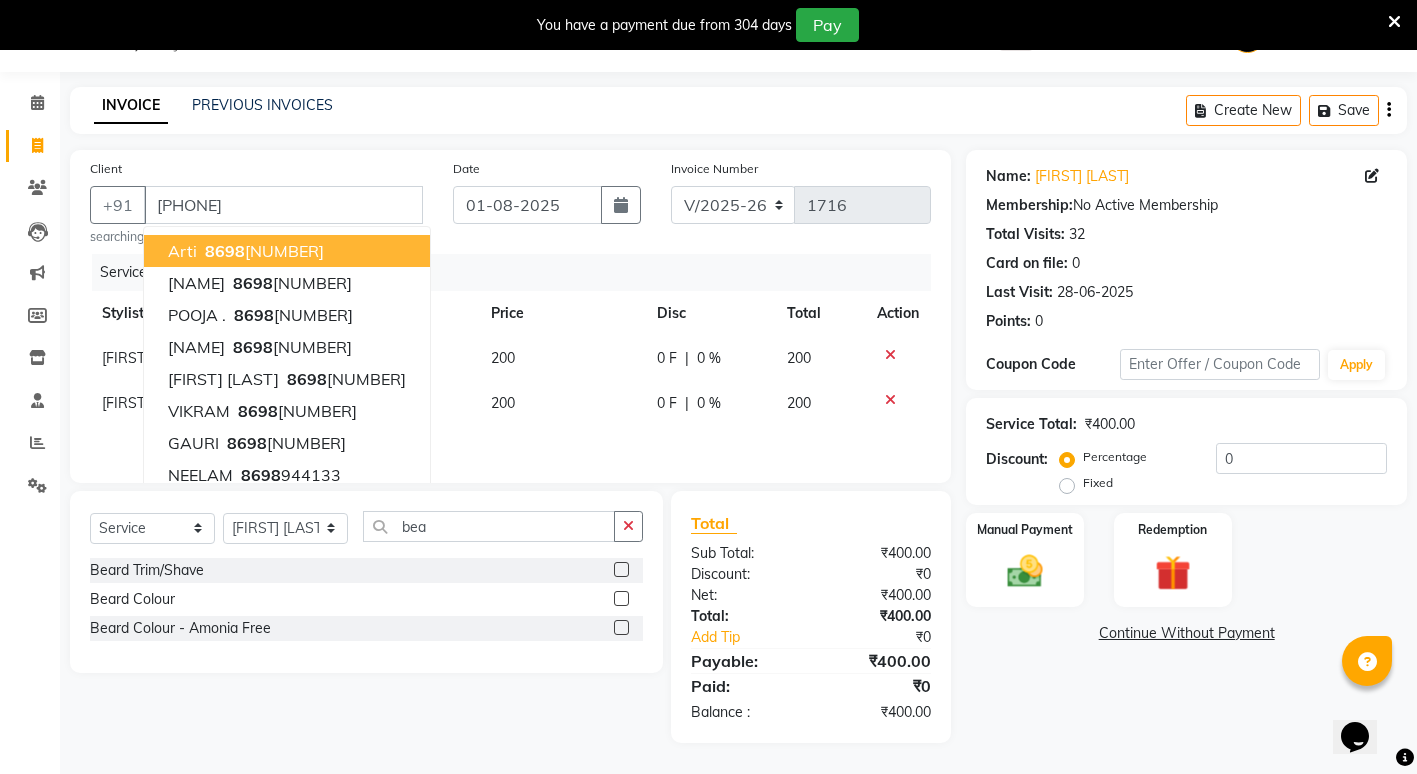 click on "Continue Without Payment" 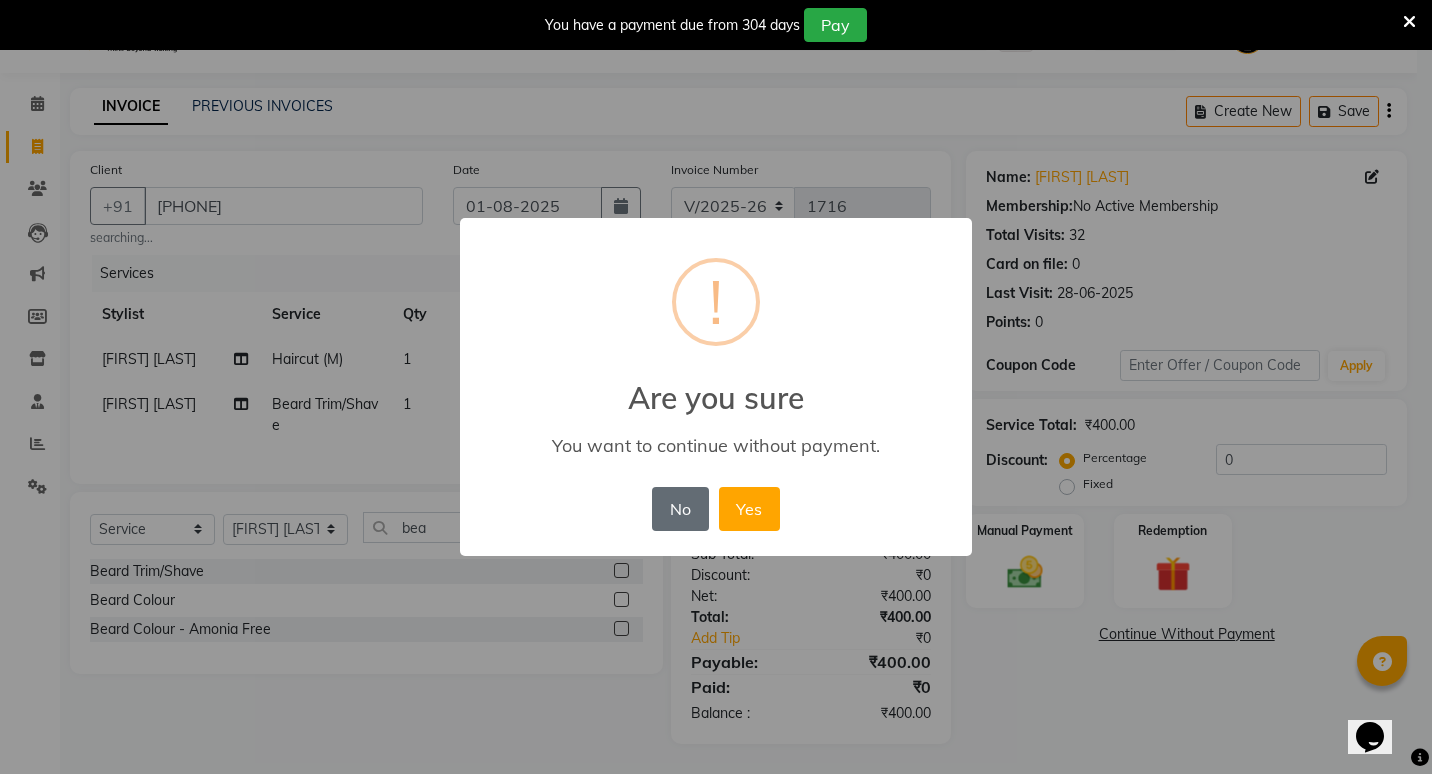 click on "No" at bounding box center (680, 509) 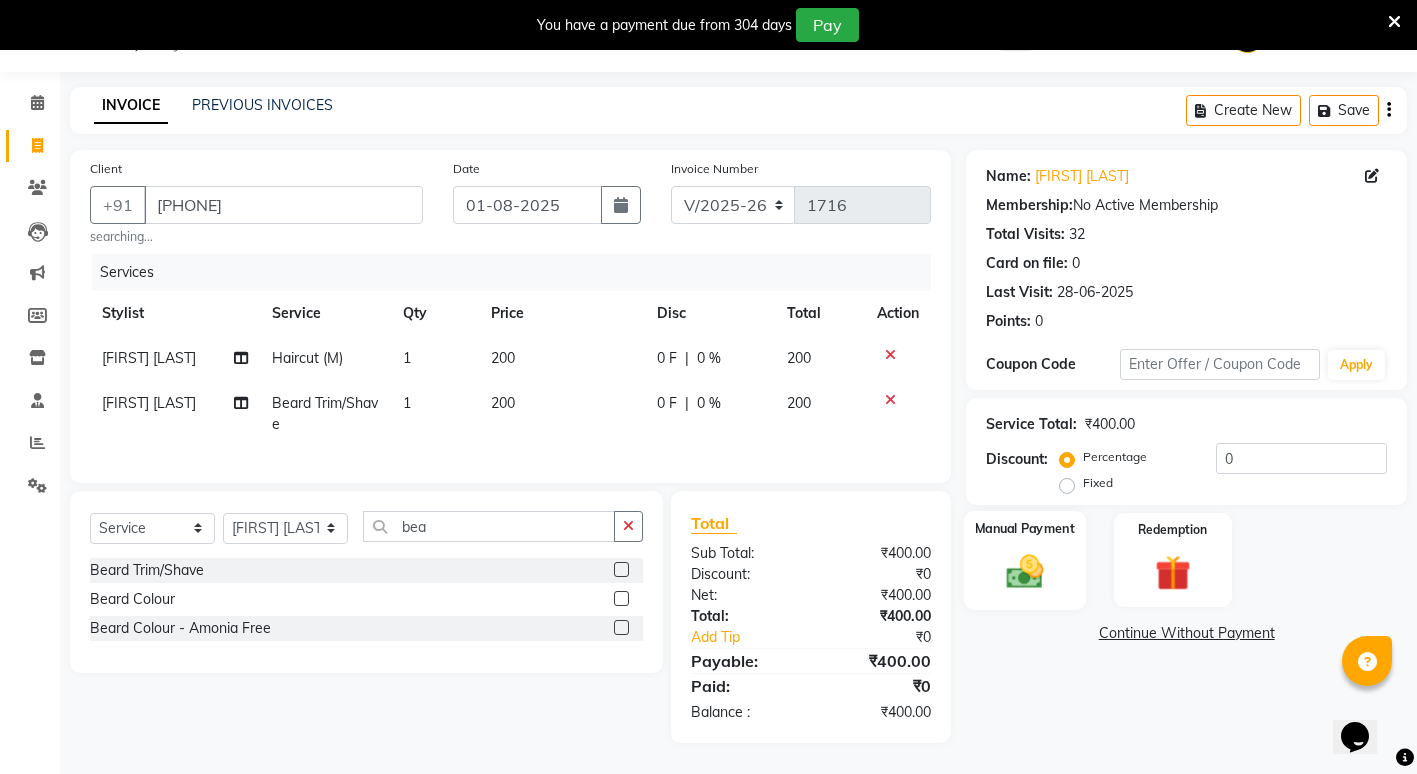 click on "Manual Payment" 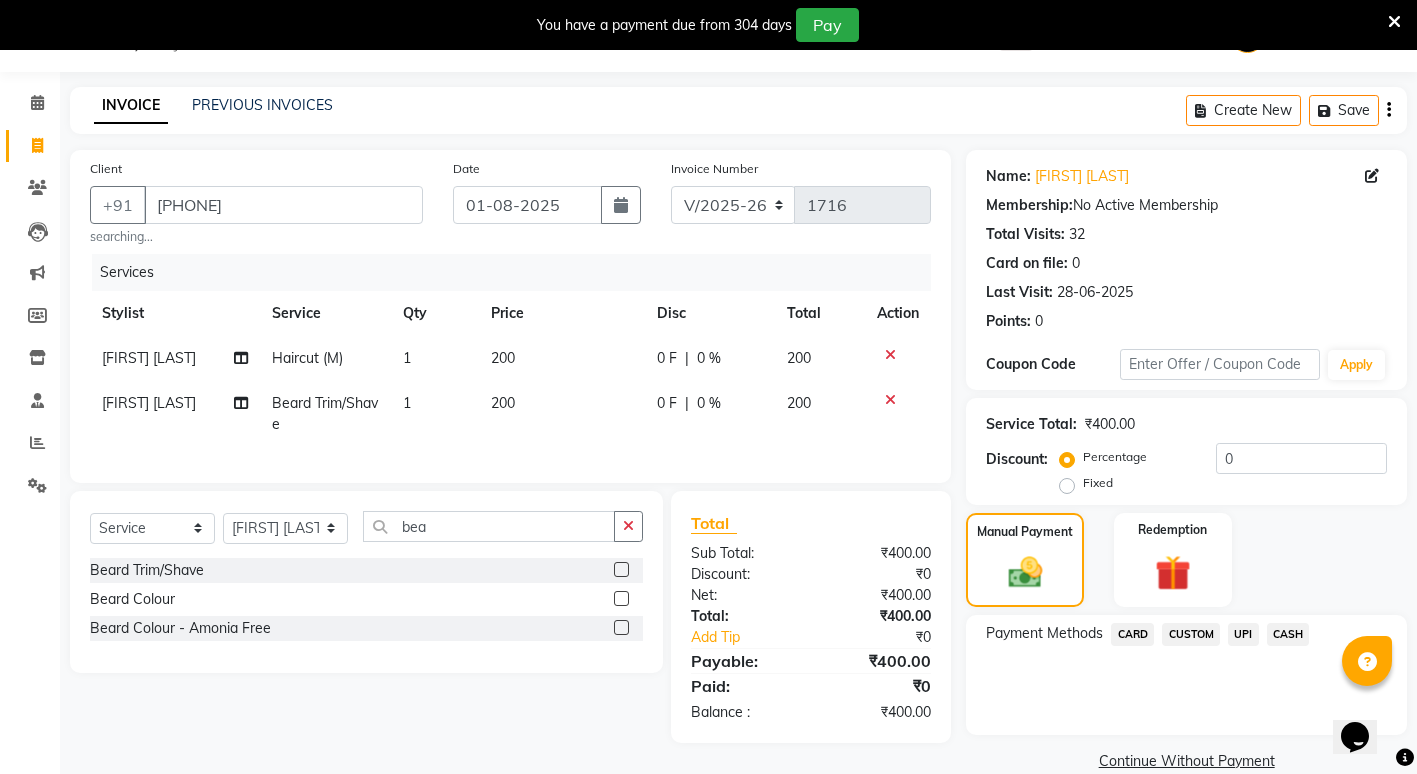 click on "UPI" 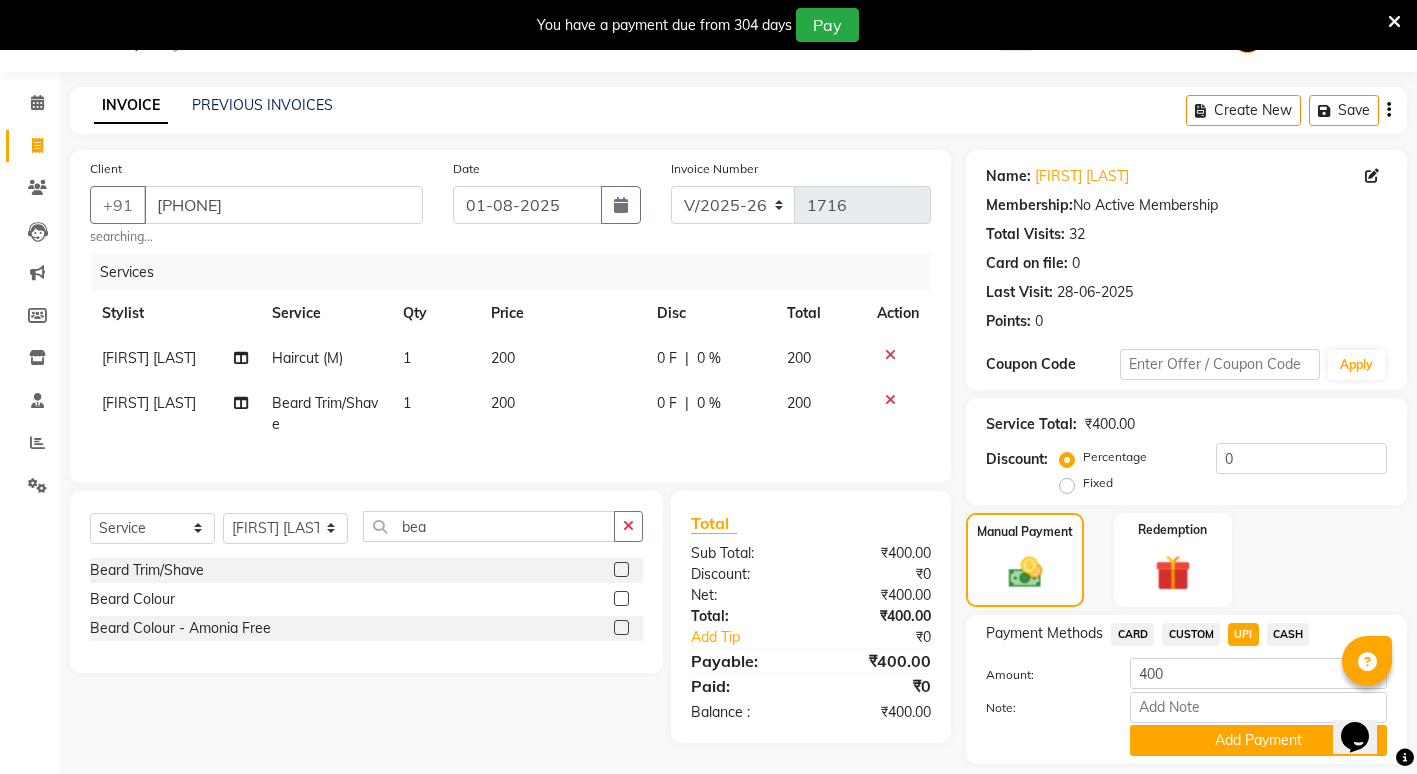 scroll, scrollTop: 111, scrollLeft: 0, axis: vertical 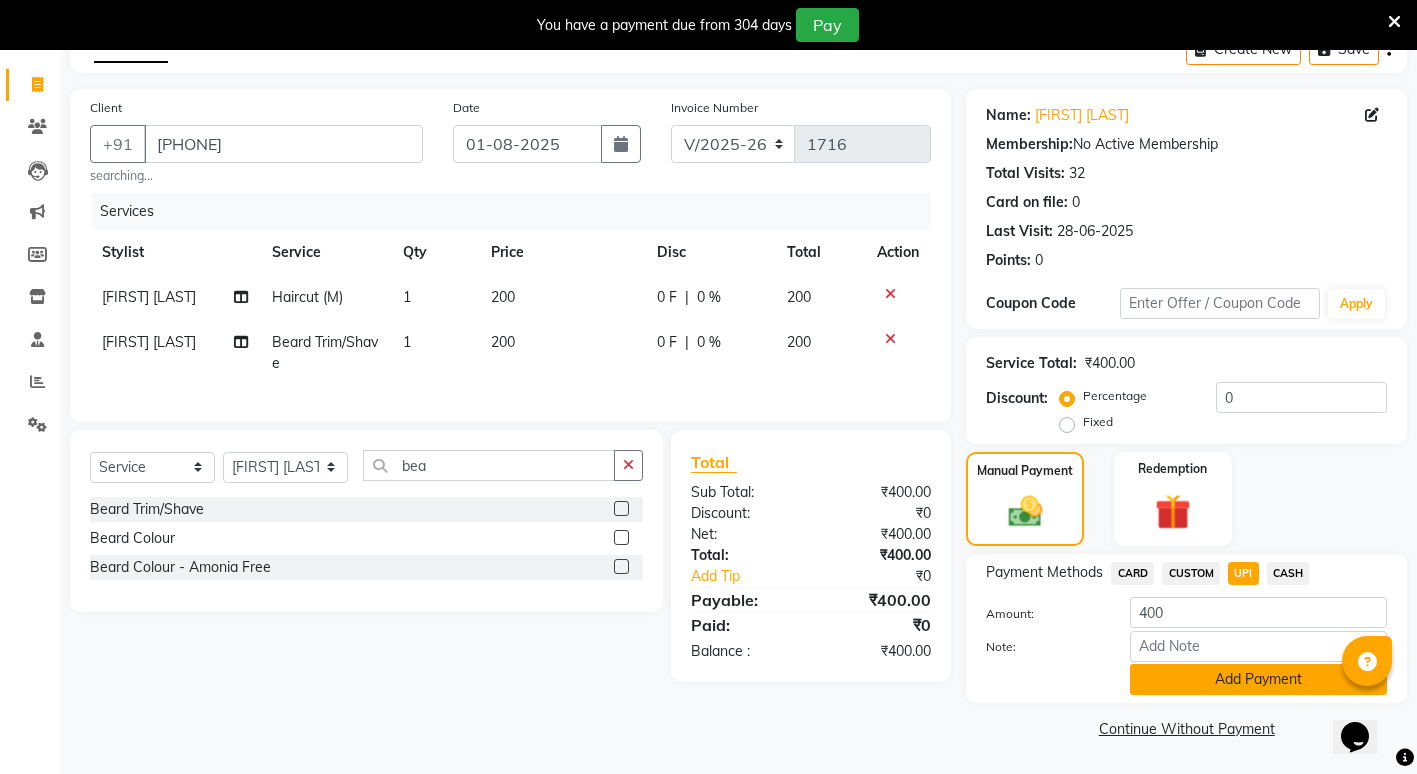 click on "Add Payment" 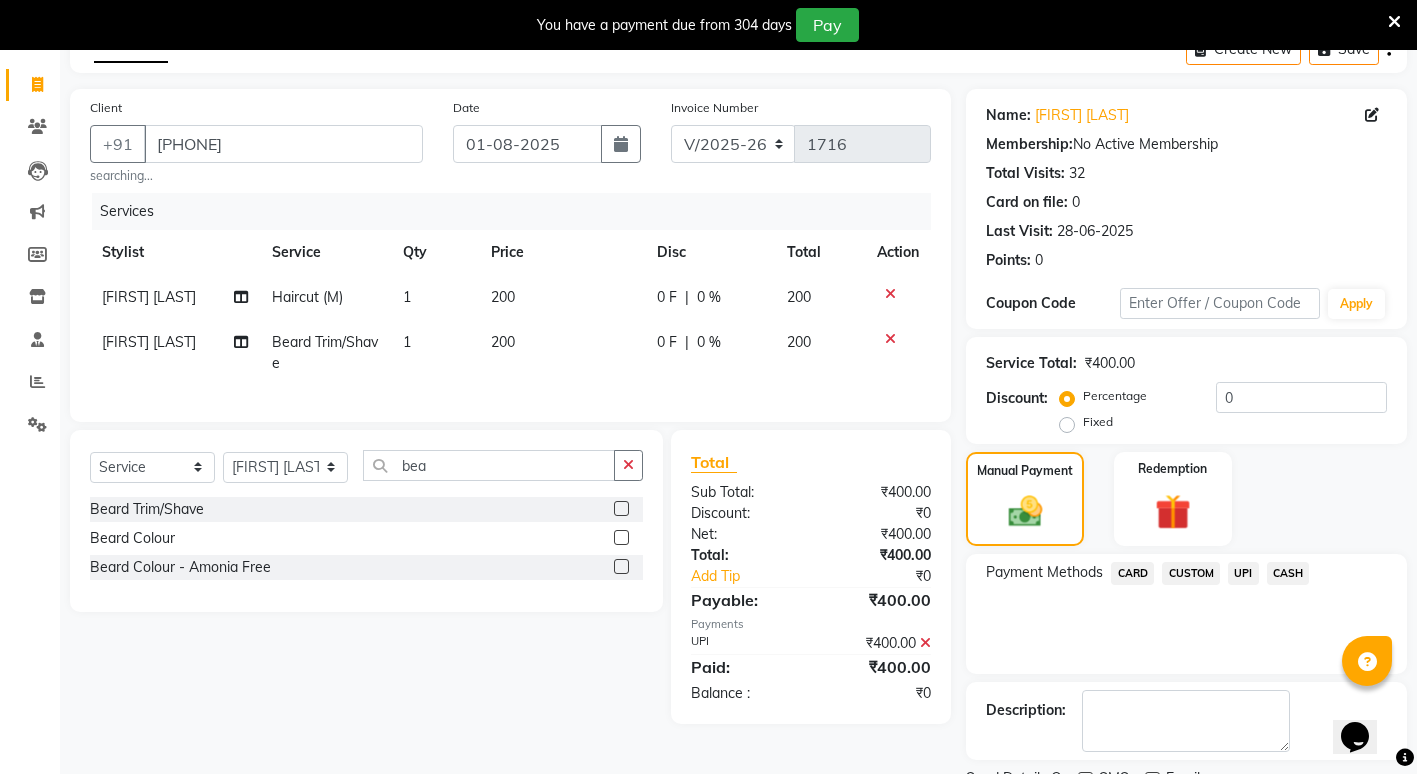 scroll, scrollTop: 195, scrollLeft: 0, axis: vertical 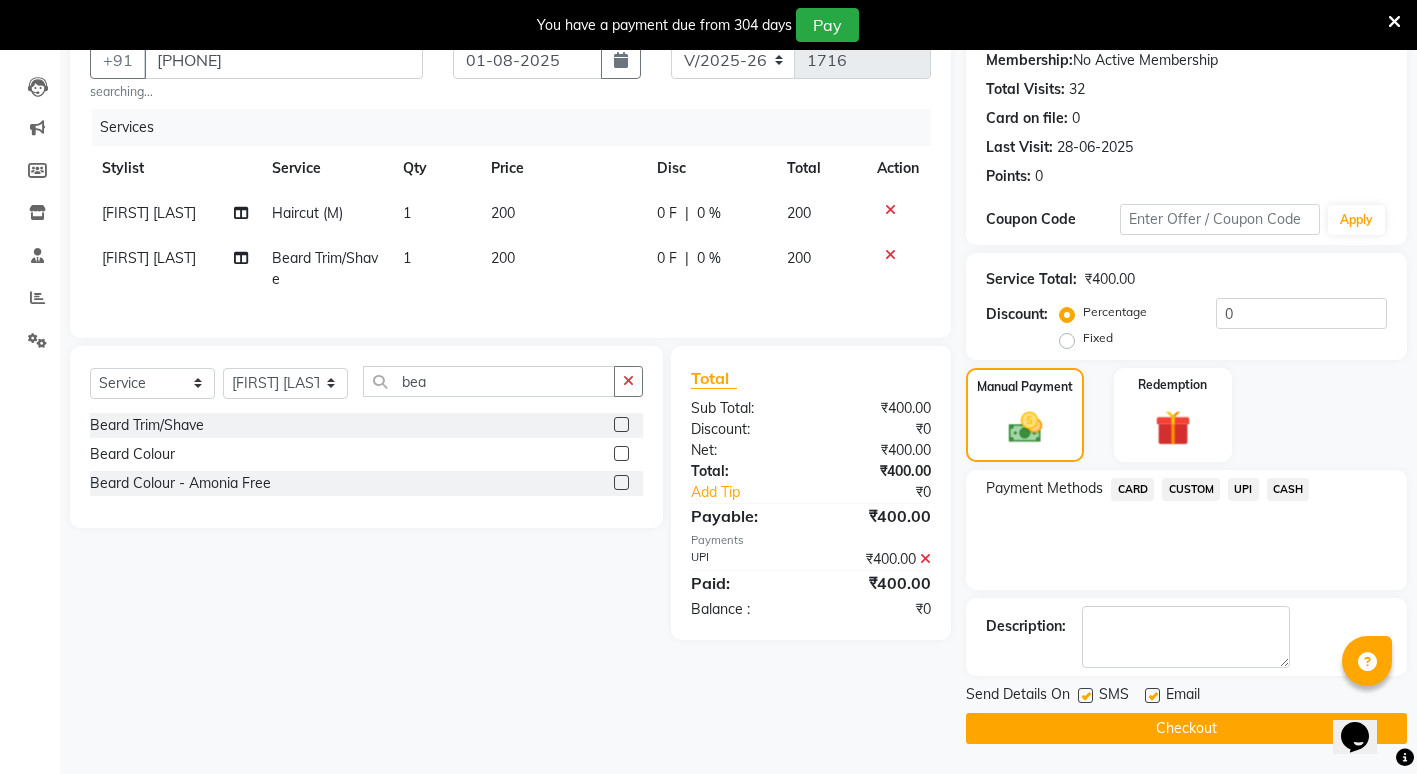click on "Checkout" 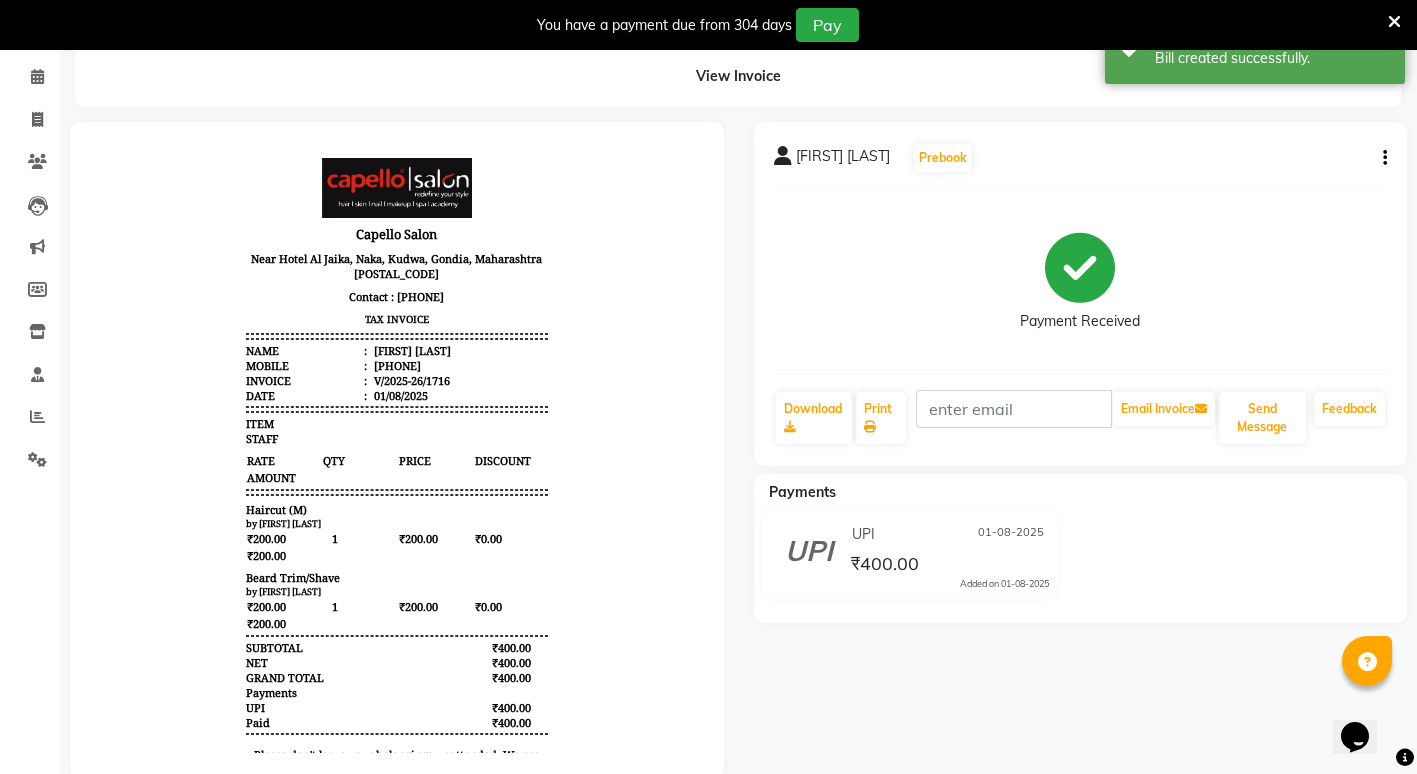 scroll, scrollTop: 0, scrollLeft: 0, axis: both 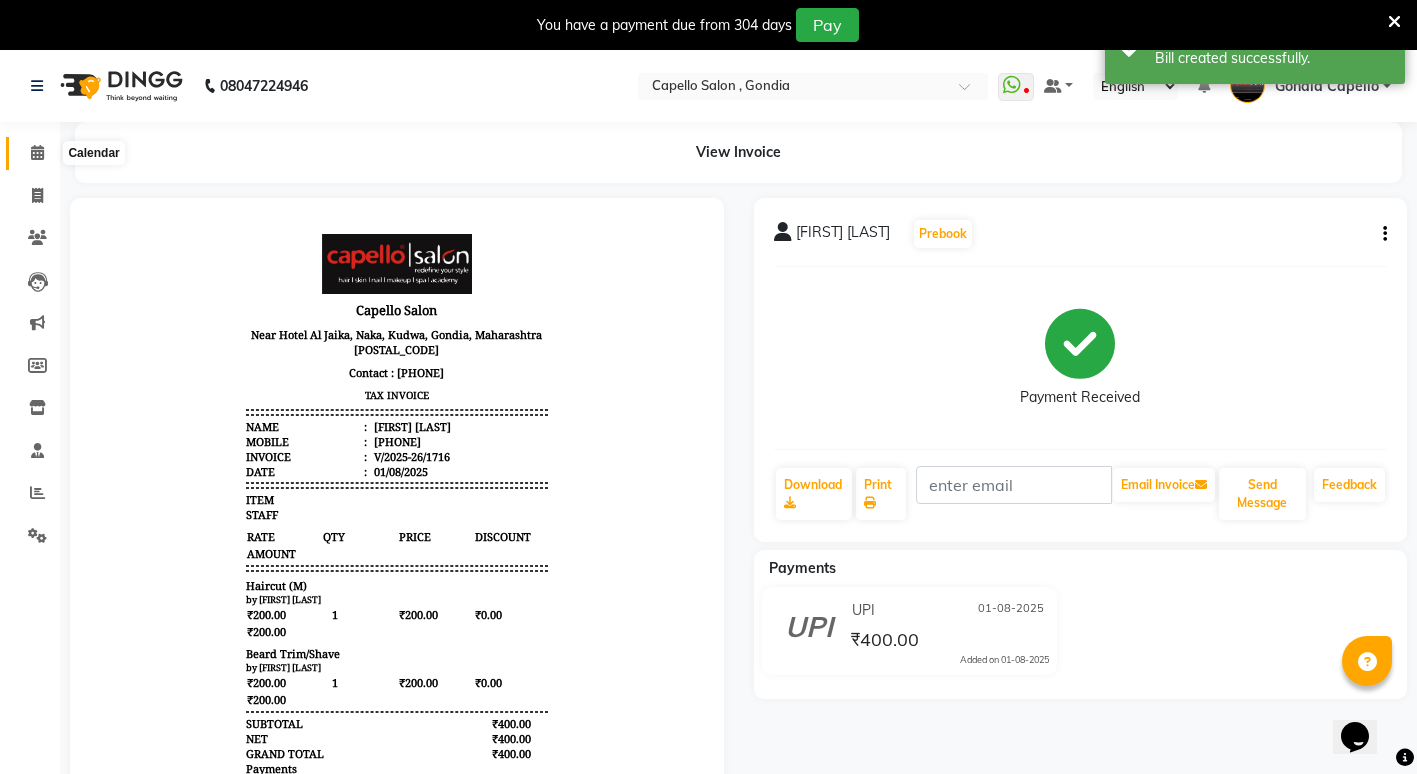 click 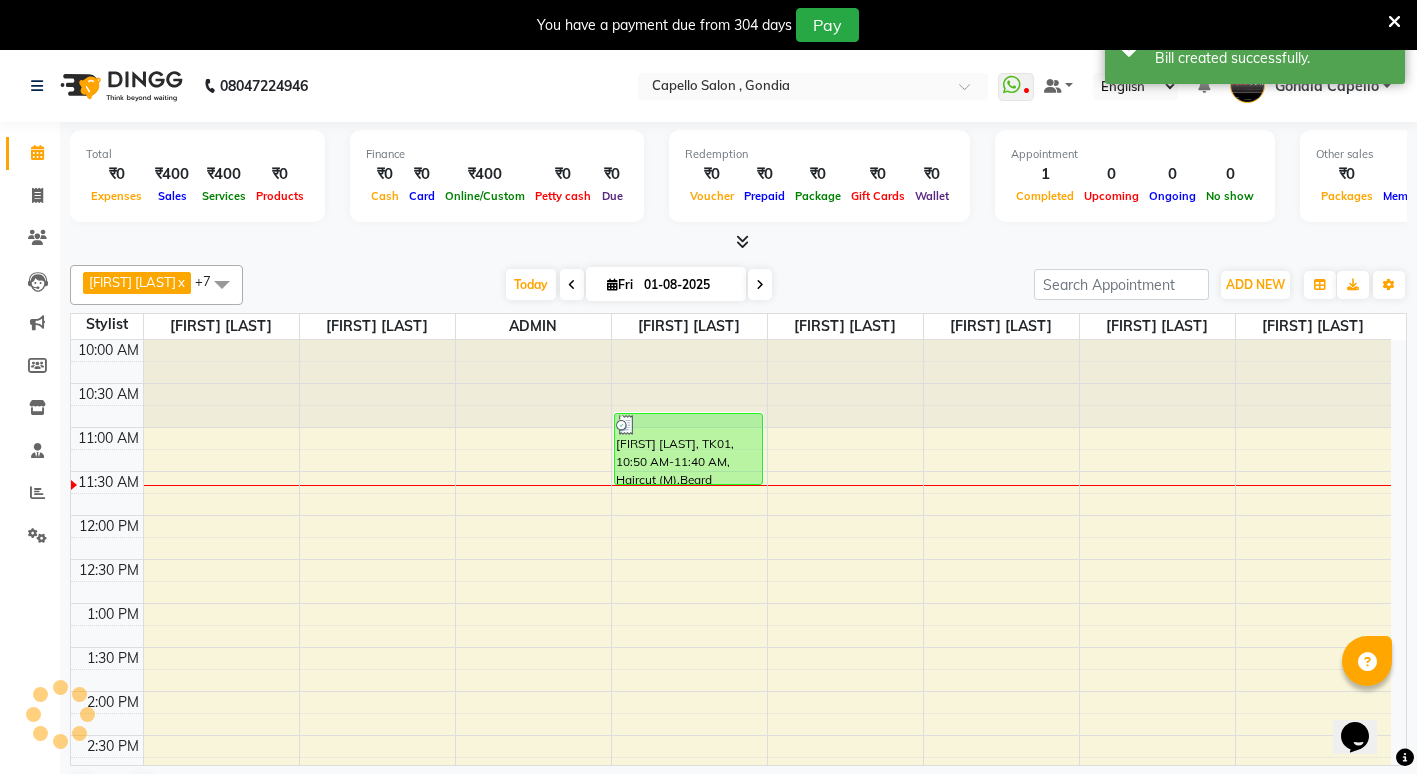 scroll, scrollTop: 0, scrollLeft: 0, axis: both 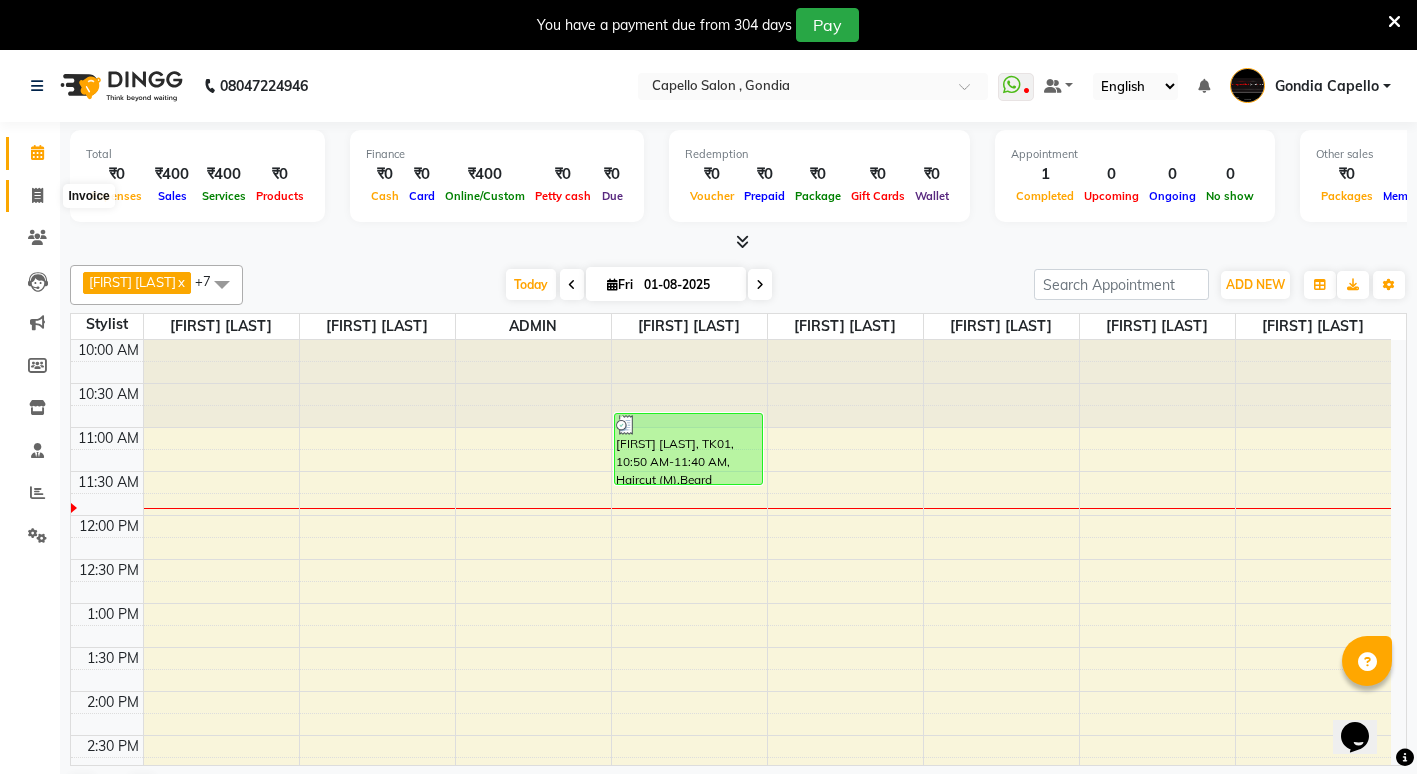 click 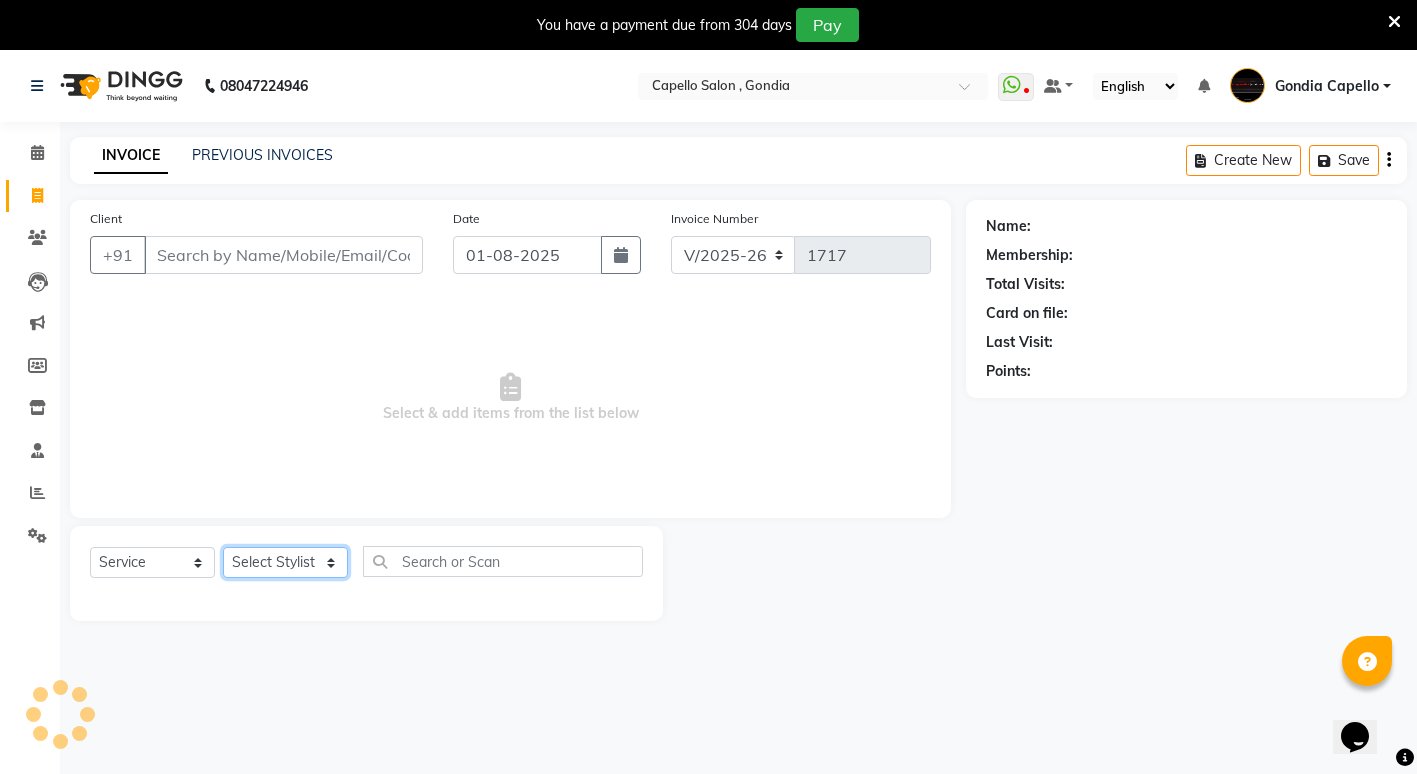 click on "Select Stylist" 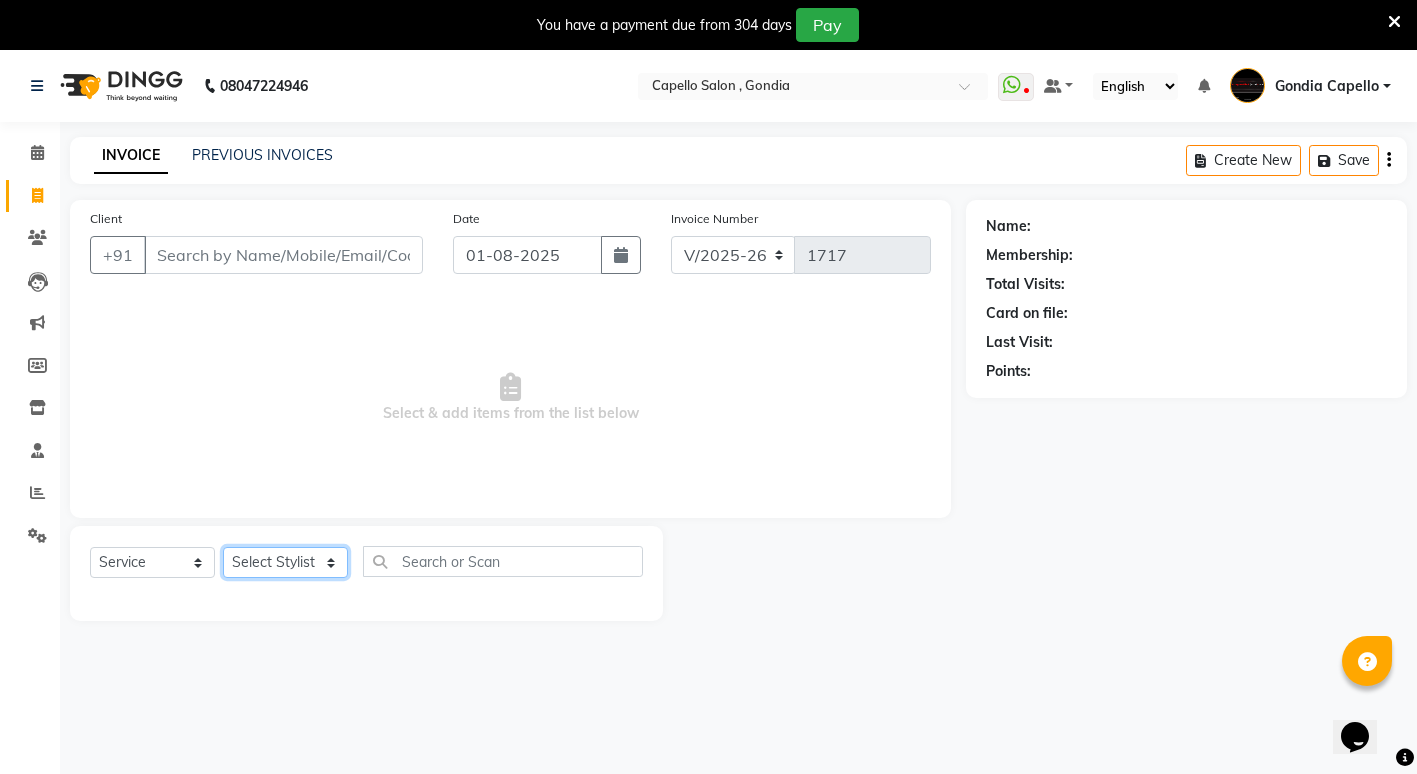 click on "Select Stylist ADMIN [FIRST] [LAST] [FIRST] [LAST] [FIRST] [LAST] Gondia Capello [FIRST] [LAST] [FIRST] [LAST] [FIRST] [LAST] [FIRST] [LAST] [FIRST] [LAST] [FIRST] [LAST] (M) [FIRST] [LAST]" 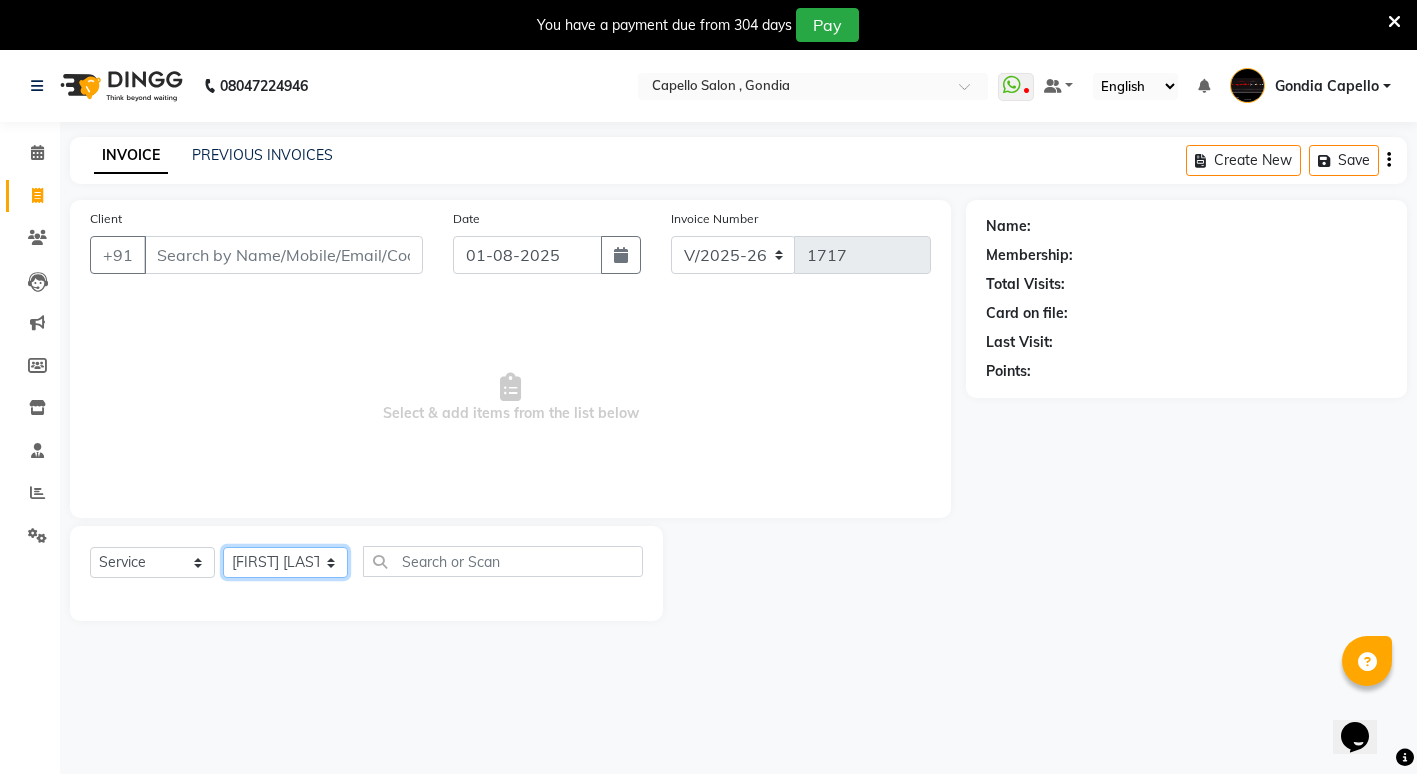 click on "Select Stylist ADMIN [FIRST] [LAST] [FIRST] [LAST] [FIRST] [LAST] Gondia Capello [FIRST] [LAST] [FIRST] [LAST] [FIRST] [LAST] [FIRST] [LAST] [FIRST] [LAST] [FIRST] [LAST] (M) [FIRST] [LAST]" 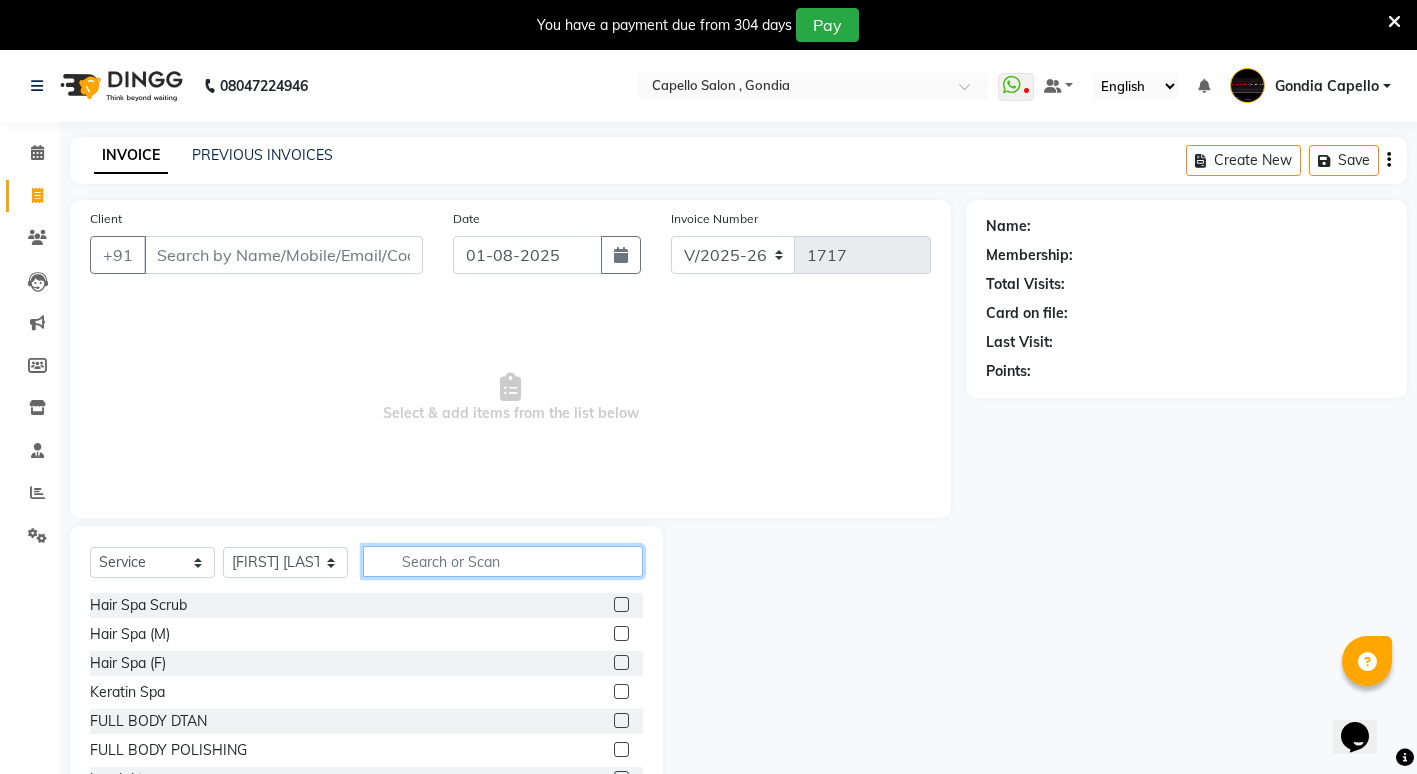 drag, startPoint x: 417, startPoint y: 566, endPoint x: 436, endPoint y: 567, distance: 19.026299 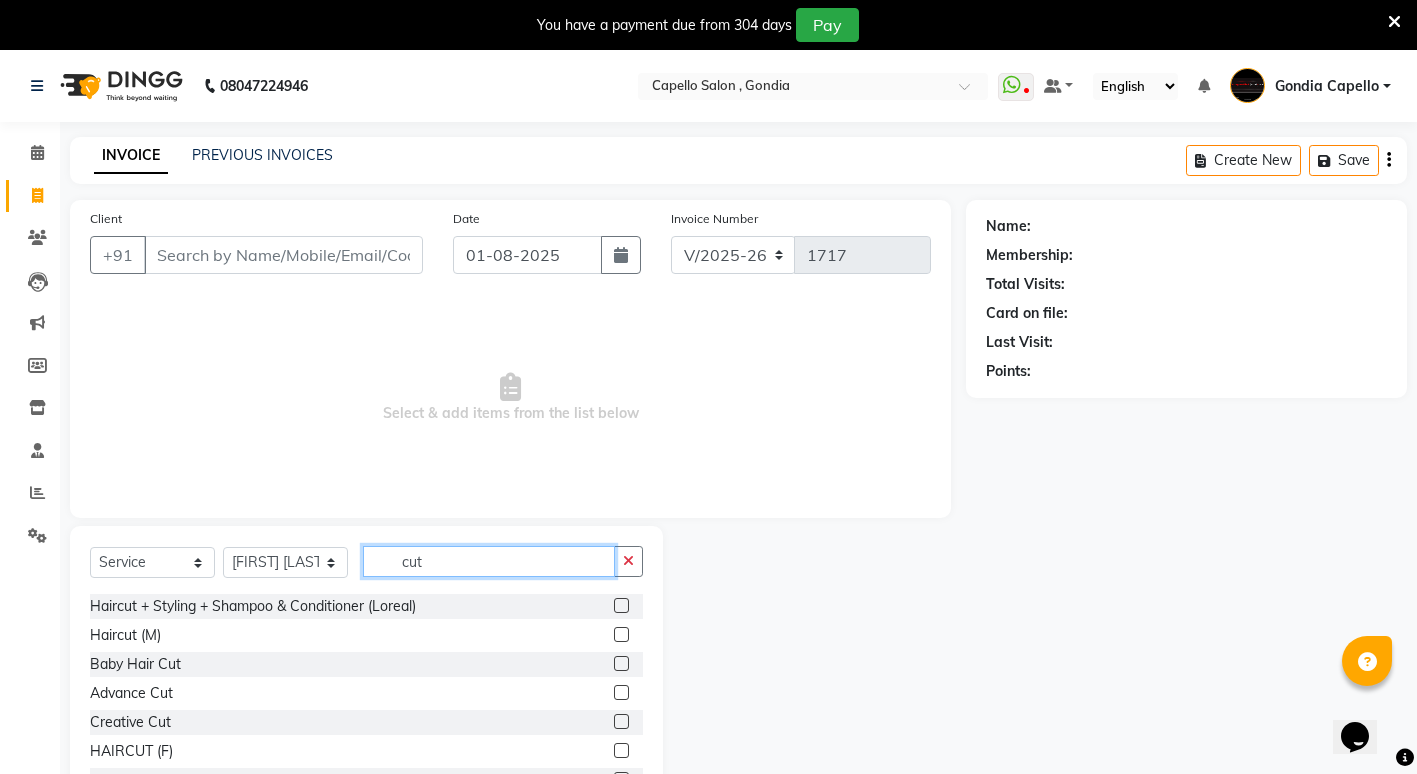 scroll, scrollTop: 119, scrollLeft: 0, axis: vertical 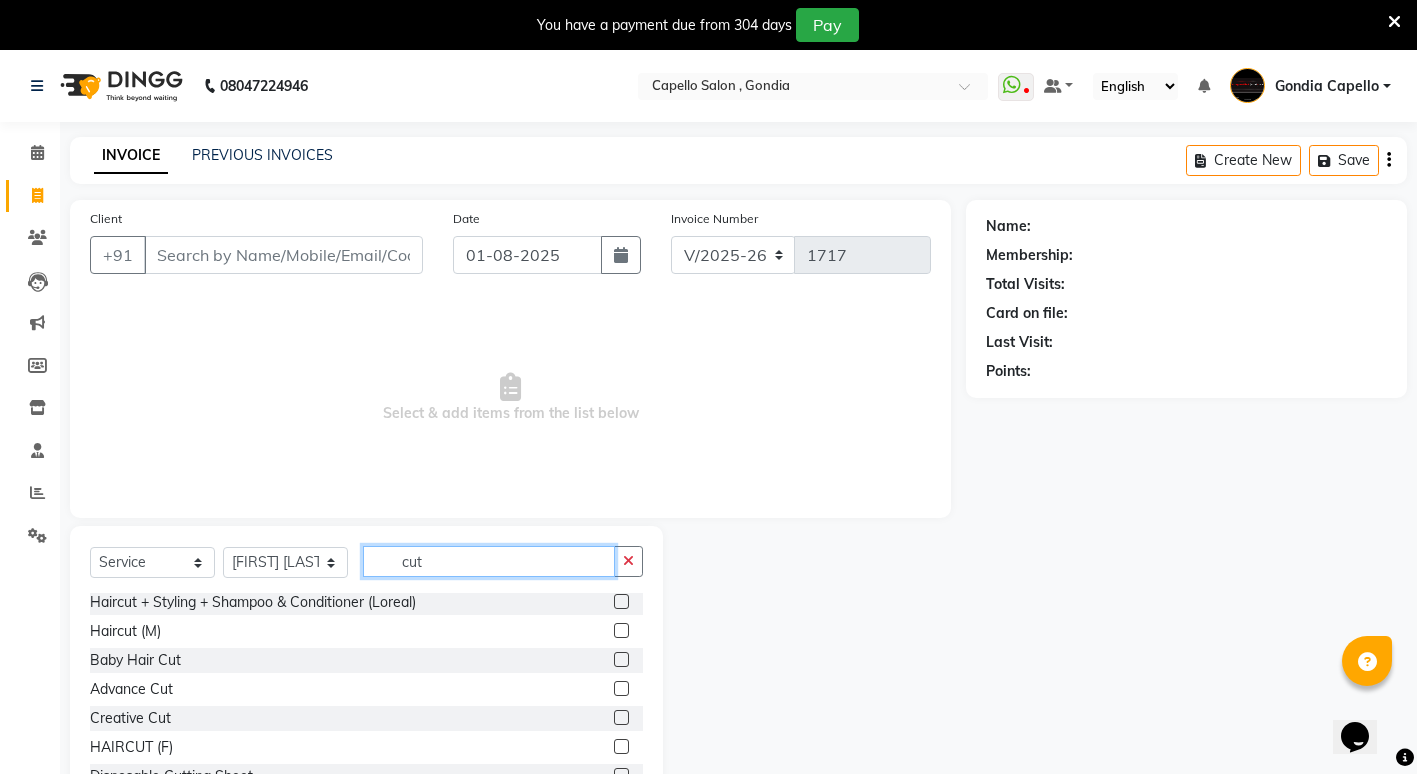 type on "cut" 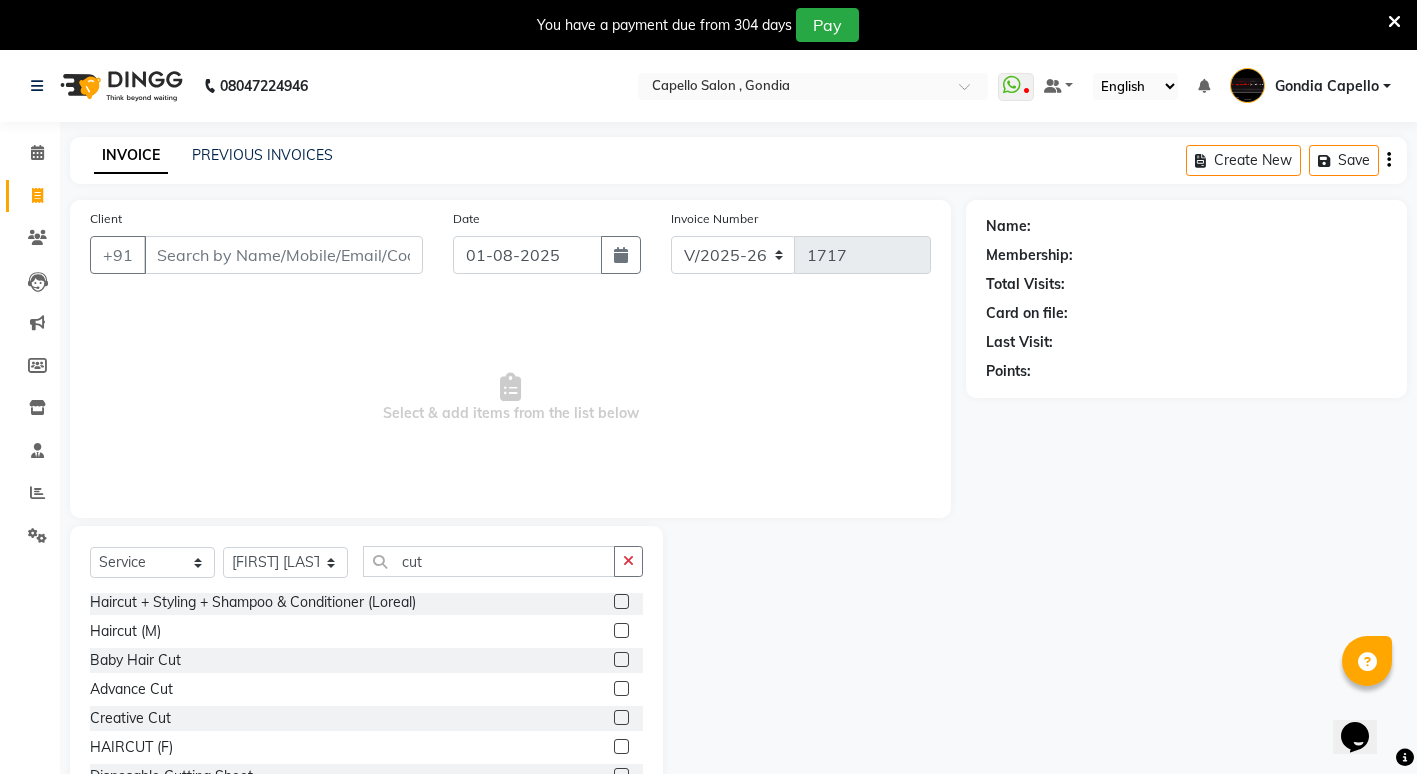 click 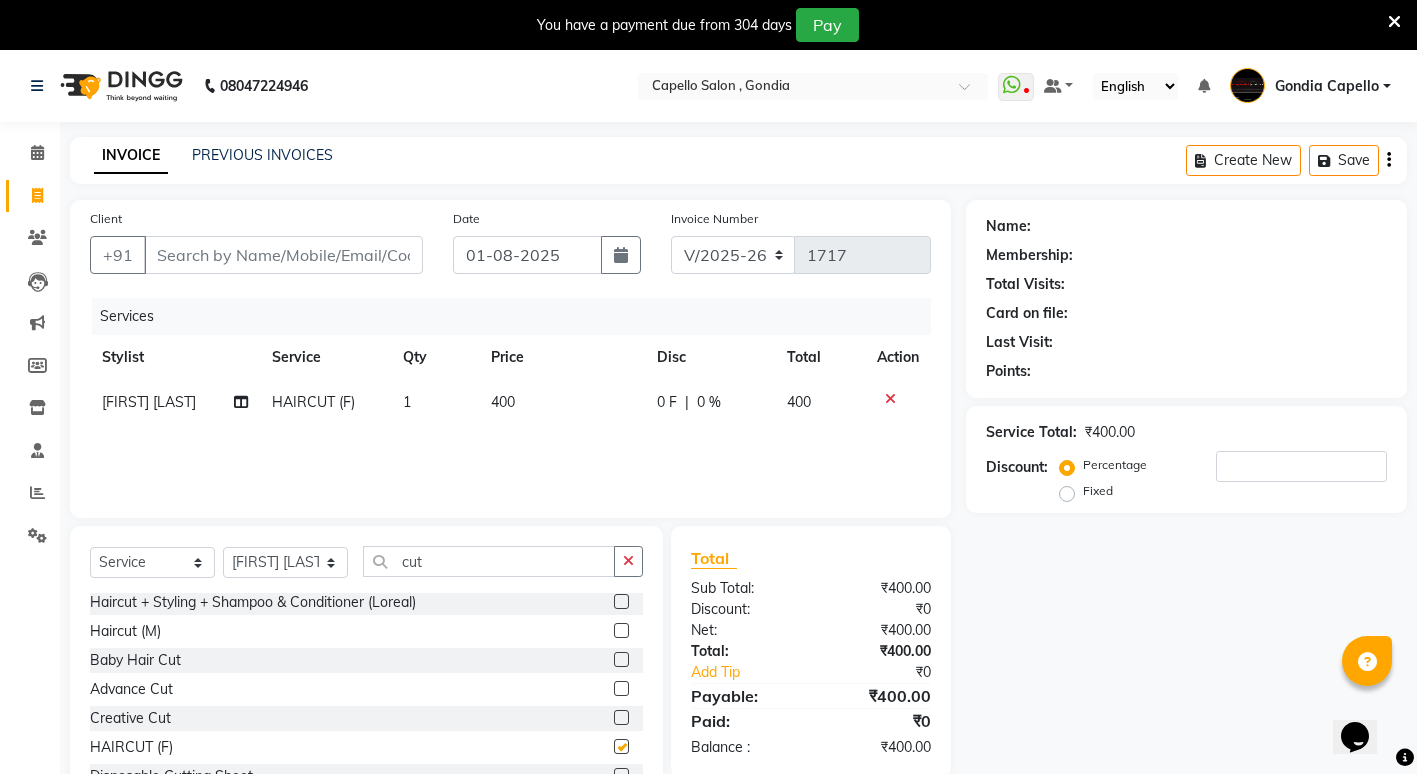checkbox on "false" 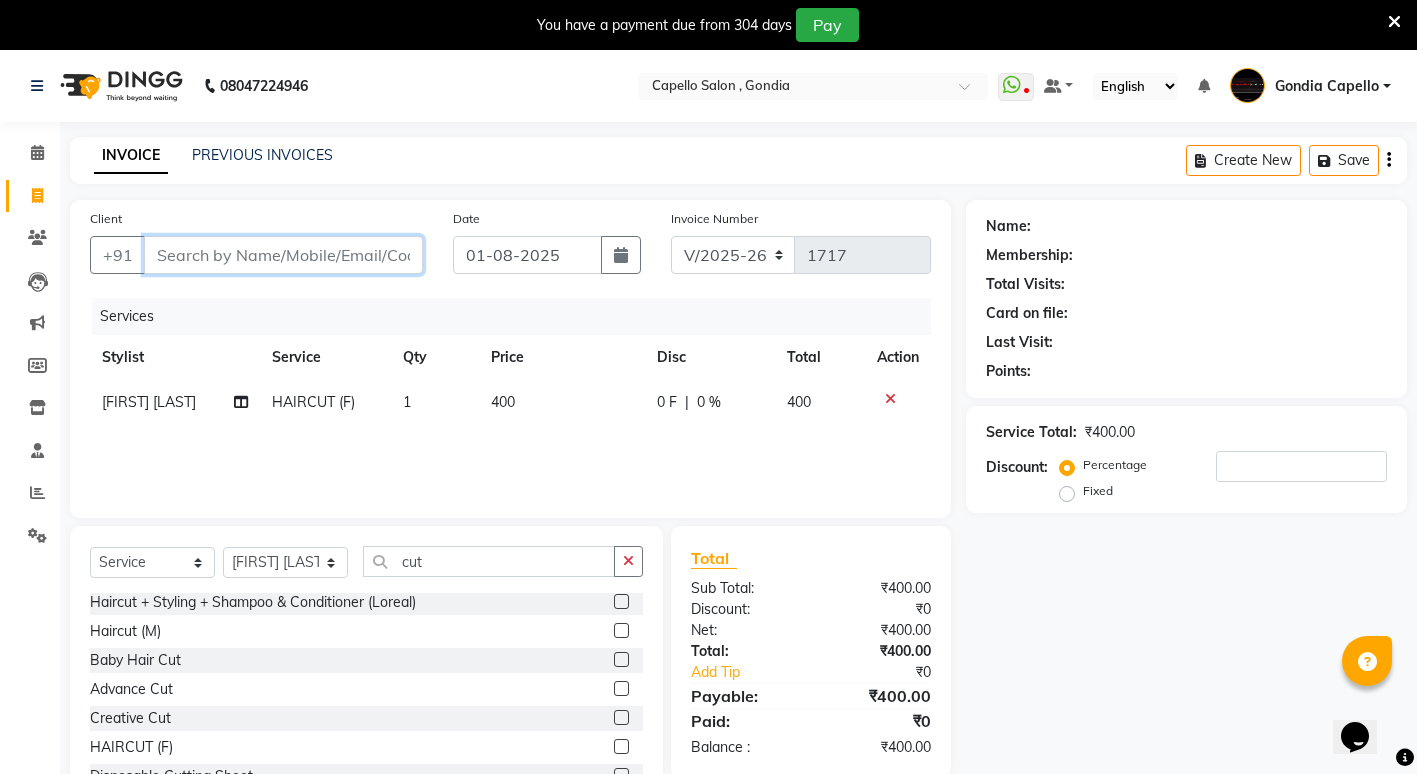 click on "Client" at bounding box center (283, 255) 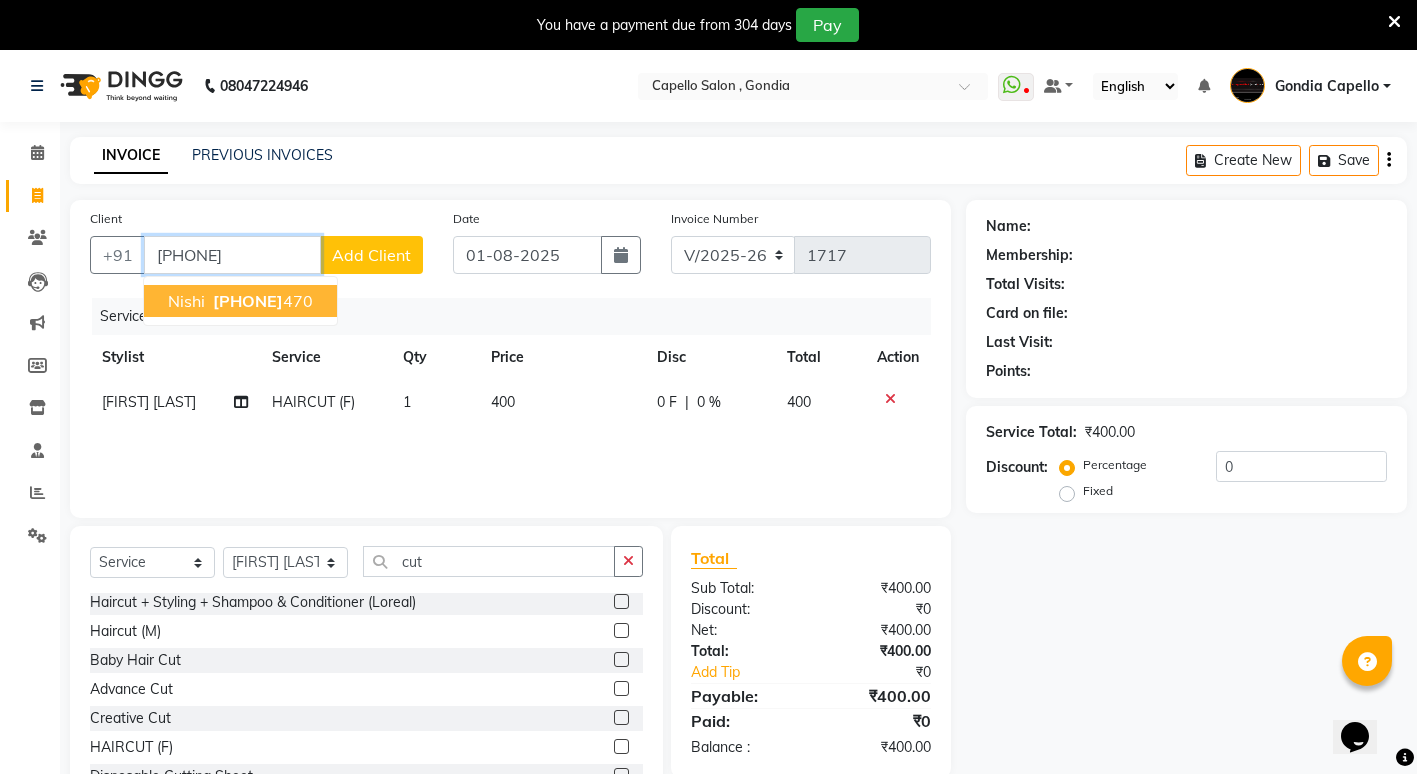 type on "[PHONE]" 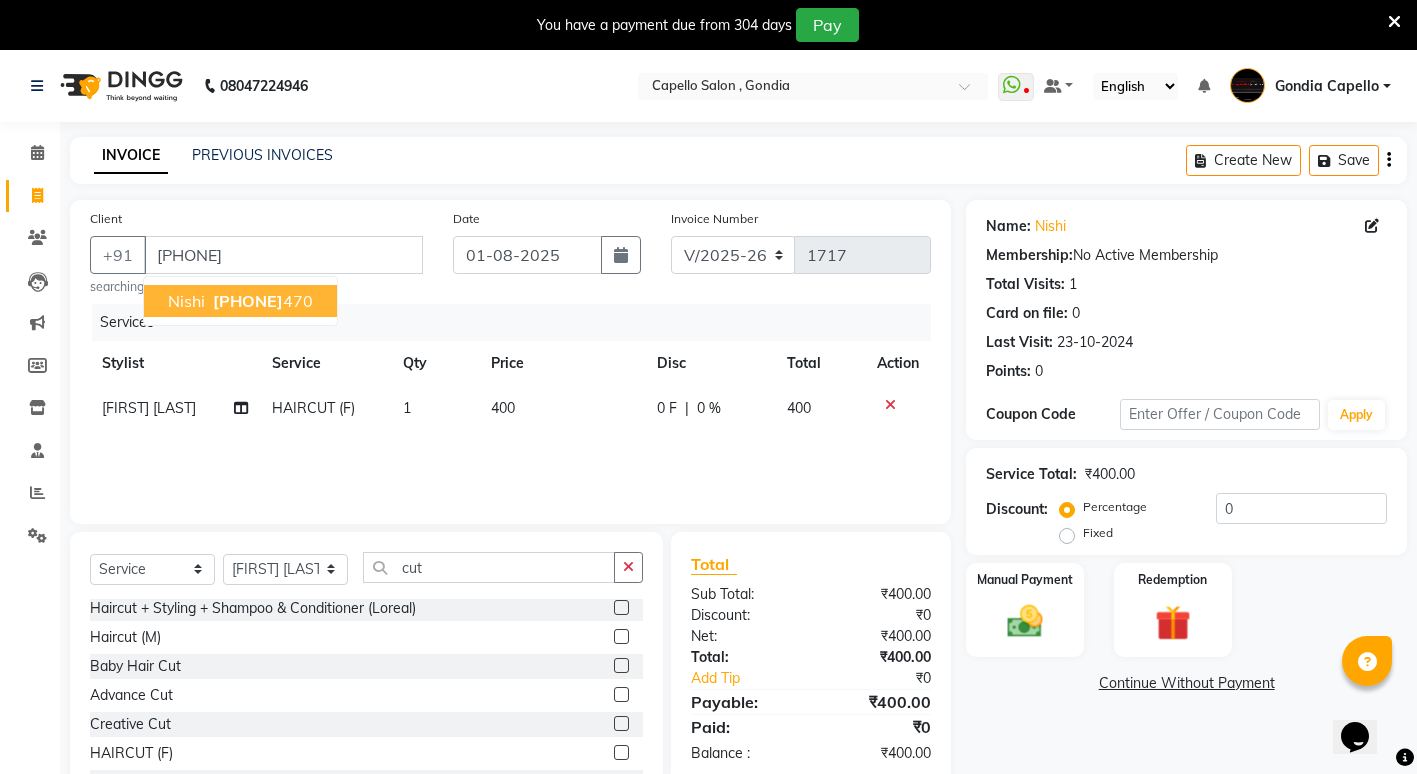 click on "Name: [NAME] Membership: No Active Membership Total Visits: 1 Card on file: 0 Last Visit: 23-10-2024 Points: 0 Coupon Code Apply Service Total: ₹400.00 Discount: Percentage Fixed 0 Manual Payment Redemption Continue Without Payment" 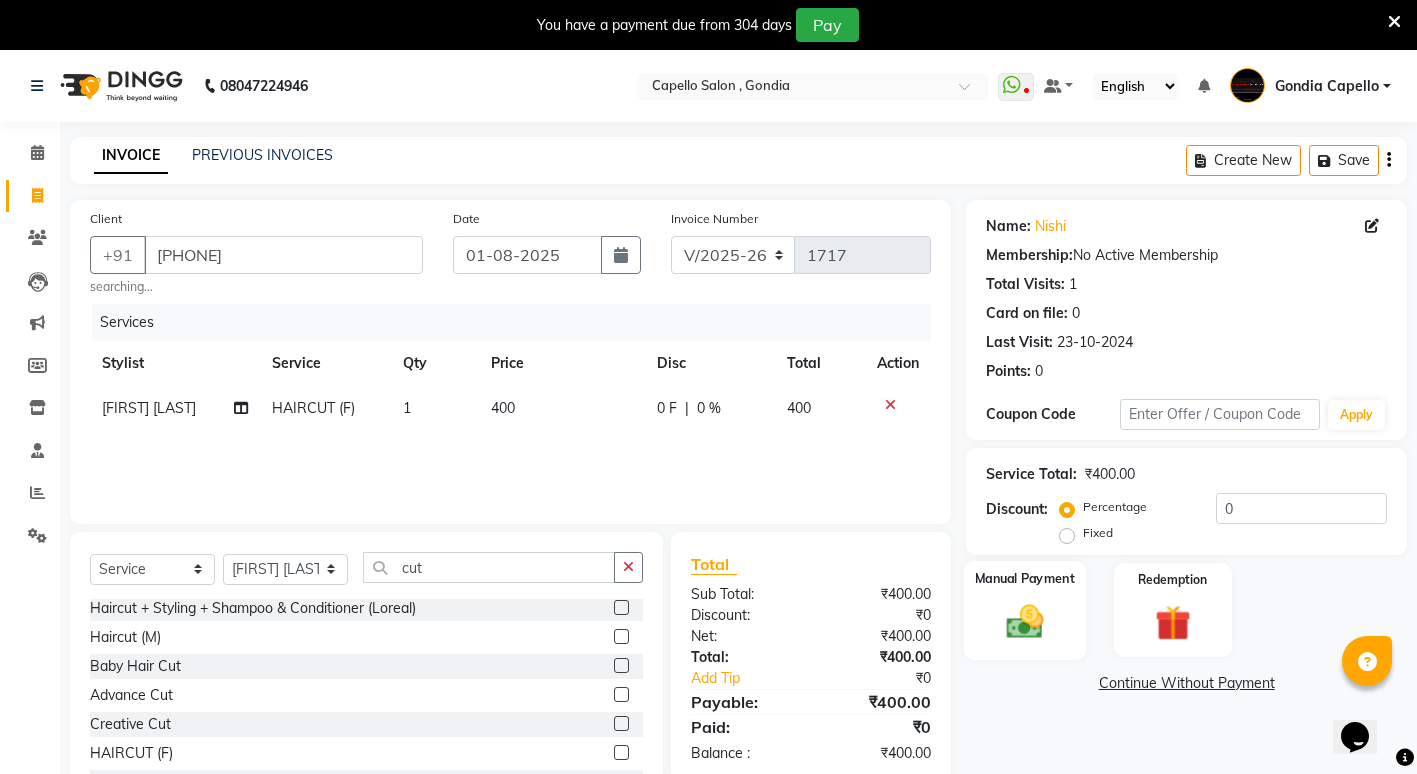 click 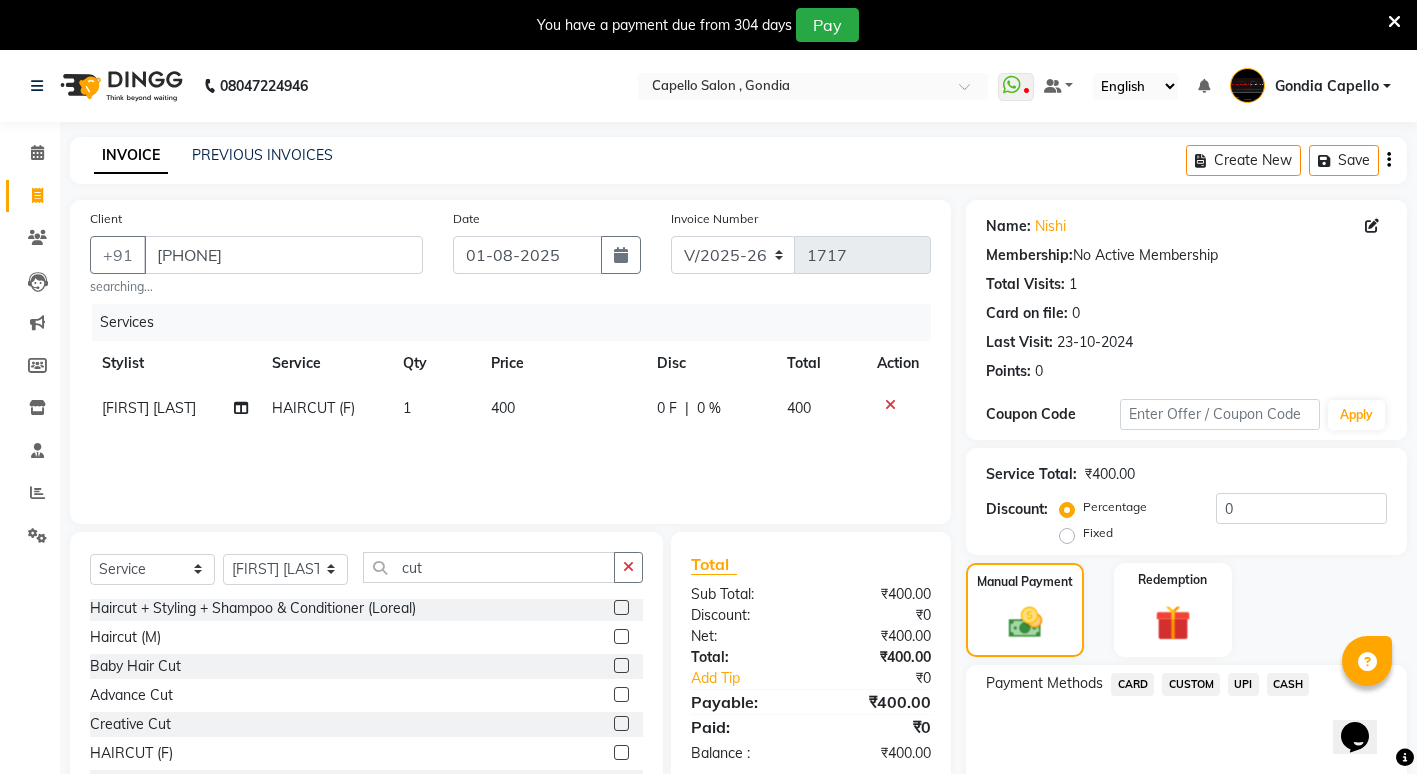 scroll, scrollTop: 83, scrollLeft: 0, axis: vertical 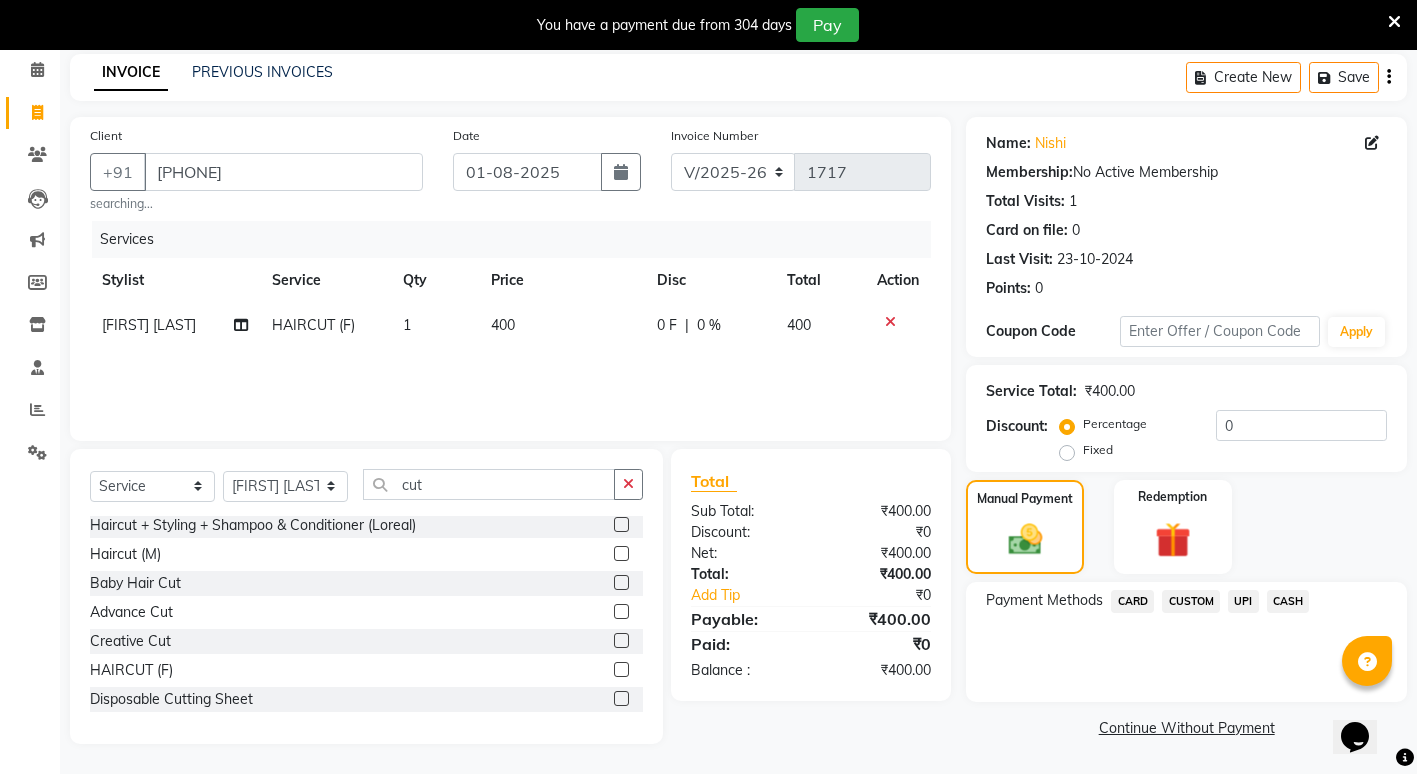 click on "CASH" 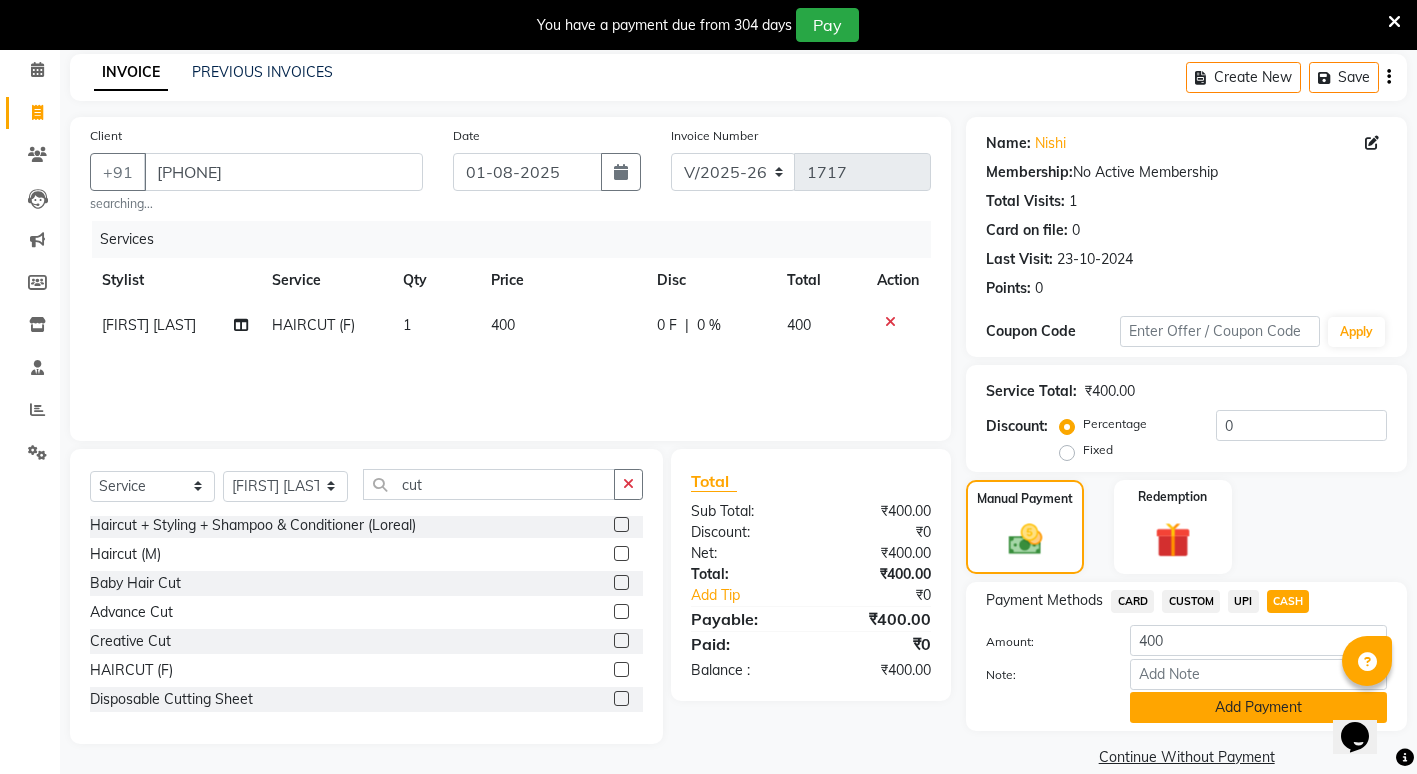 scroll, scrollTop: 111, scrollLeft: 0, axis: vertical 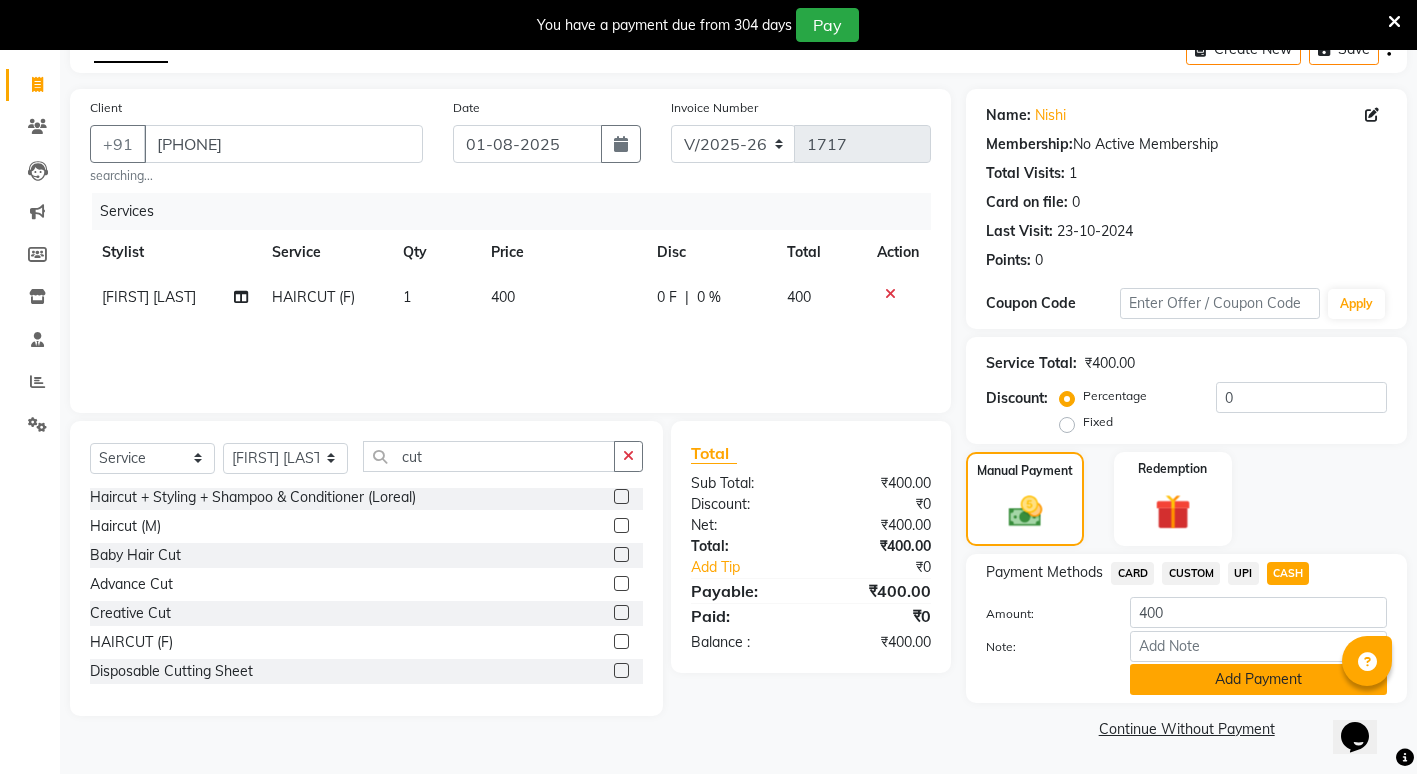 click on "Add Payment" 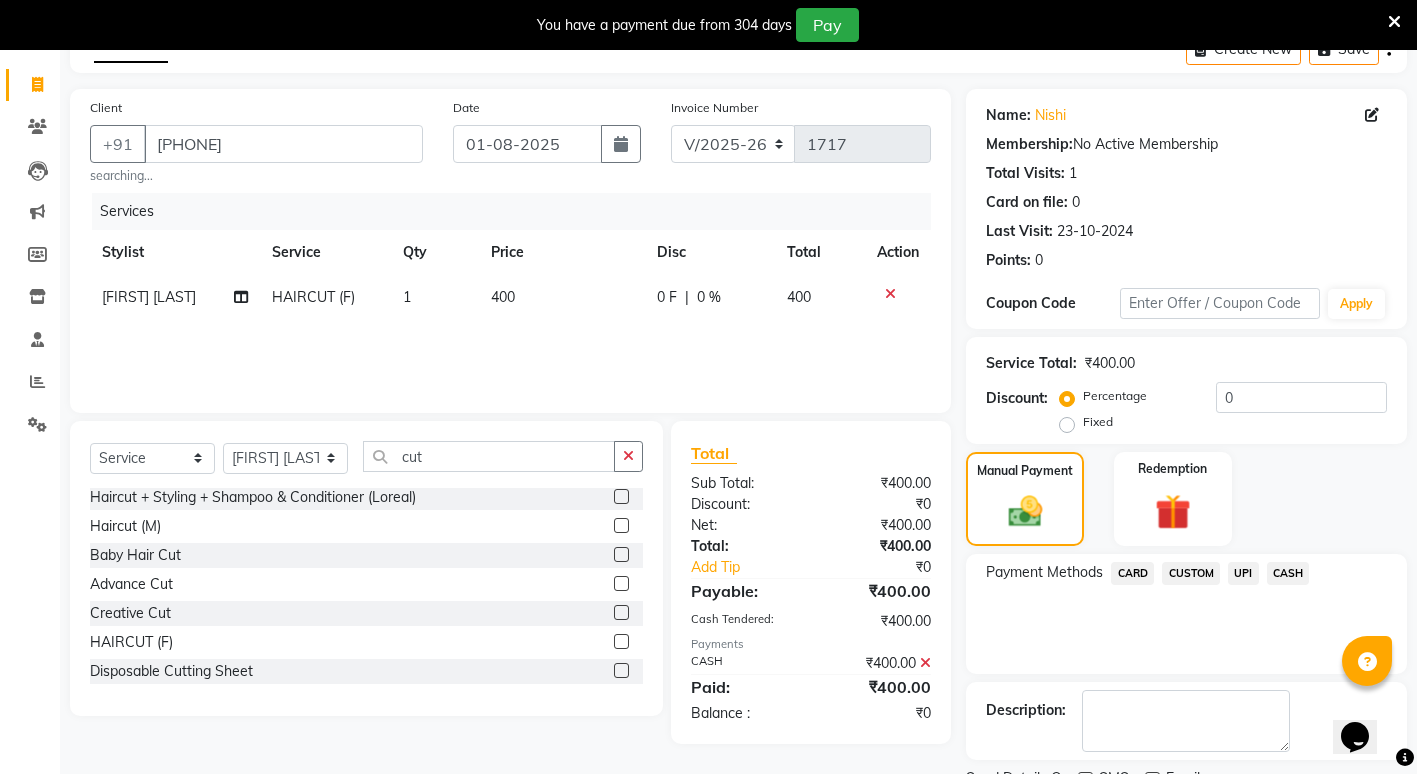 scroll, scrollTop: 195, scrollLeft: 0, axis: vertical 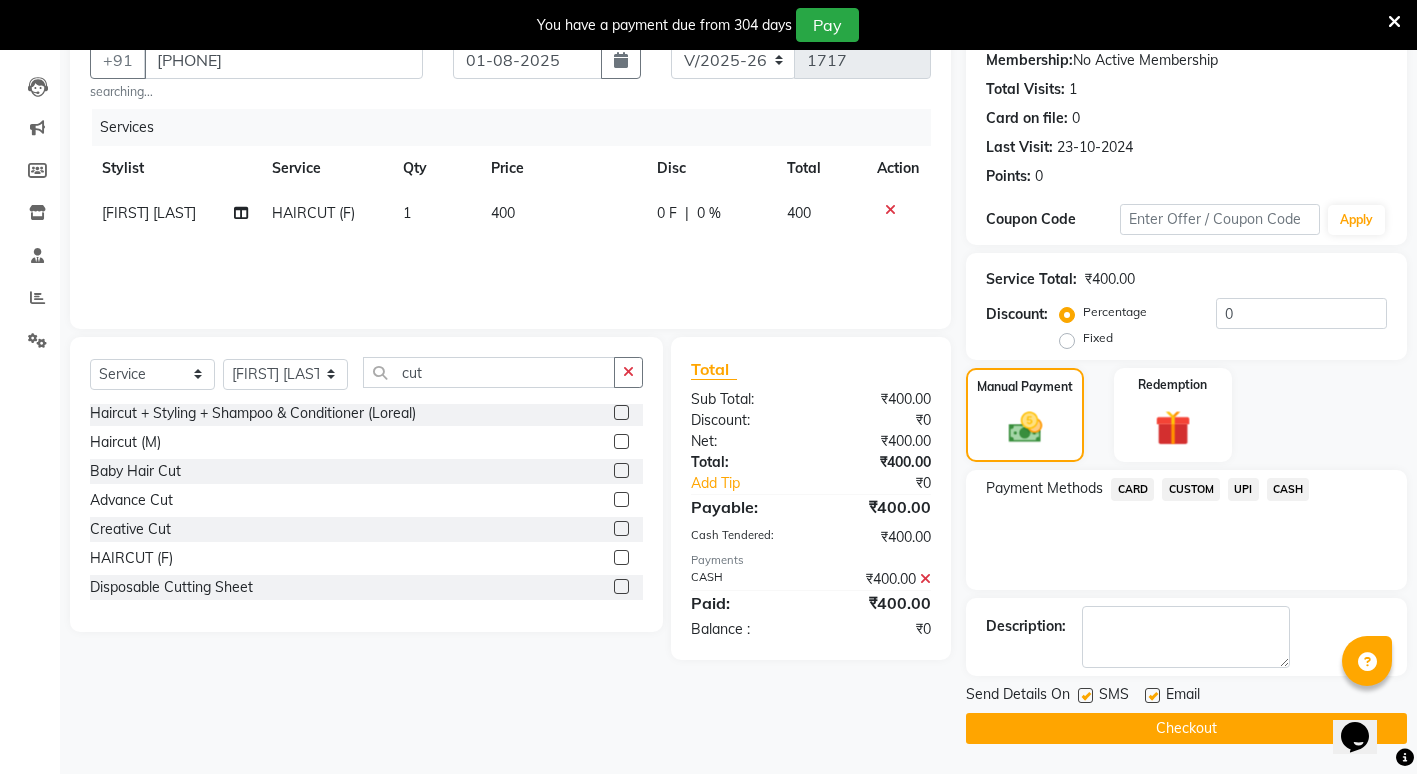 click on "Checkout" 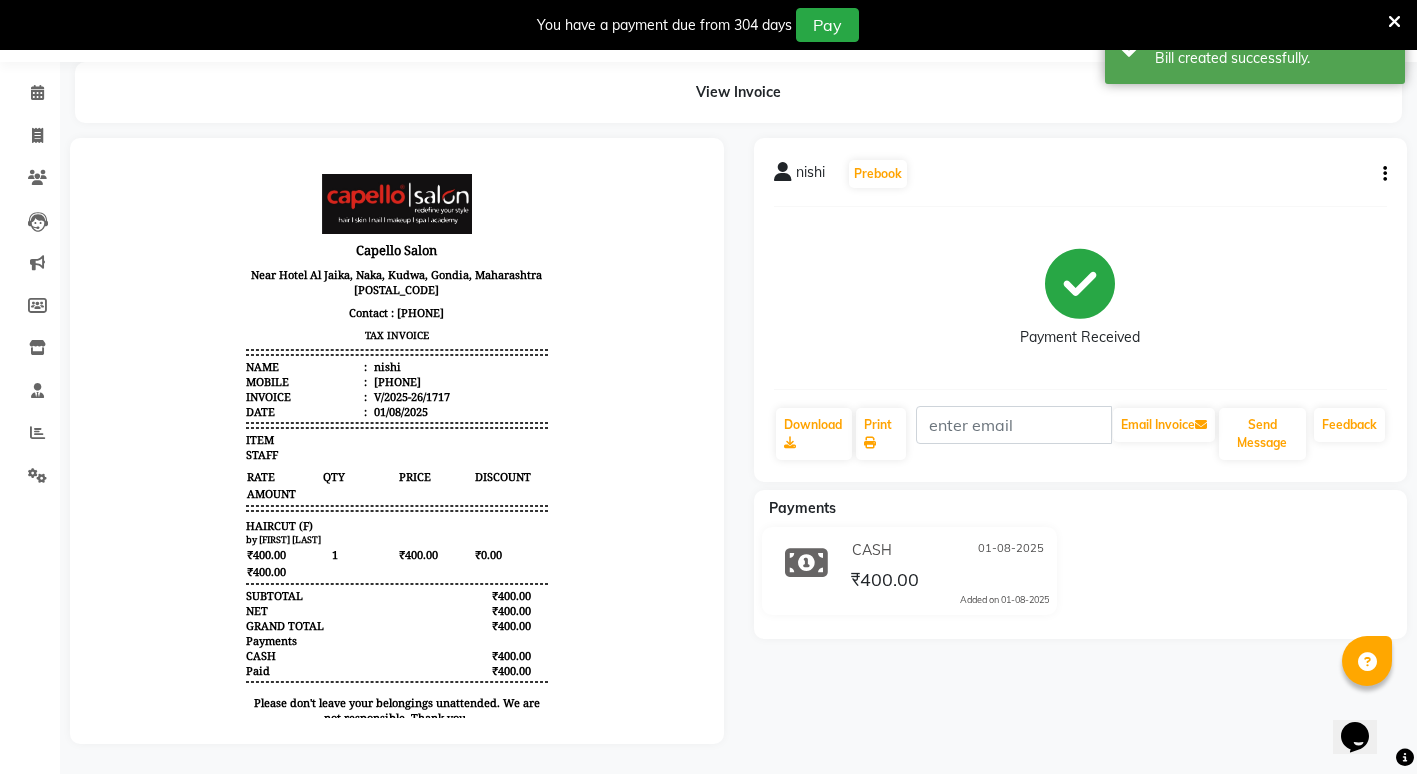 scroll, scrollTop: 0, scrollLeft: 0, axis: both 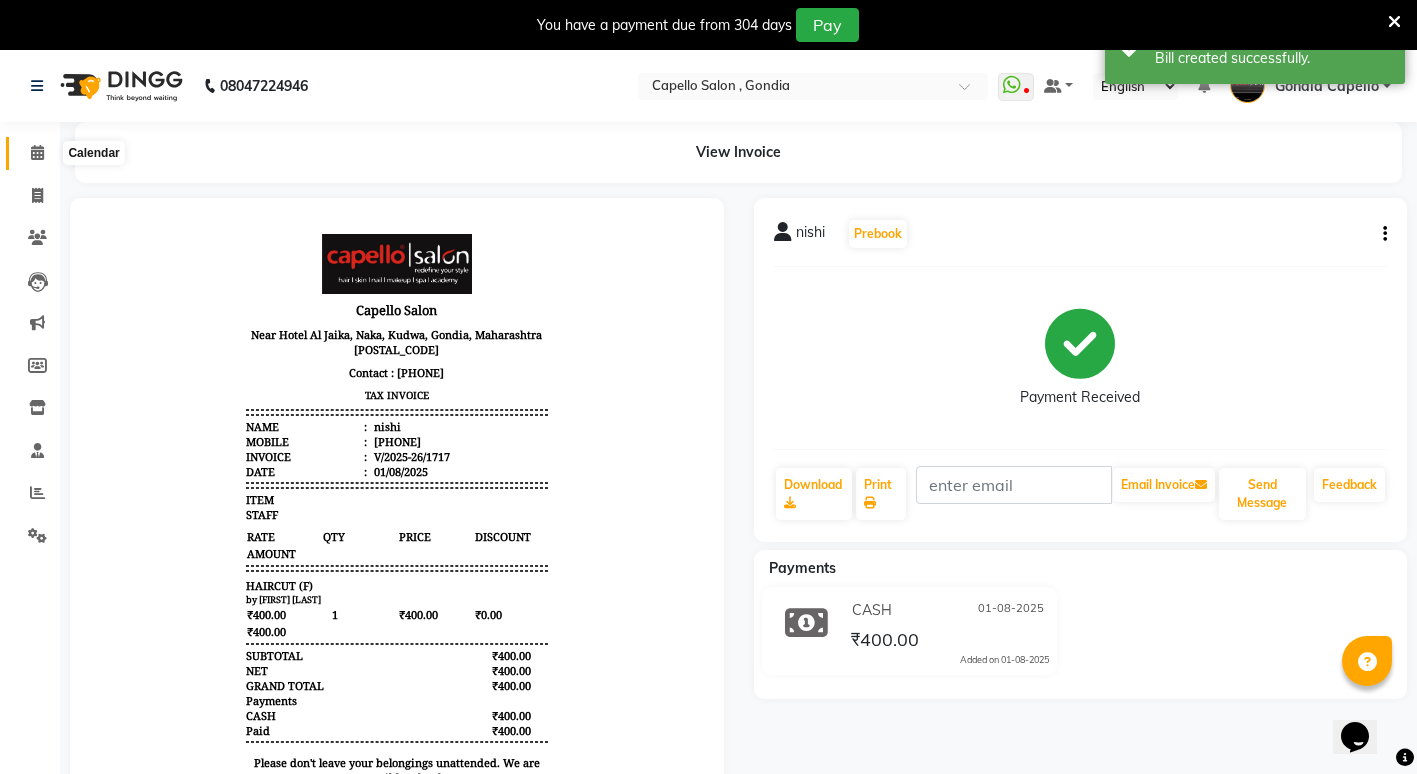 click 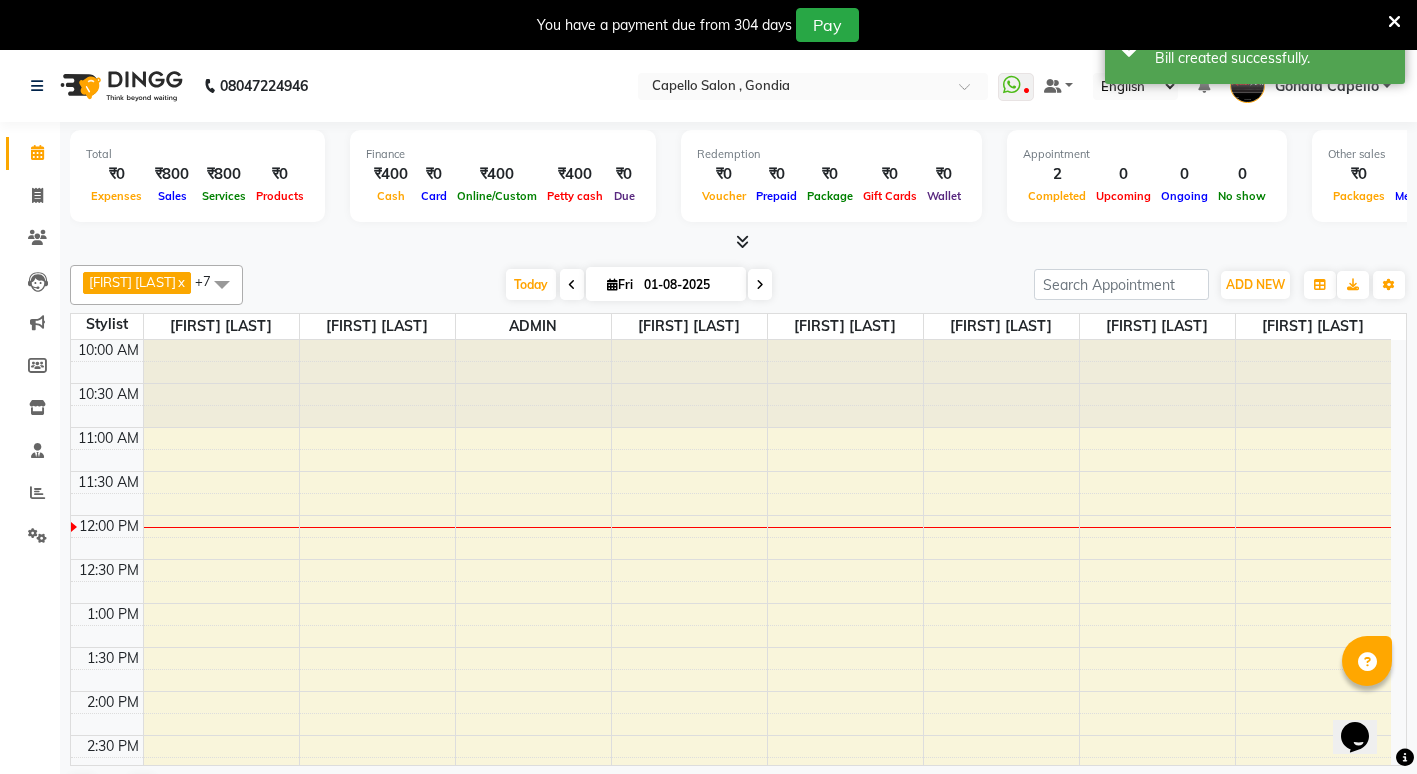 scroll, scrollTop: 0, scrollLeft: 0, axis: both 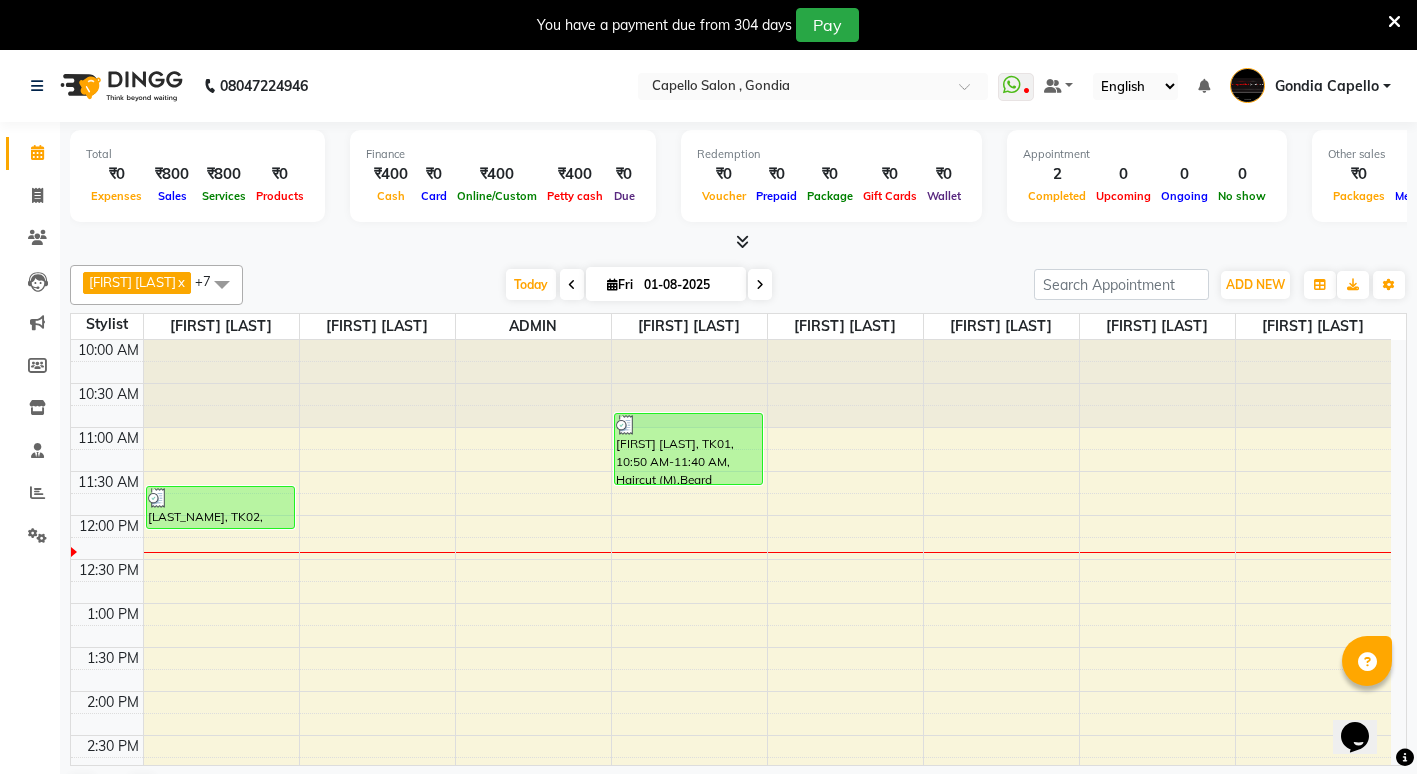 click on "[FIRST] [LAST] x [FIRST] [LAST] x [FIRST] [LAST] x [FIRST] [LAST] x [FIRST] [LAST] x [FIRST] [LAST] x [FIRST] [LAST] x ADMIN x +7 Select All [FIRST] [LAST] [FIRST] [LAST] [FIRST] [LAST] [FIRST] [LAST] ADMIN [FIRST] [LAST] [FIRST] [LAST] [FIRST] [LAST] Gondia Capello [FIRST] [LAST] [FIRST] [LAST] [FIRST] [LAST] (M) [FIRST] [LAST] Today Fri 01-08-2025 Toggle Dropdown Add Appointment Add Invoice Add Expense Add Attendance Add Client Add Transaction Toggle Dropdown Add Appointment Add Invoice Add Expense Add Attendance Add Client ADD NEW Toggle Dropdown Add Appointment Add Invoice Add Expense Add Attendance Add Client Add Transaction [FIRST] [LAST] x [FIRST] [LAST] x [FIRST] [LAST] x [FIRST] [LAST] x [FIRST] [LAST] x [FIRST] [LAST] x [FIRST] [LAST] x ADMIN x +7 Select All [FIRST] [LAST] [FIRST] [LAST] [FIRST] [LAST] [FIRST] [LAST] ADMIN [FIRST] [LAST] [FIRST] [LAST] [FIRST] [LAST] Gondia Capello [FIRST] [LAST] [FIRST] [LAST] [FIRST] [LAST] (M) [FIRST] [LAST] Group By Staff View View as" at bounding box center [738, 285] 